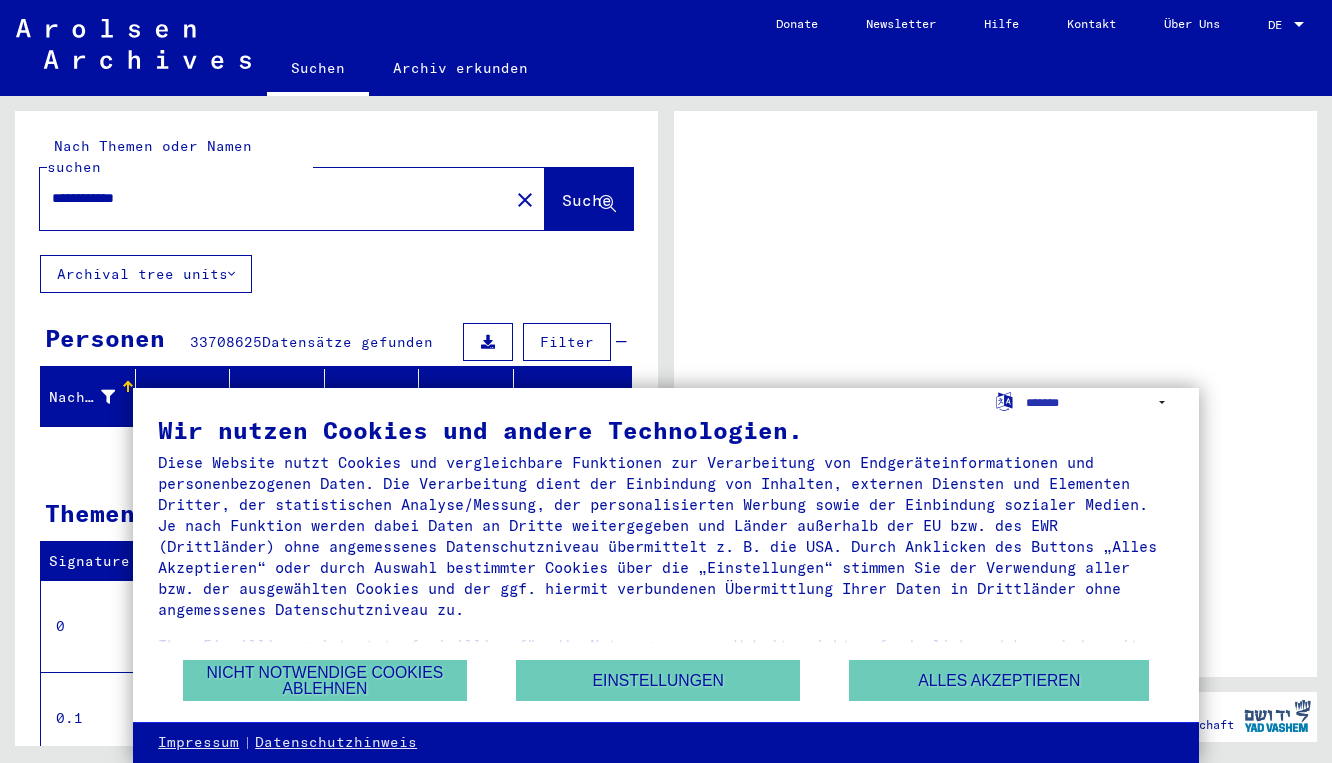 scroll, scrollTop: 0, scrollLeft: 0, axis: both 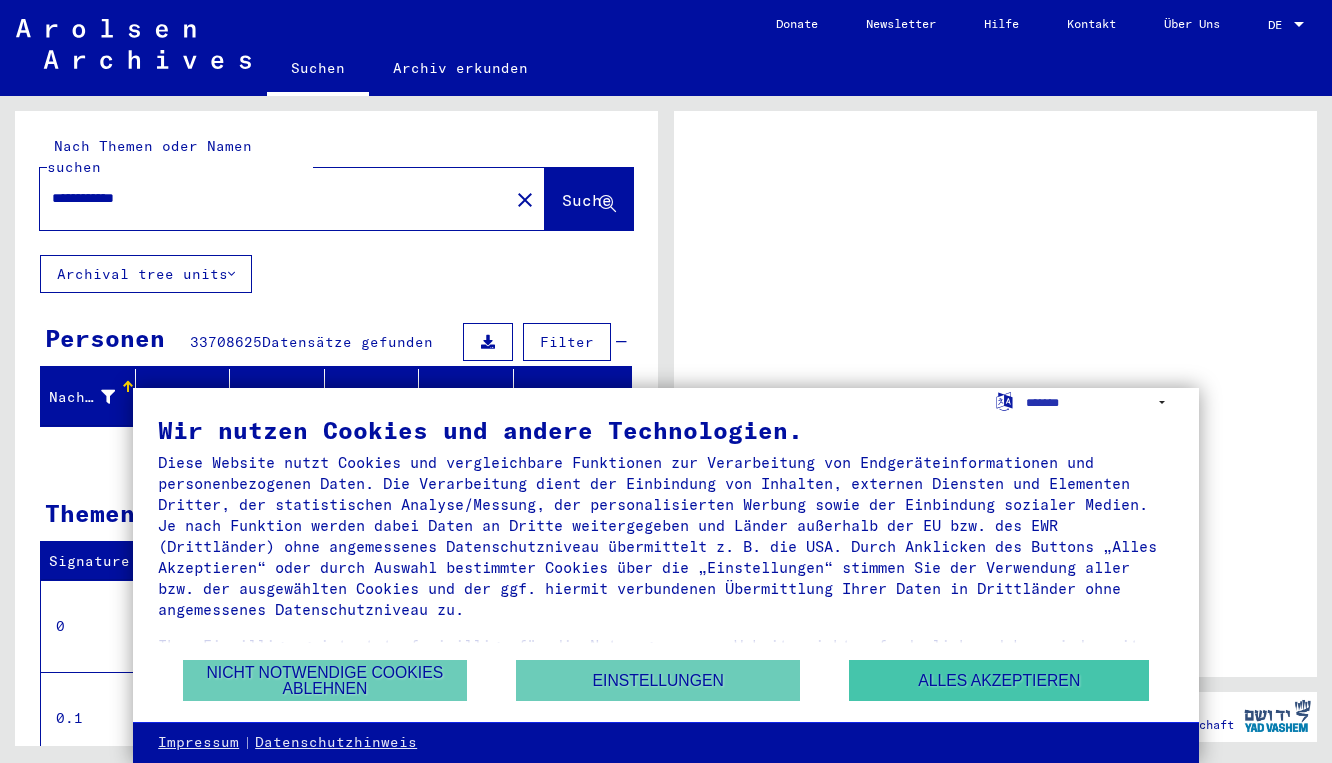 click on "Alles akzeptieren" at bounding box center [999, 680] 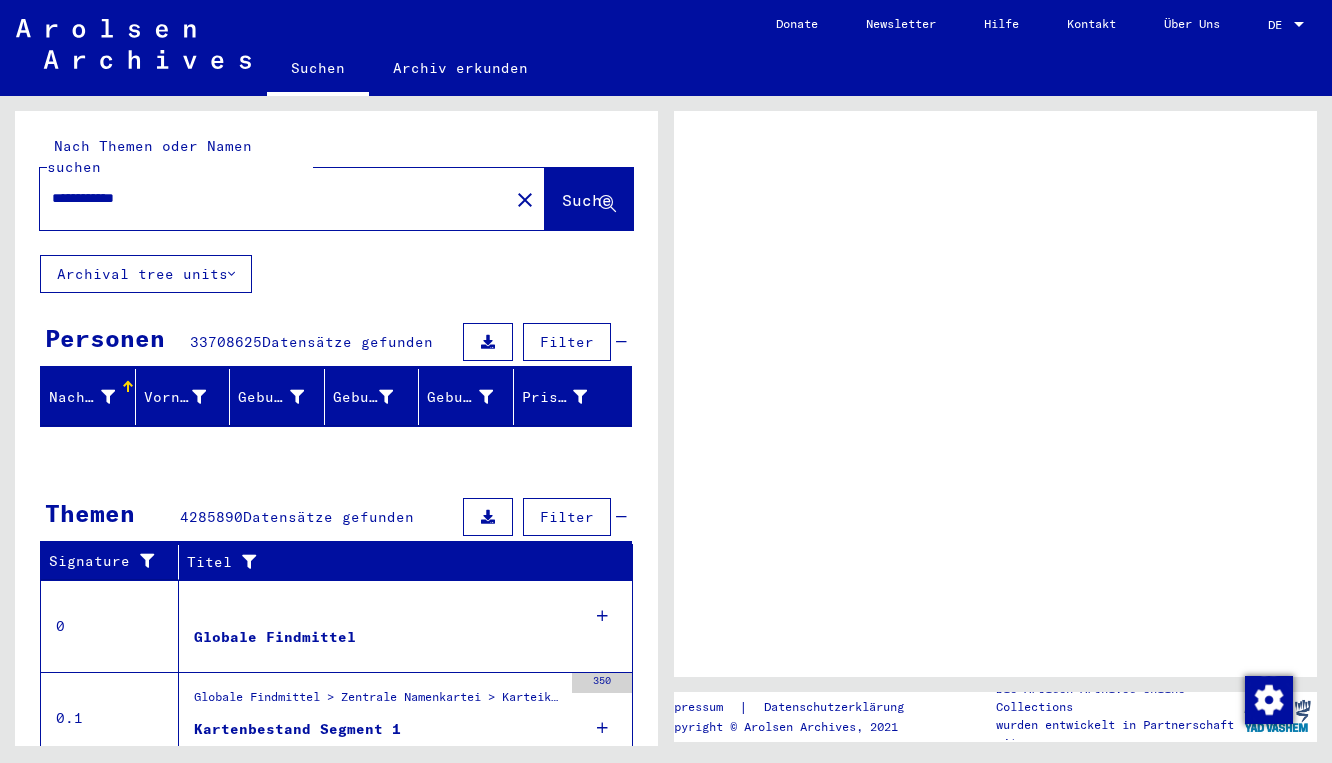 scroll, scrollTop: 0, scrollLeft: 0, axis: both 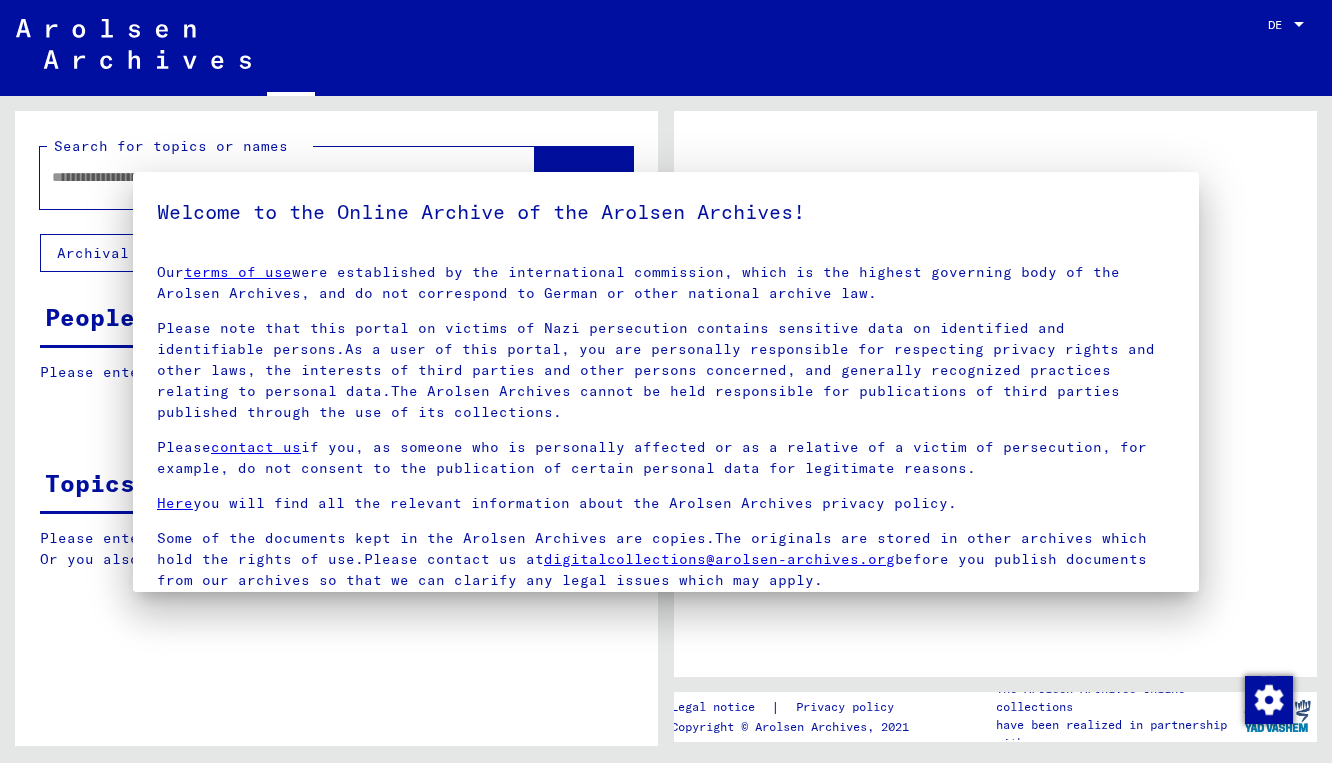 type on "**********" 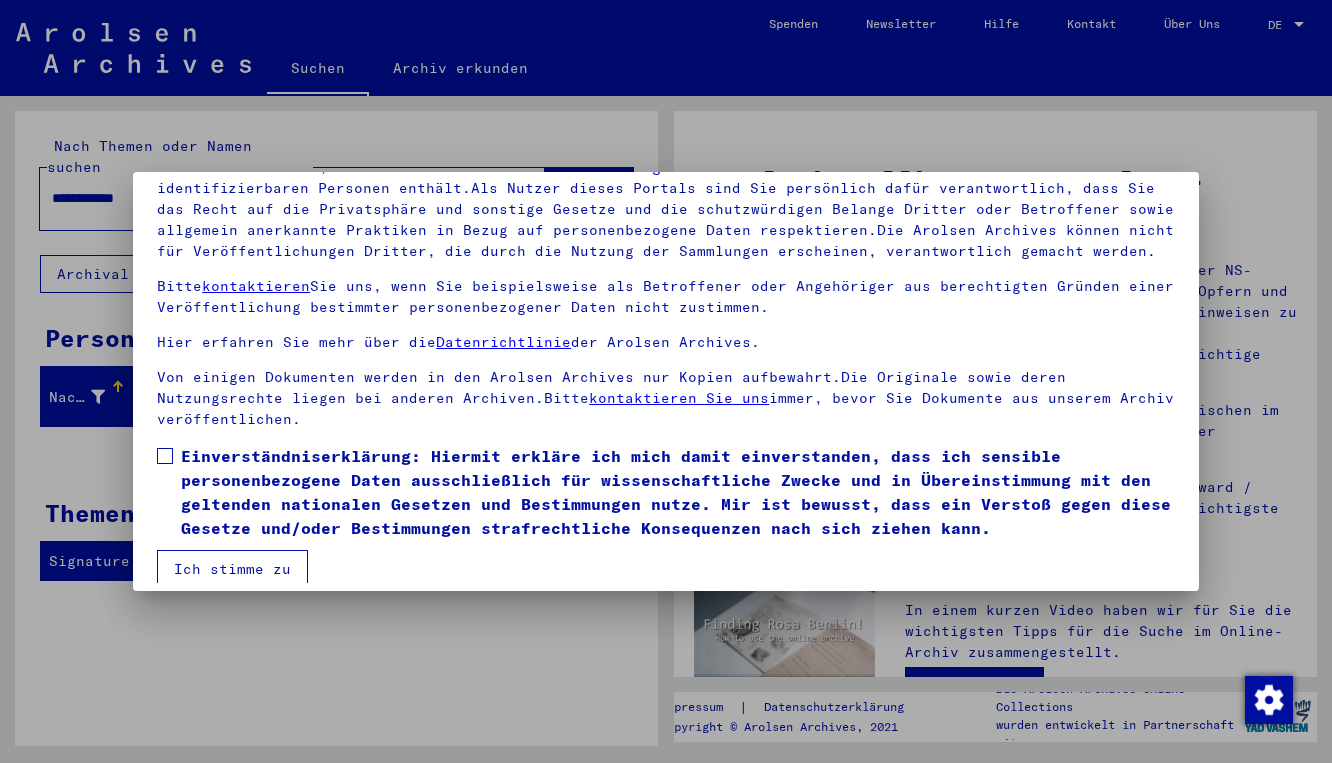 scroll, scrollTop: 160, scrollLeft: 0, axis: vertical 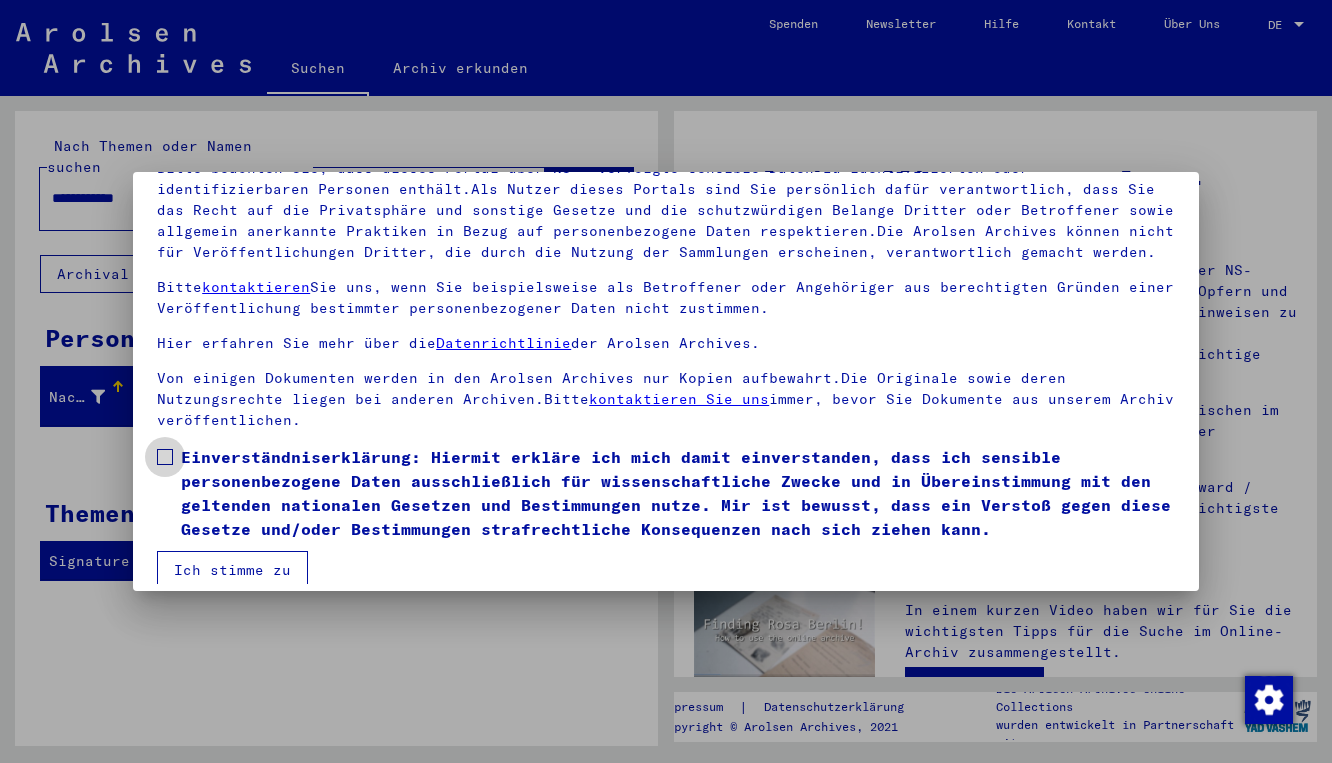 click on "Einverständniserklärung: Hiermit erkläre ich mich damit einverstanden, dass ich sensible personenbezogene Daten ausschließlich für wissenschaftliche Zwecke und in Übereinstimmung mit den geltenden nationalen Gesetzen und Bestimmungen nutze. Mir ist bewusst, dass ein Verstoß gegen diese Gesetze und/oder Bestimmungen strafrechtliche Konsequenzen nach sich ziehen kann." at bounding box center (666, 493) 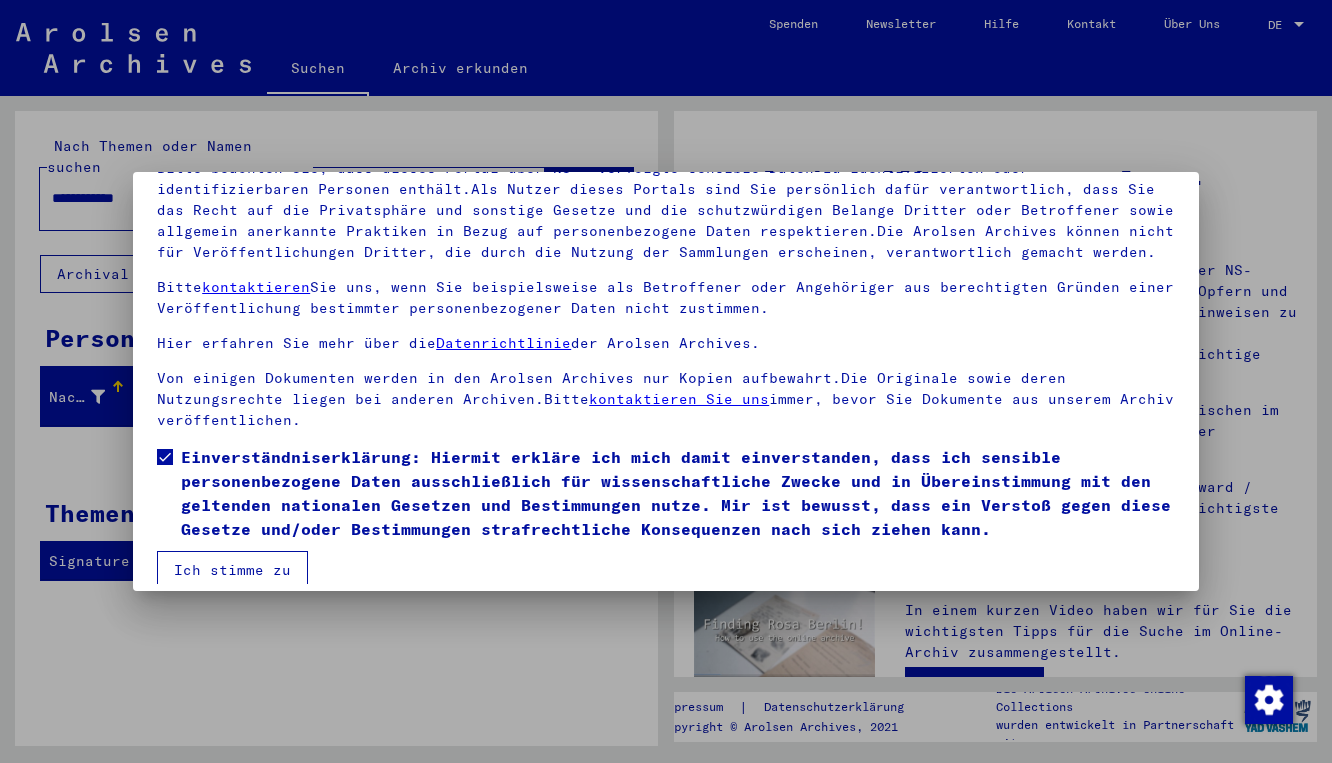 click on "Ich stimme zu" at bounding box center [232, 570] 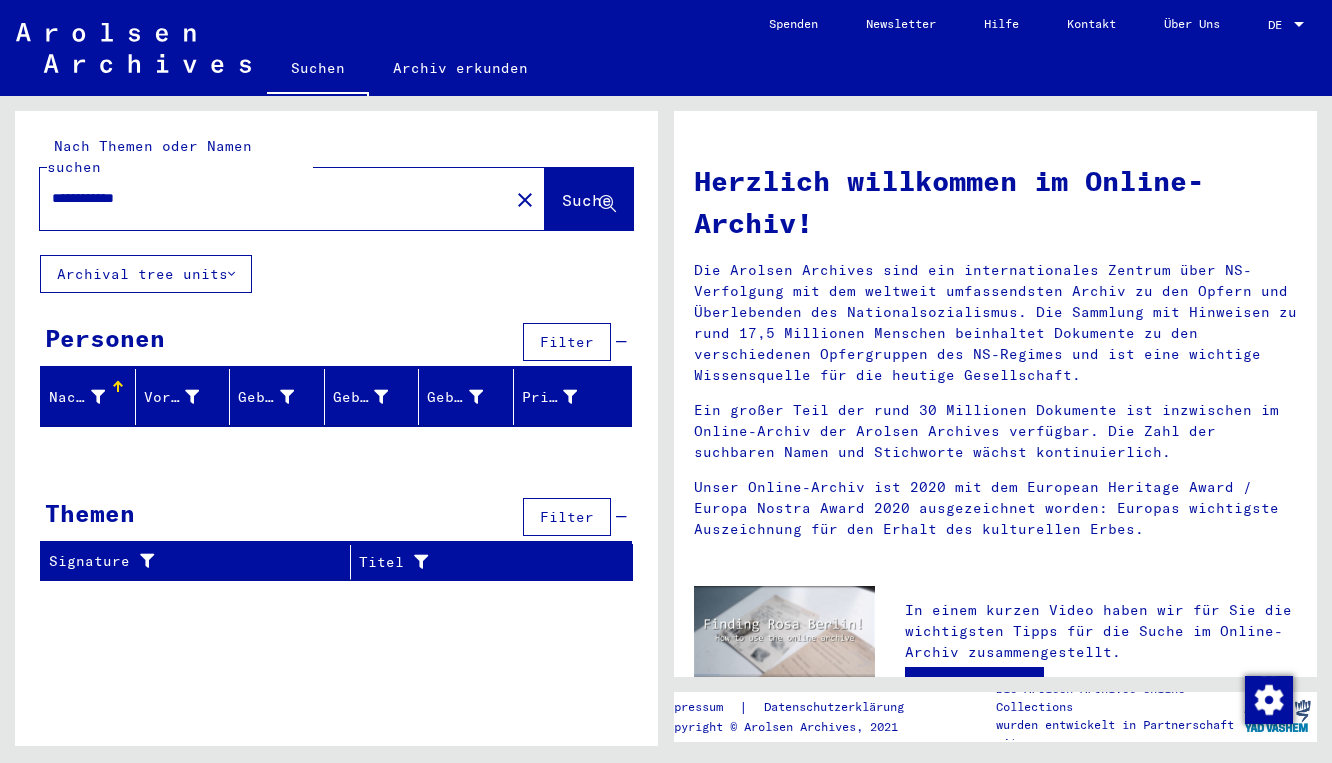 scroll, scrollTop: 0, scrollLeft: 0, axis: both 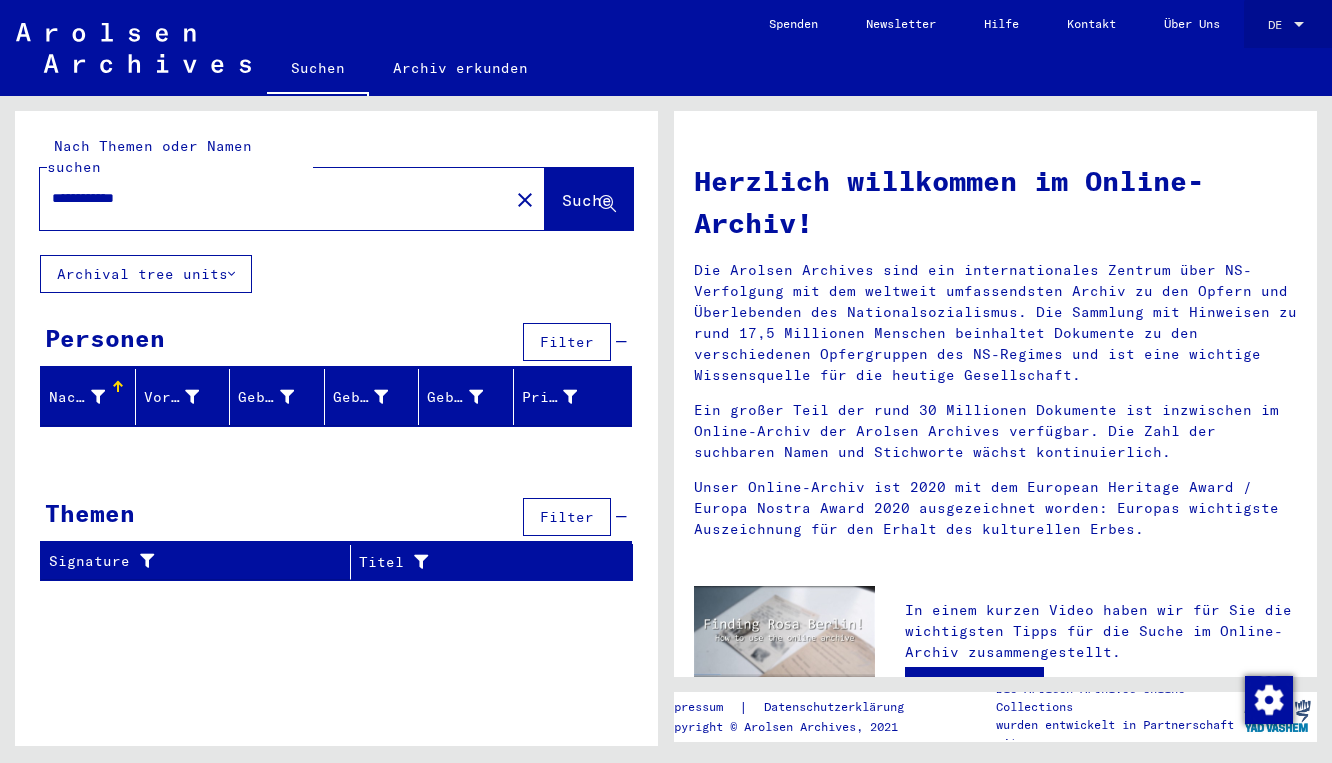click at bounding box center [1299, 24] 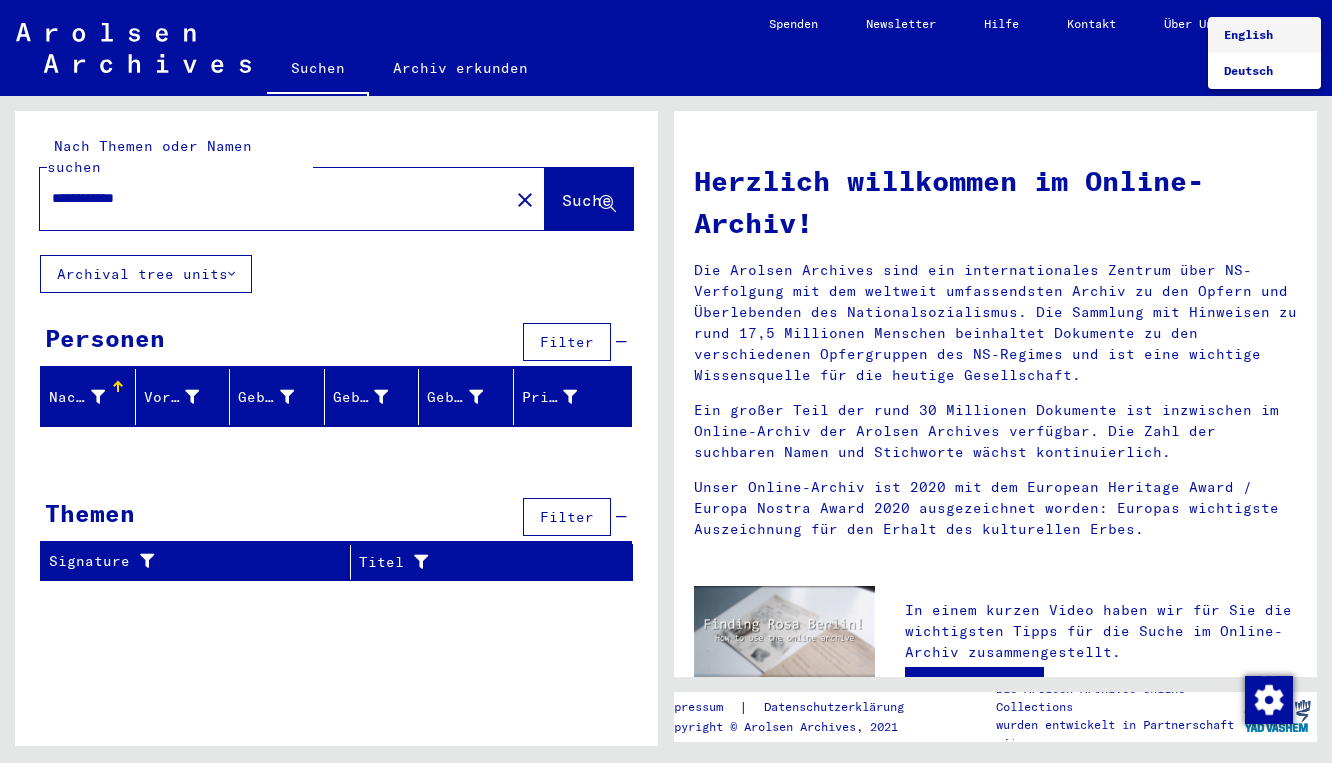 click on "English" at bounding box center (1248, 34) 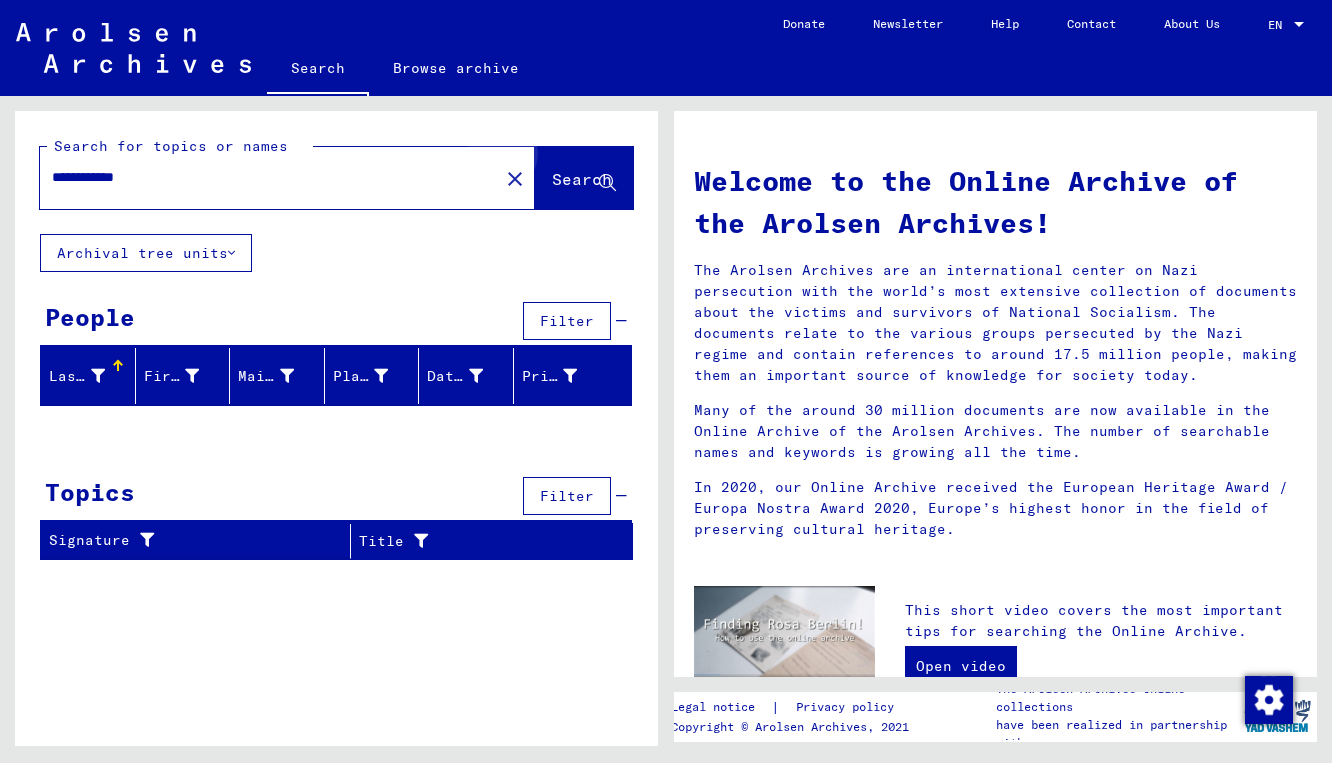 click on "Search" 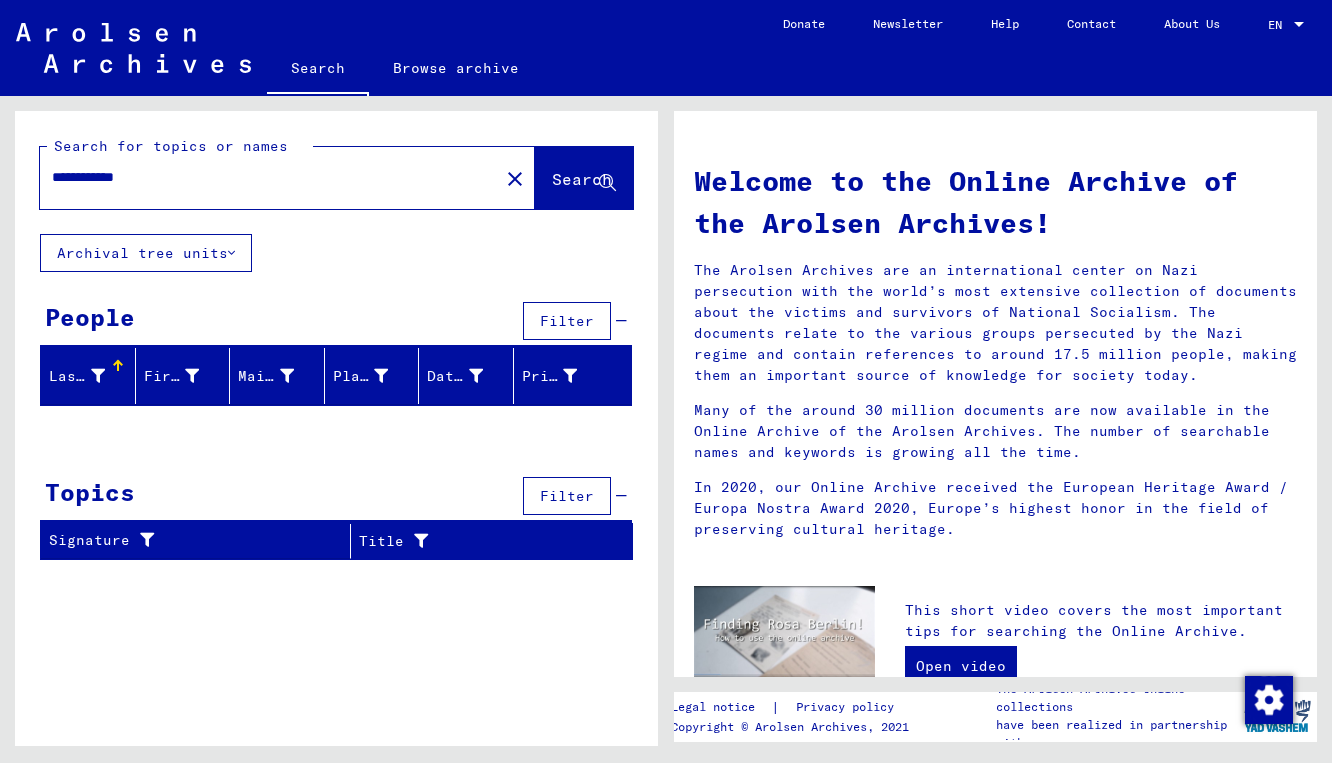 click on "**********" at bounding box center (263, 177) 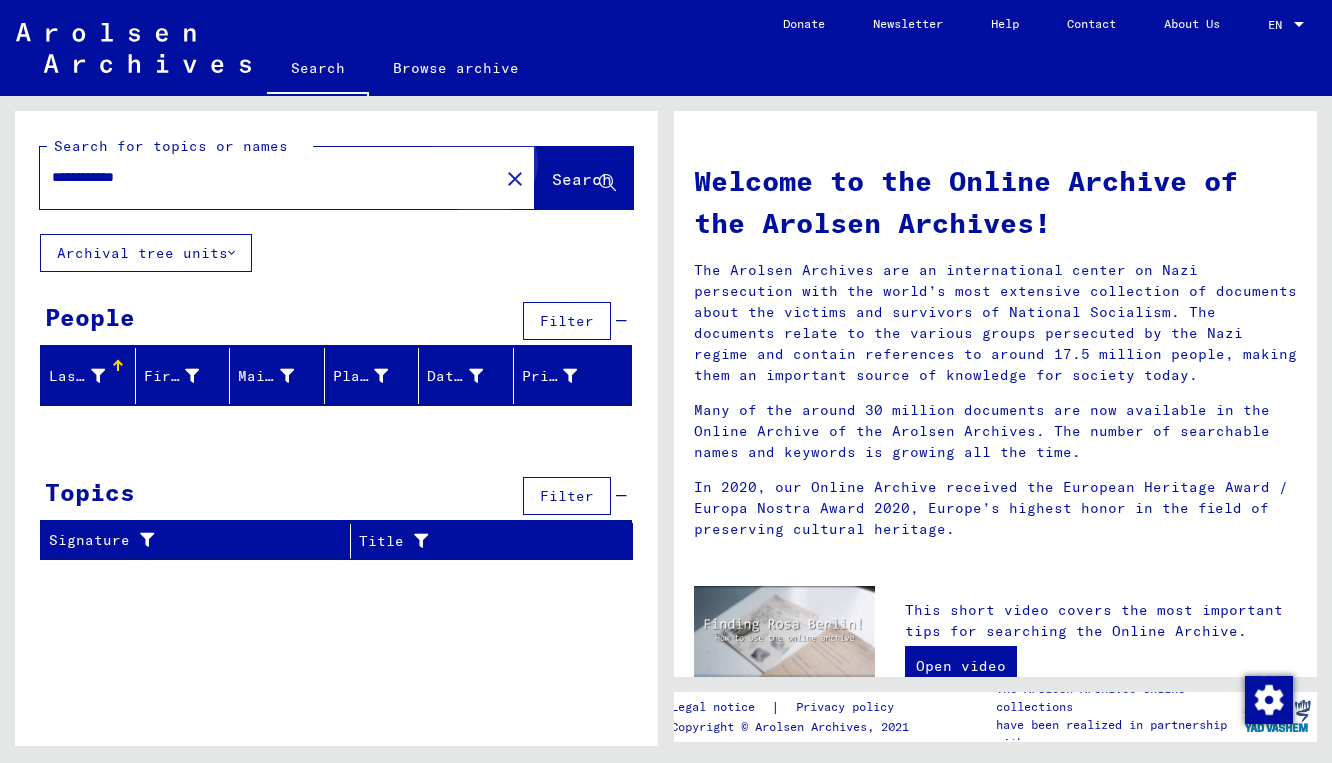 click on "Search" 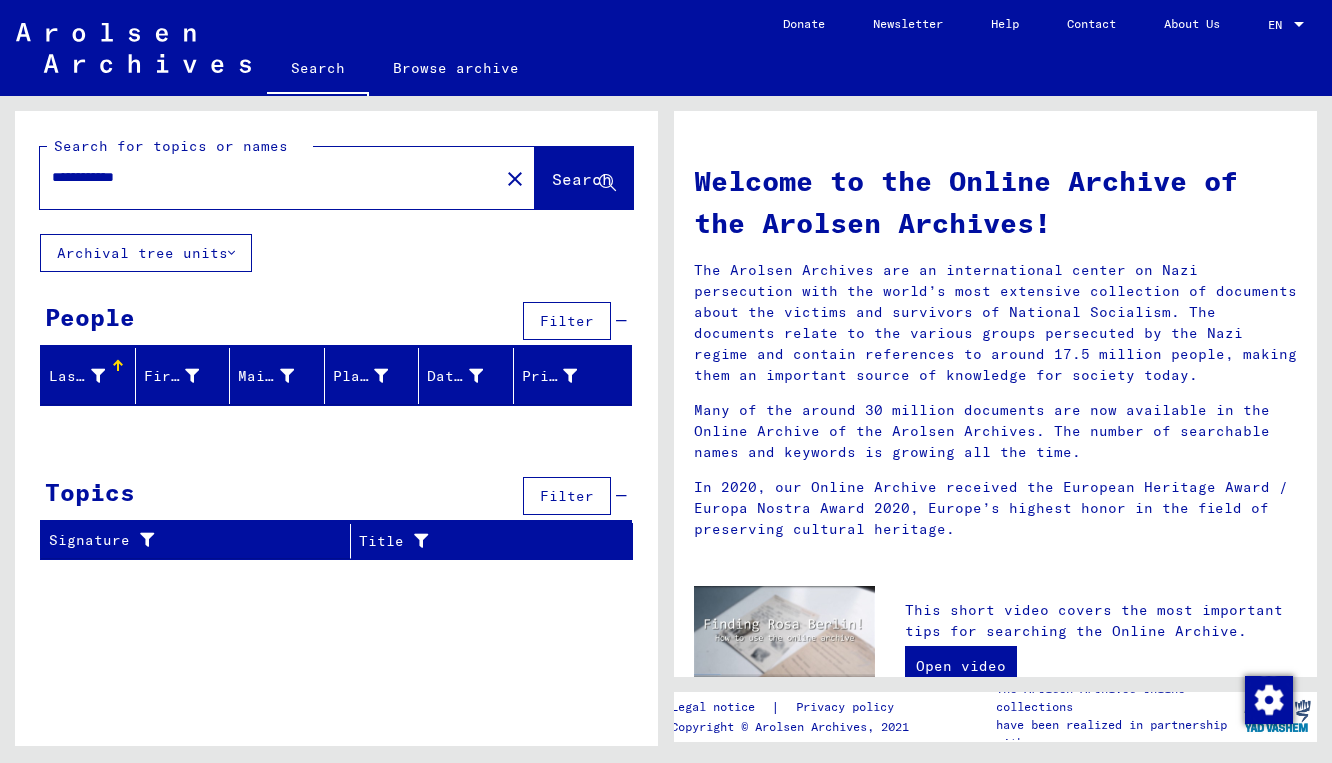 click on "Search" 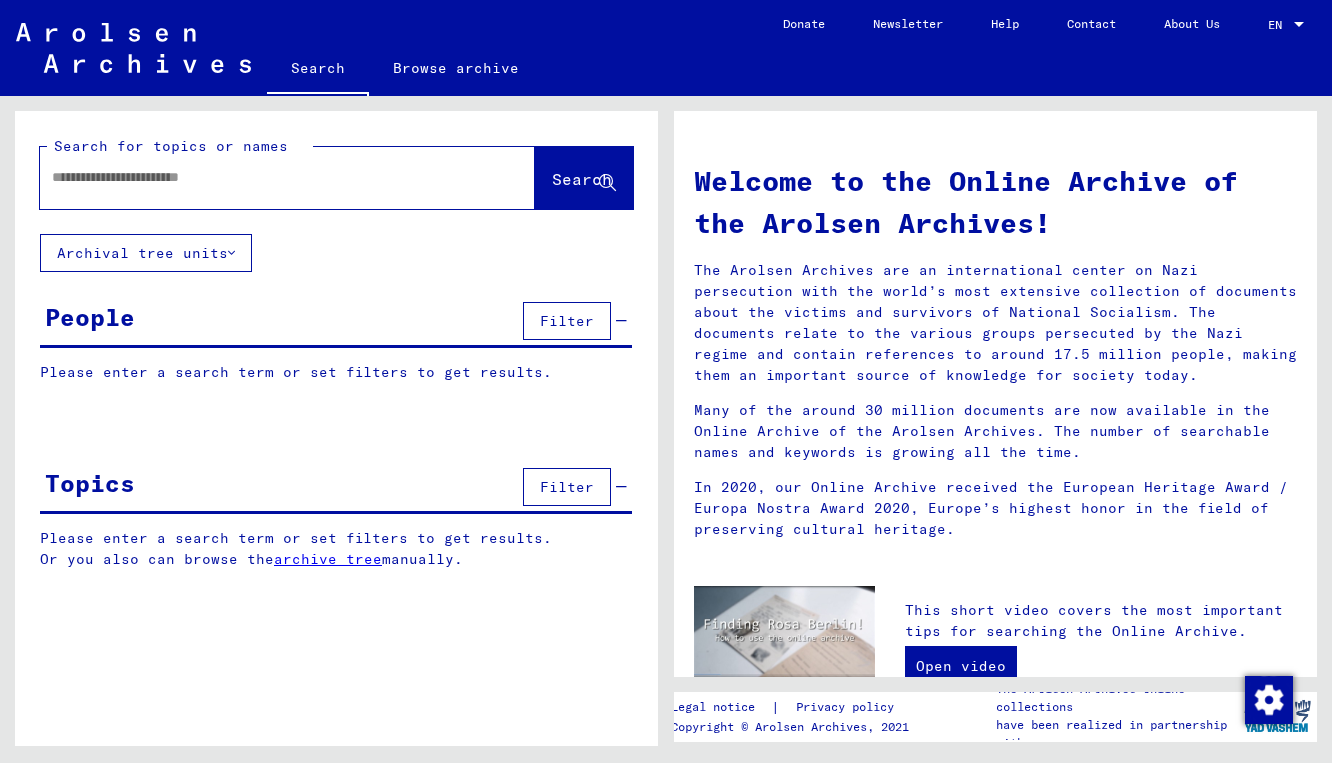 click at bounding box center [263, 177] 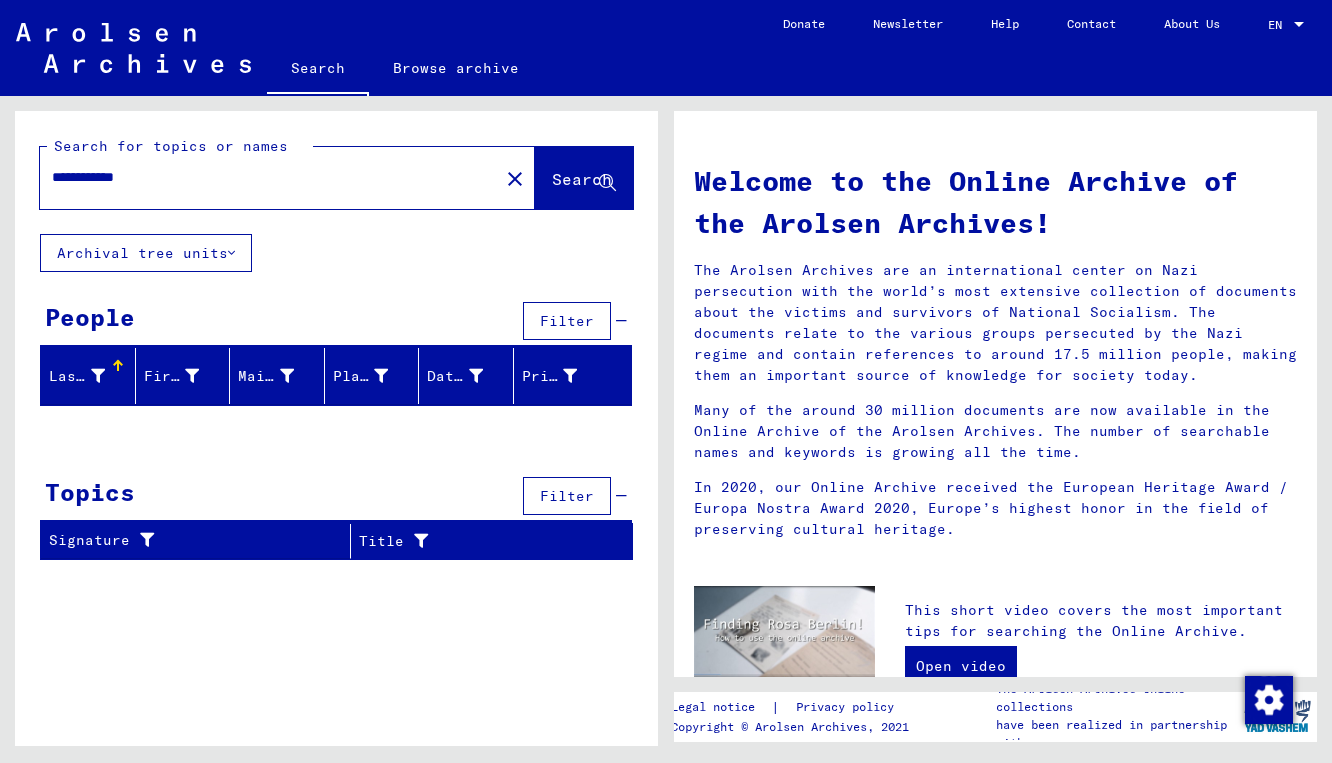 drag, startPoint x: 98, startPoint y: 181, endPoint x: 52, endPoint y: 183, distance: 46.043457 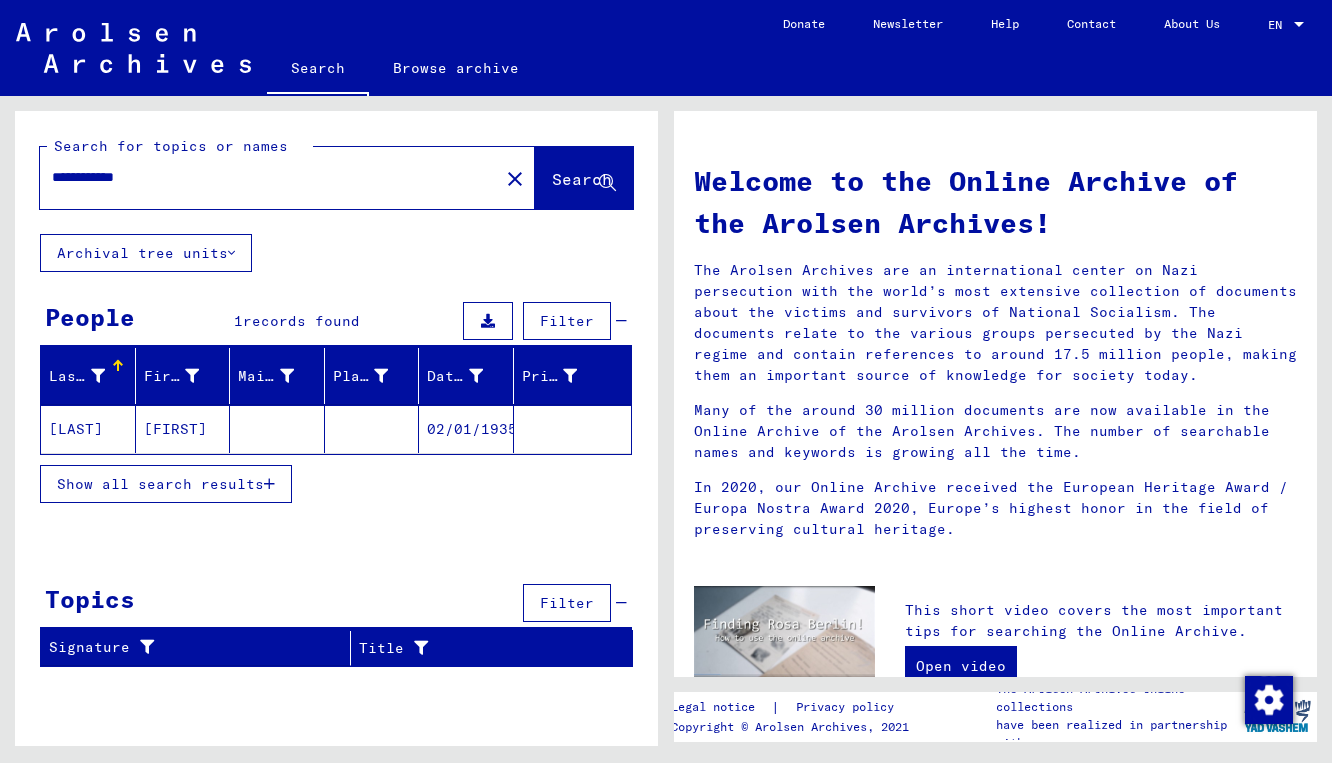 click on "[FIRST]" 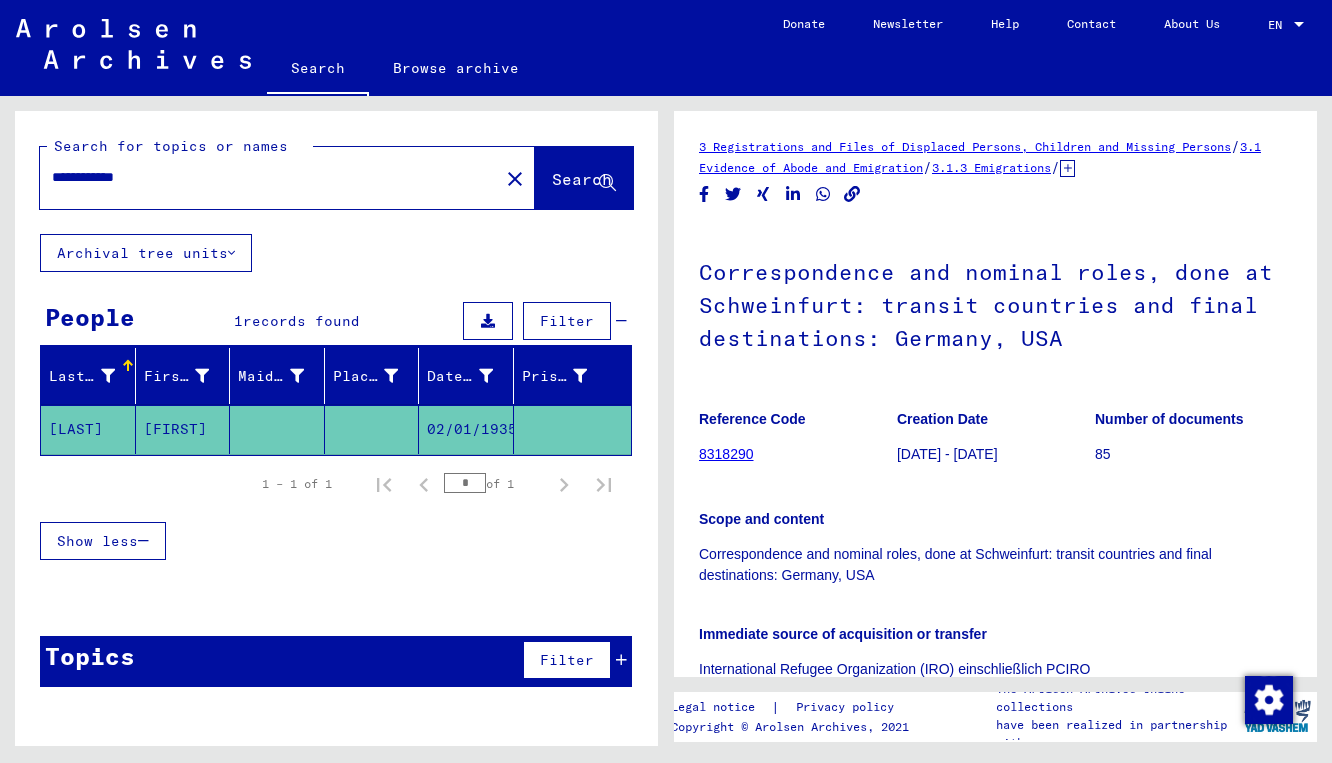 scroll, scrollTop: 0, scrollLeft: 0, axis: both 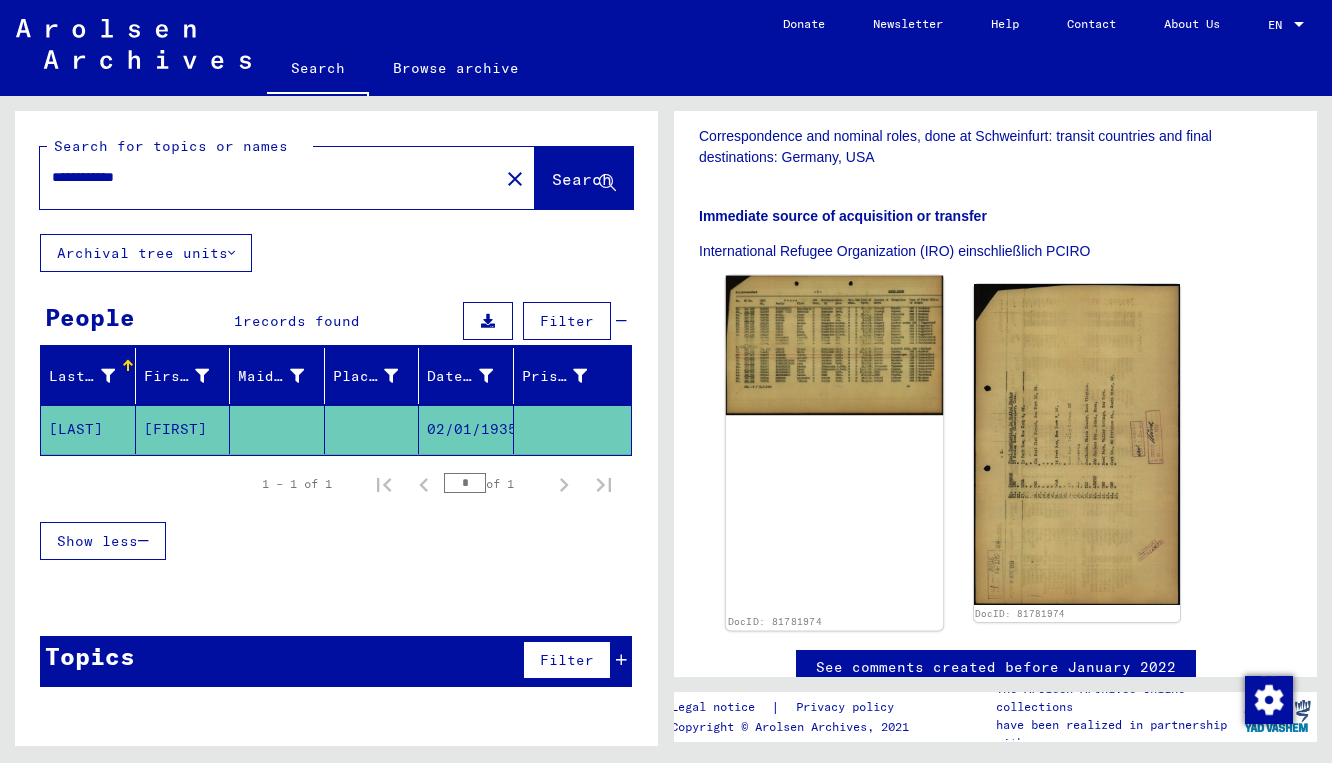 click 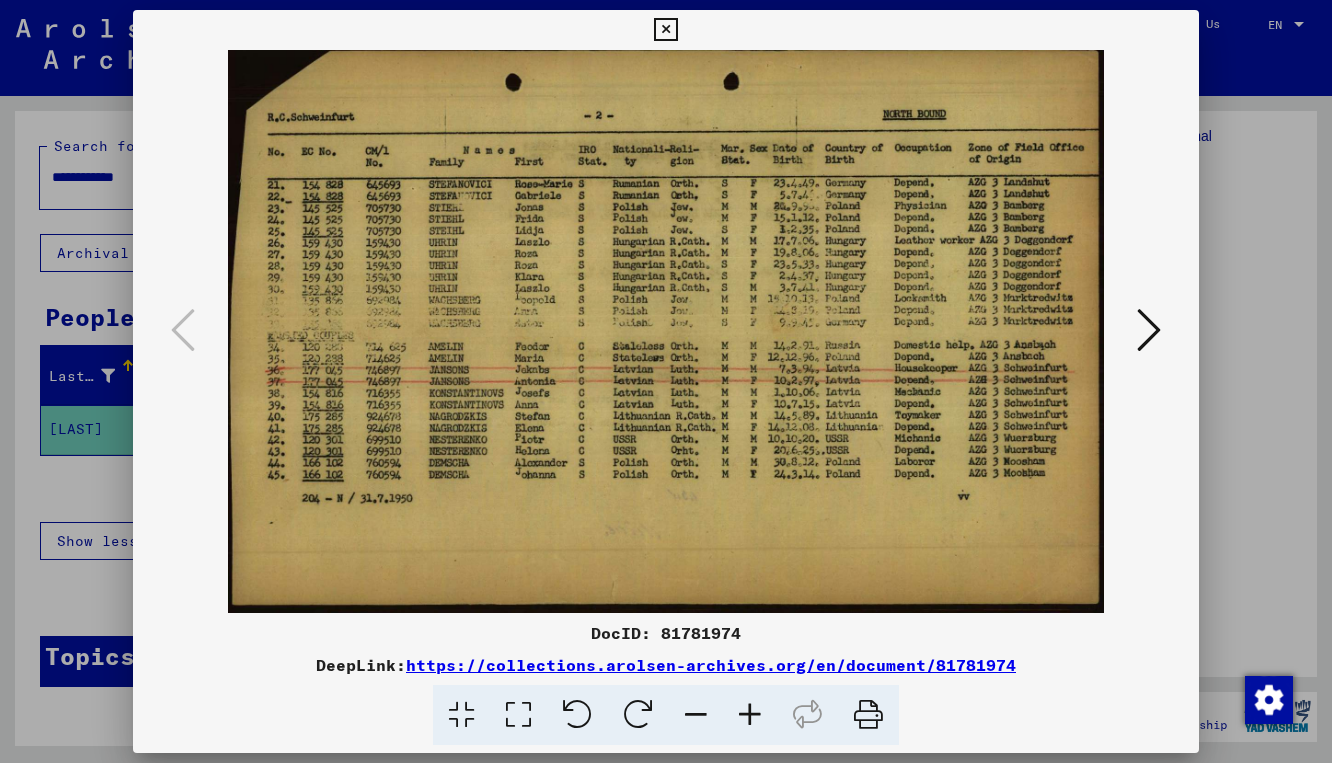 click at bounding box center [1149, 331] 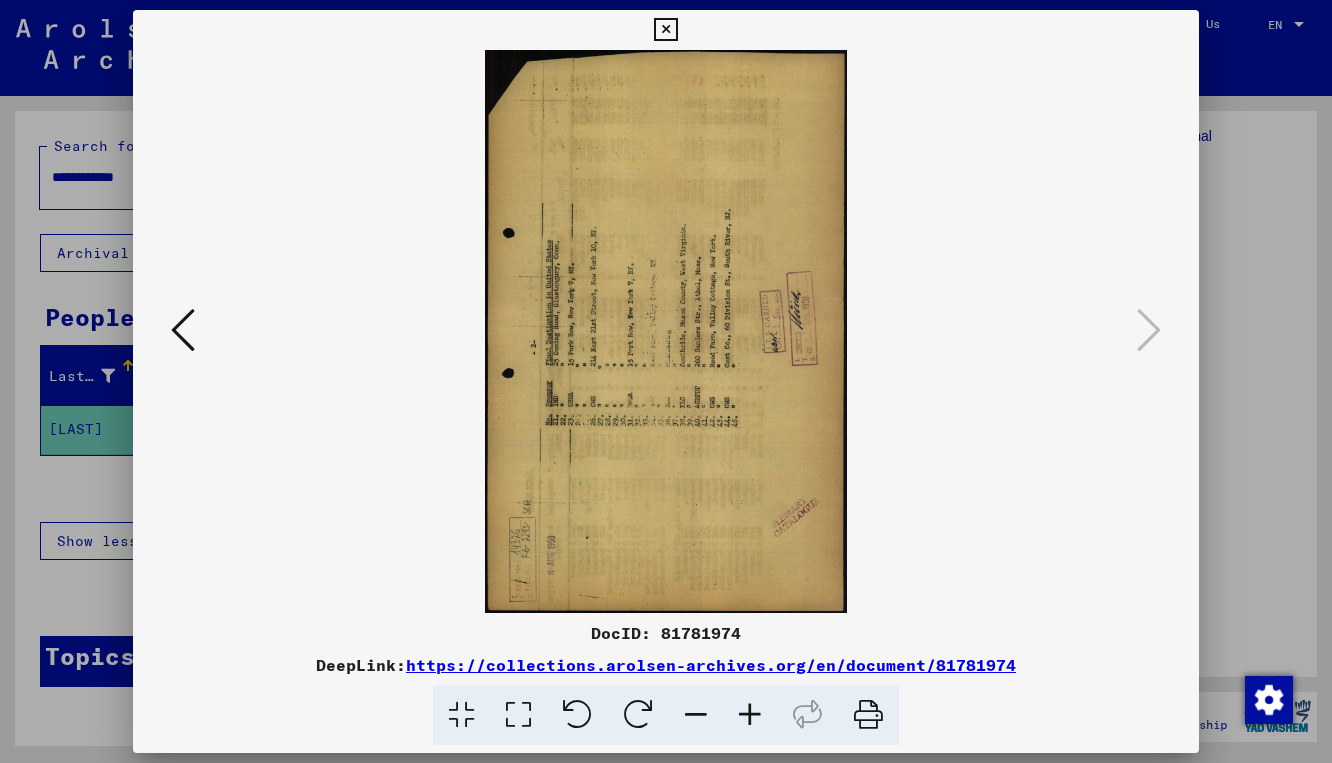 click at bounding box center (183, 330) 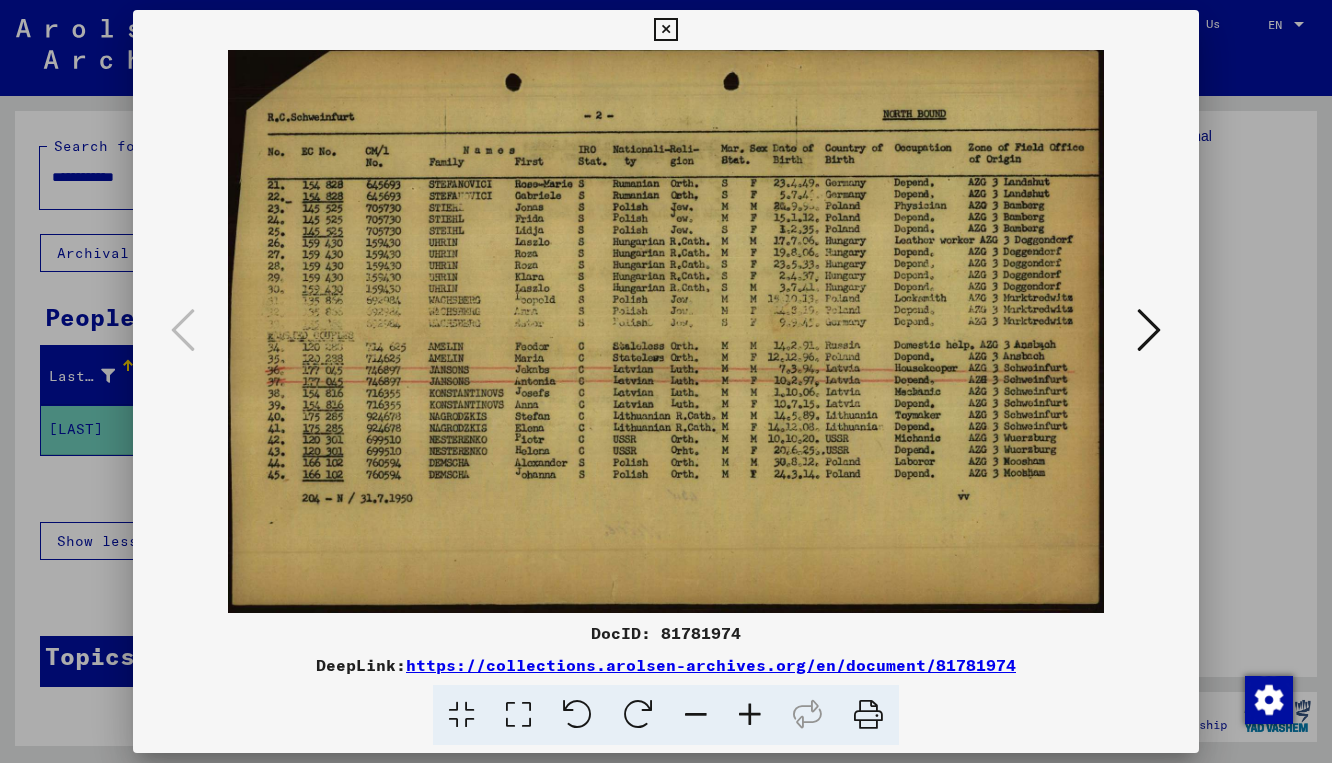 scroll, scrollTop: 0, scrollLeft: 0, axis: both 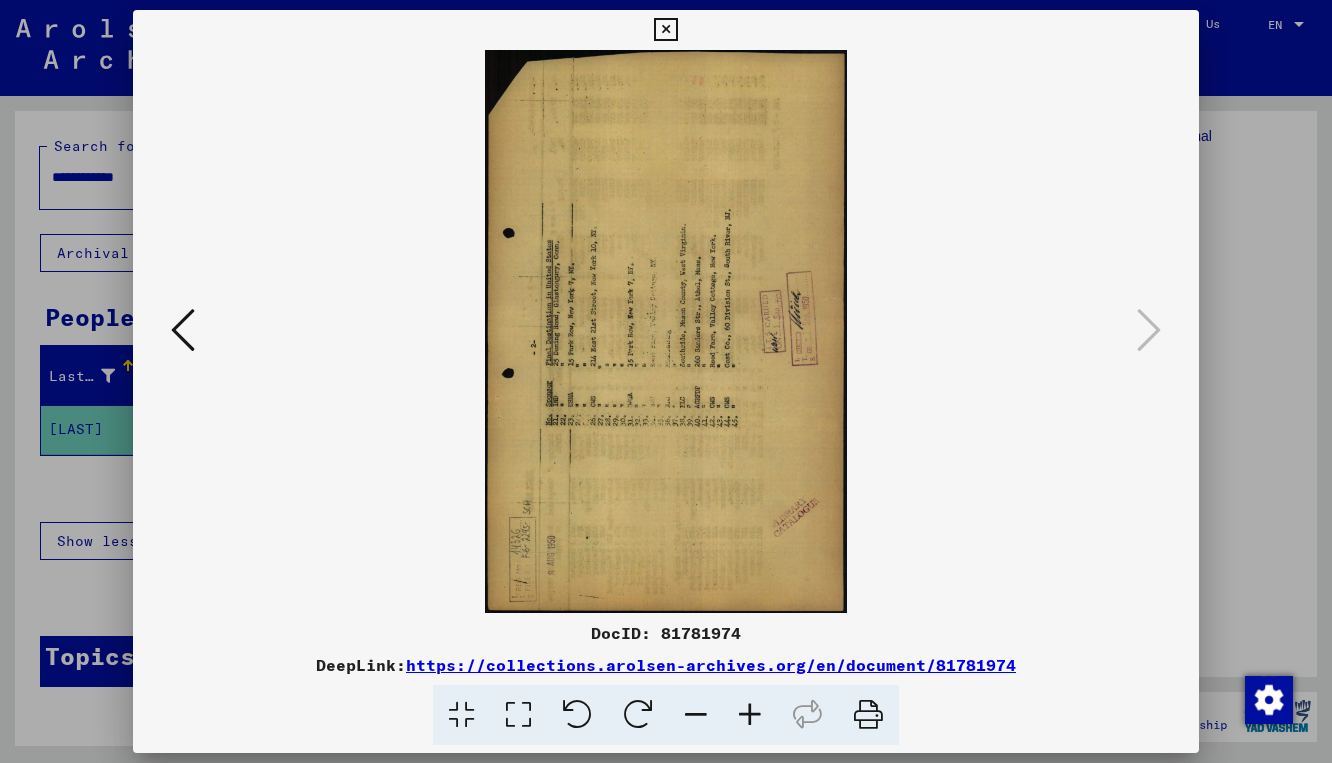 click at bounding box center [665, 30] 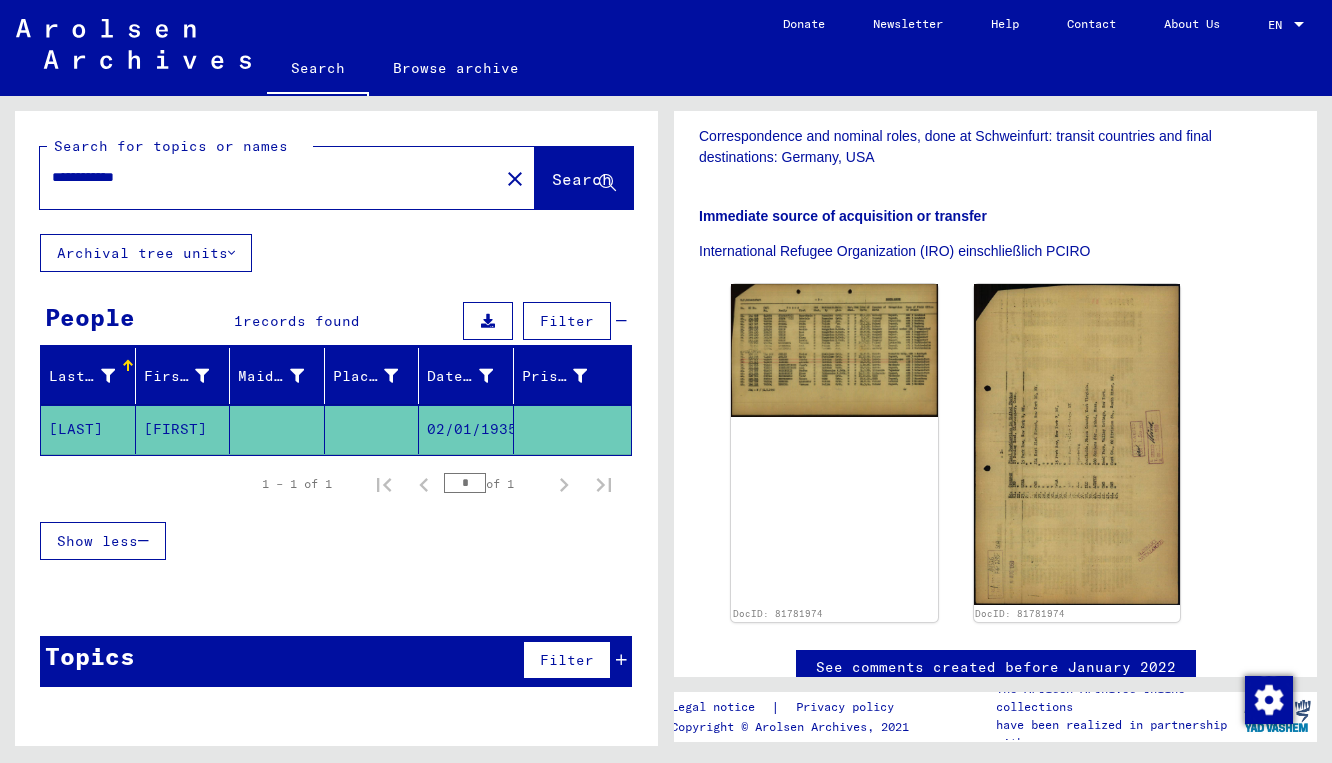 click on "**********" at bounding box center [269, 177] 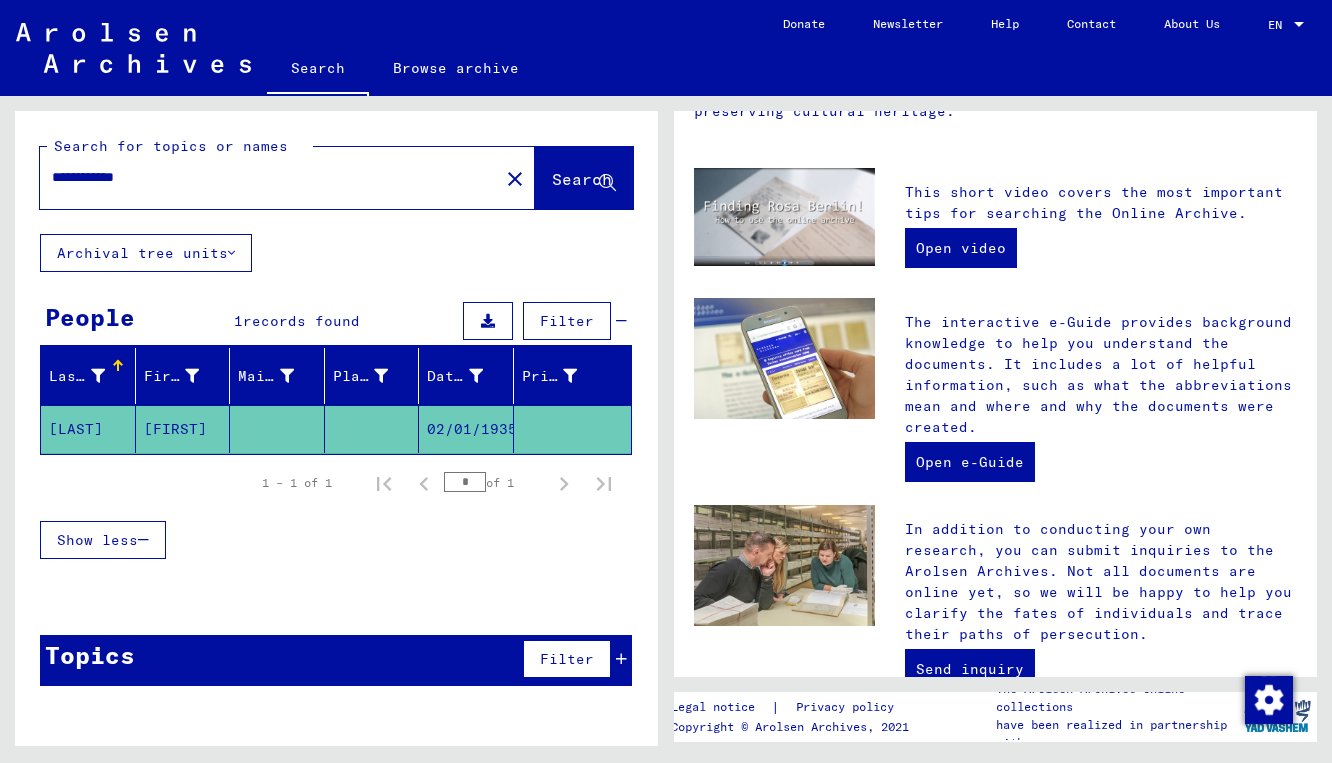 scroll, scrollTop: 0, scrollLeft: 0, axis: both 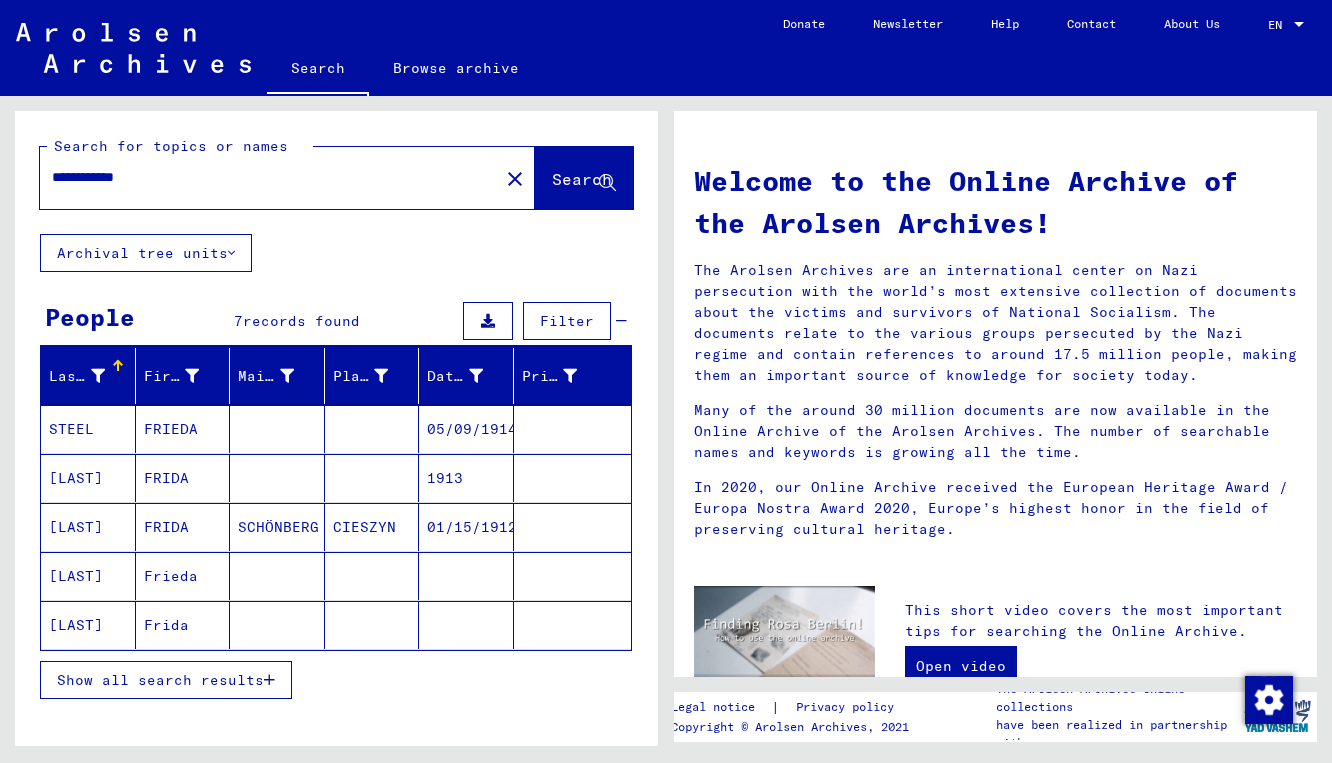 click on "FRIDA" at bounding box center [183, 527] 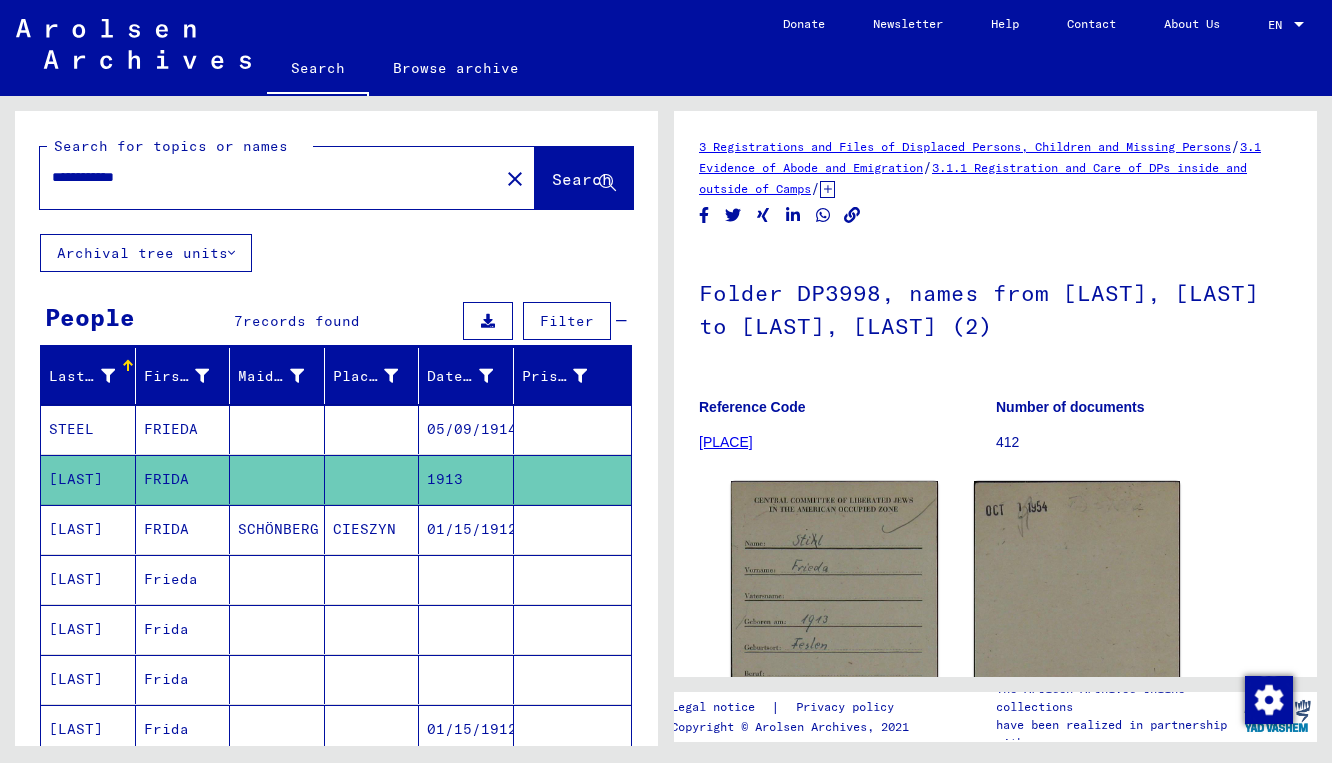 scroll, scrollTop: 0, scrollLeft: 0, axis: both 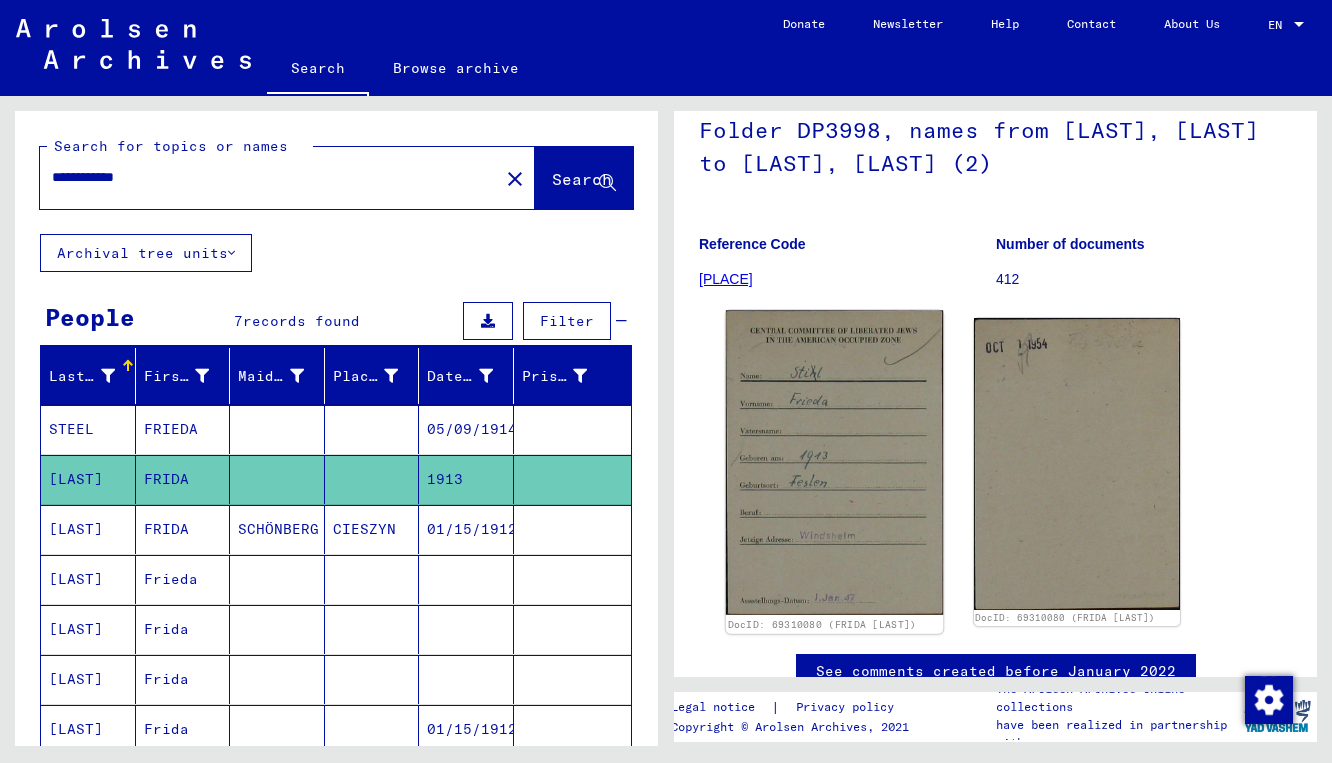 click 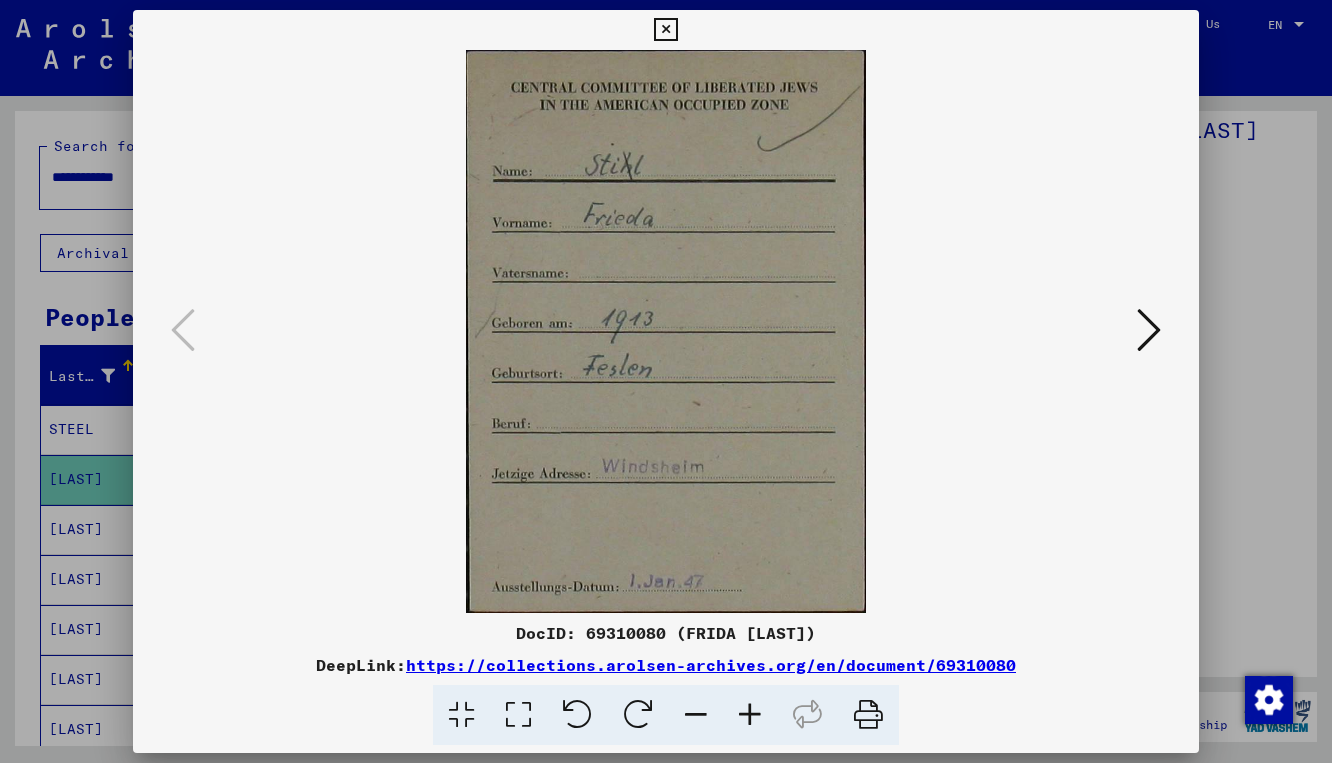 click at bounding box center (1149, 330) 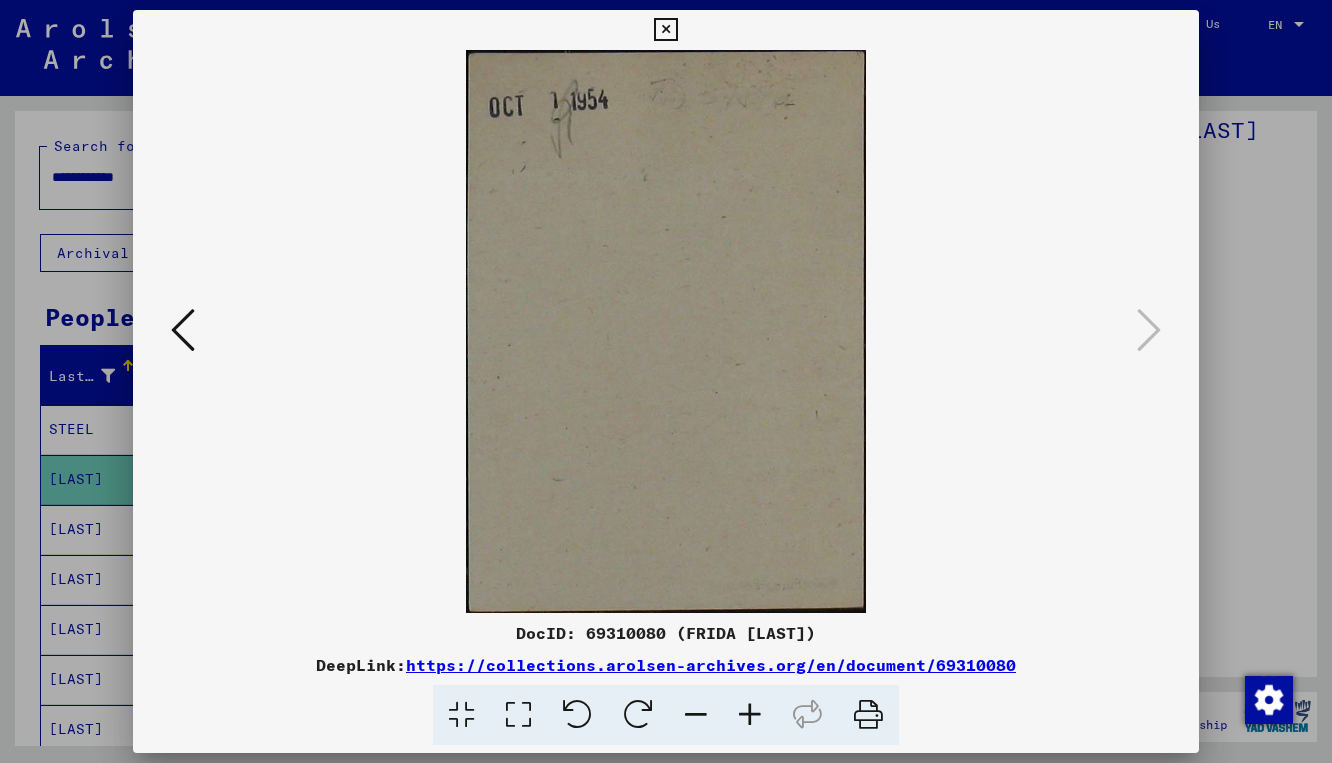 click at bounding box center [665, 30] 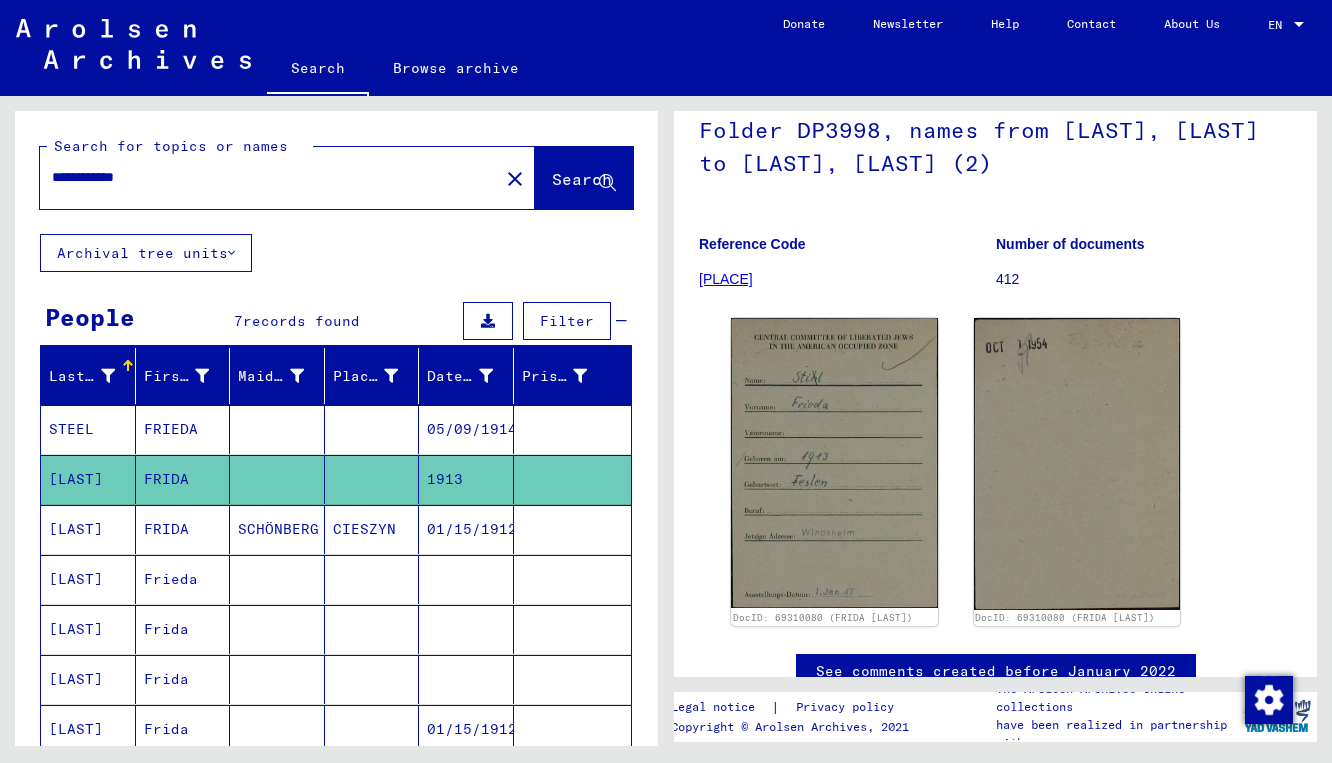 click on "FRIDA" at bounding box center [183, 579] 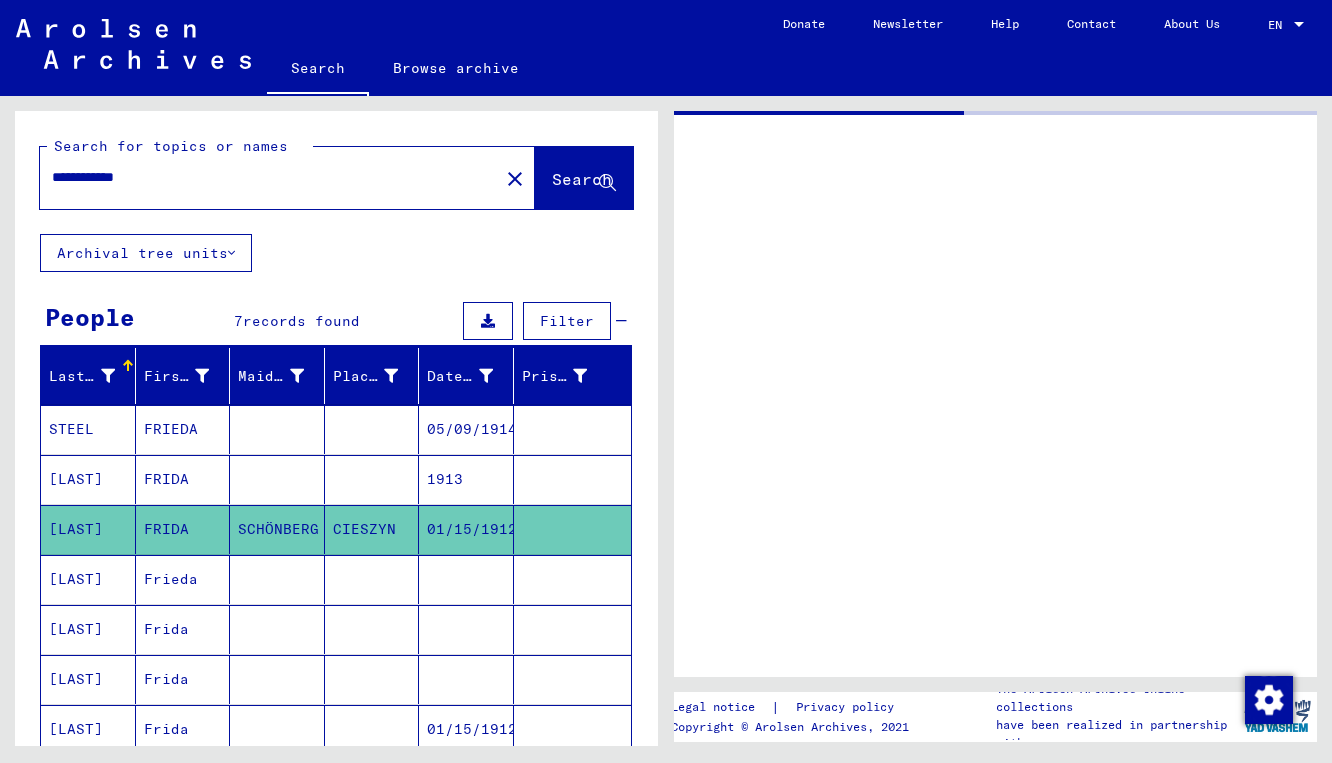 scroll, scrollTop: 0, scrollLeft: 0, axis: both 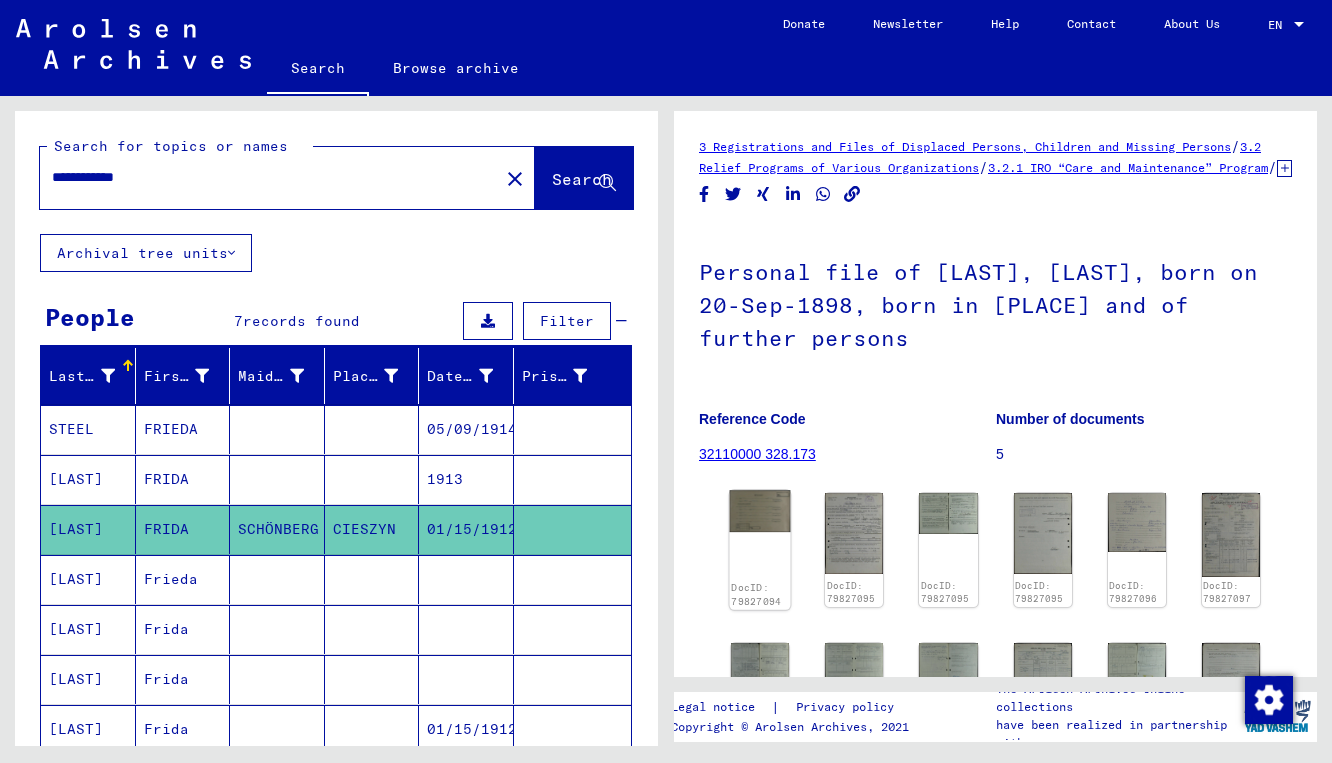 click 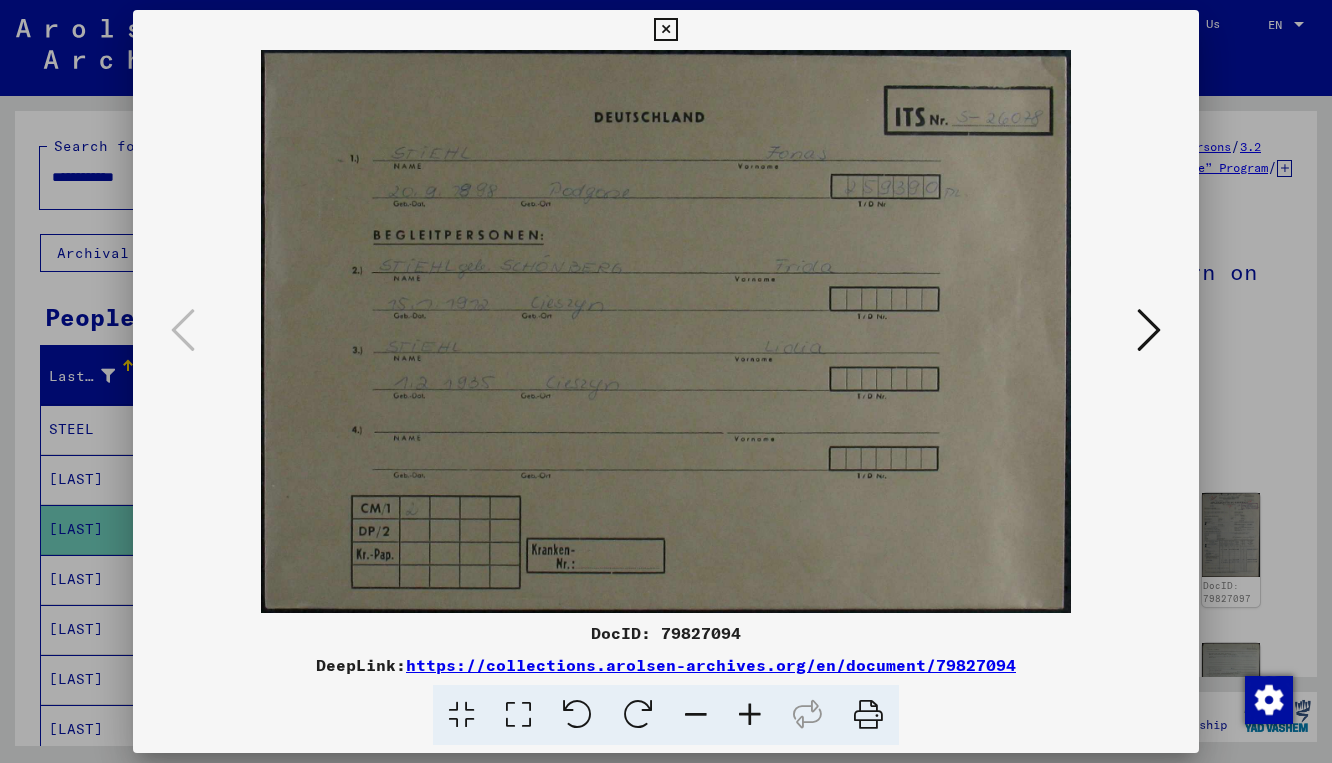 scroll, scrollTop: 0, scrollLeft: 0, axis: both 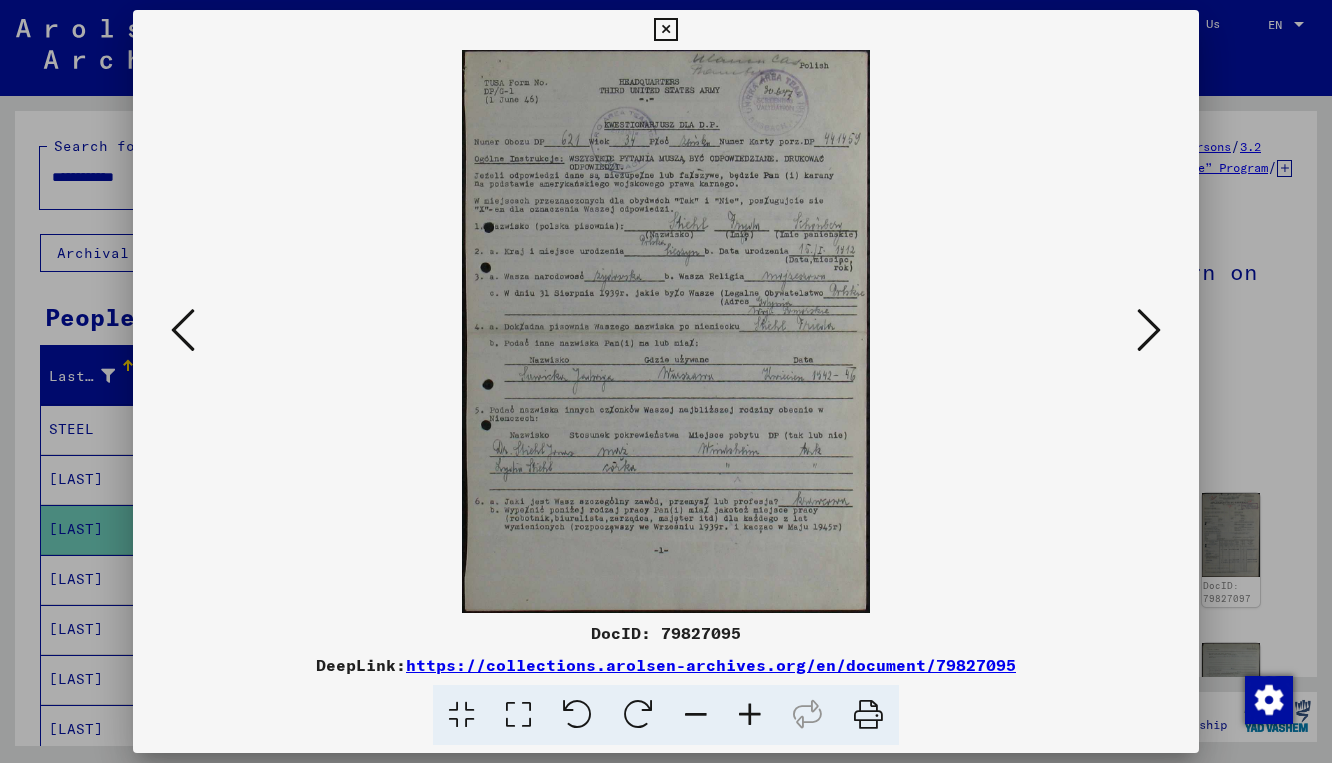 click at bounding box center [666, 331] 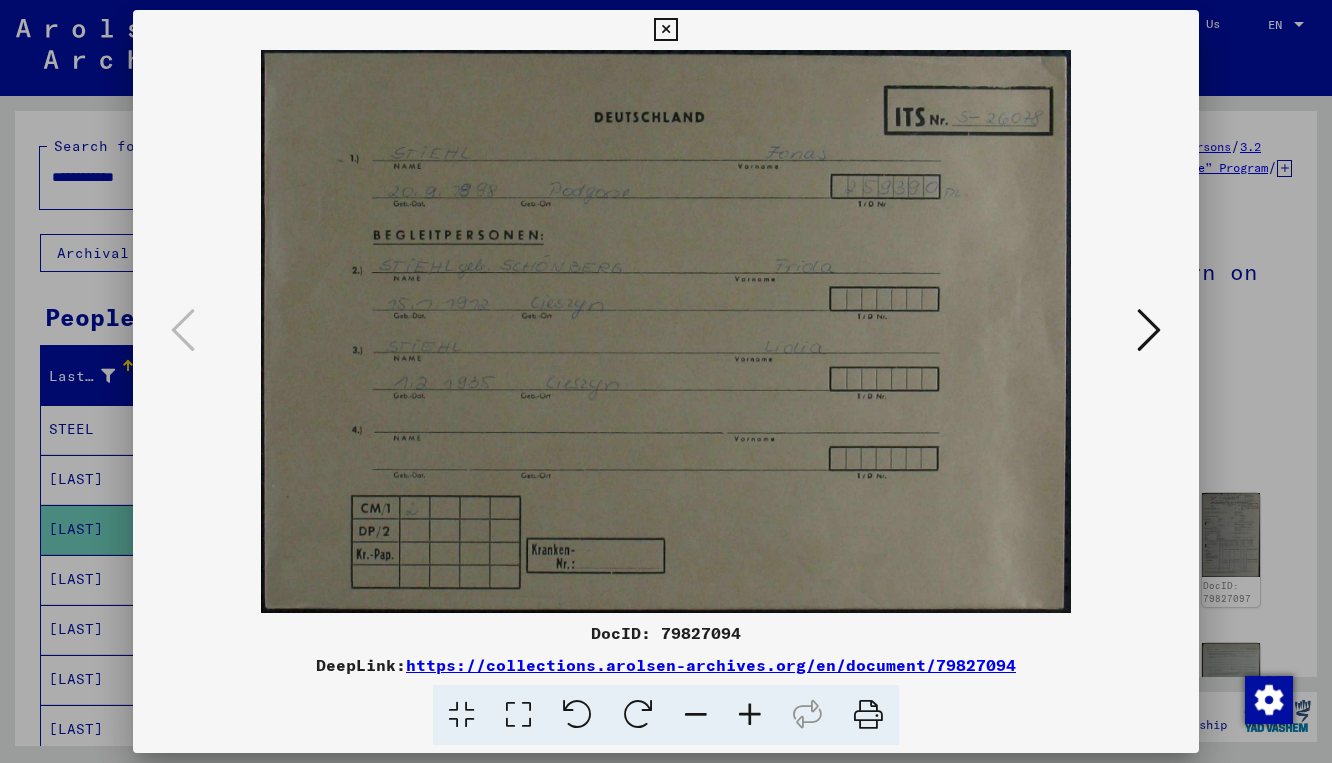 click at bounding box center (1149, 330) 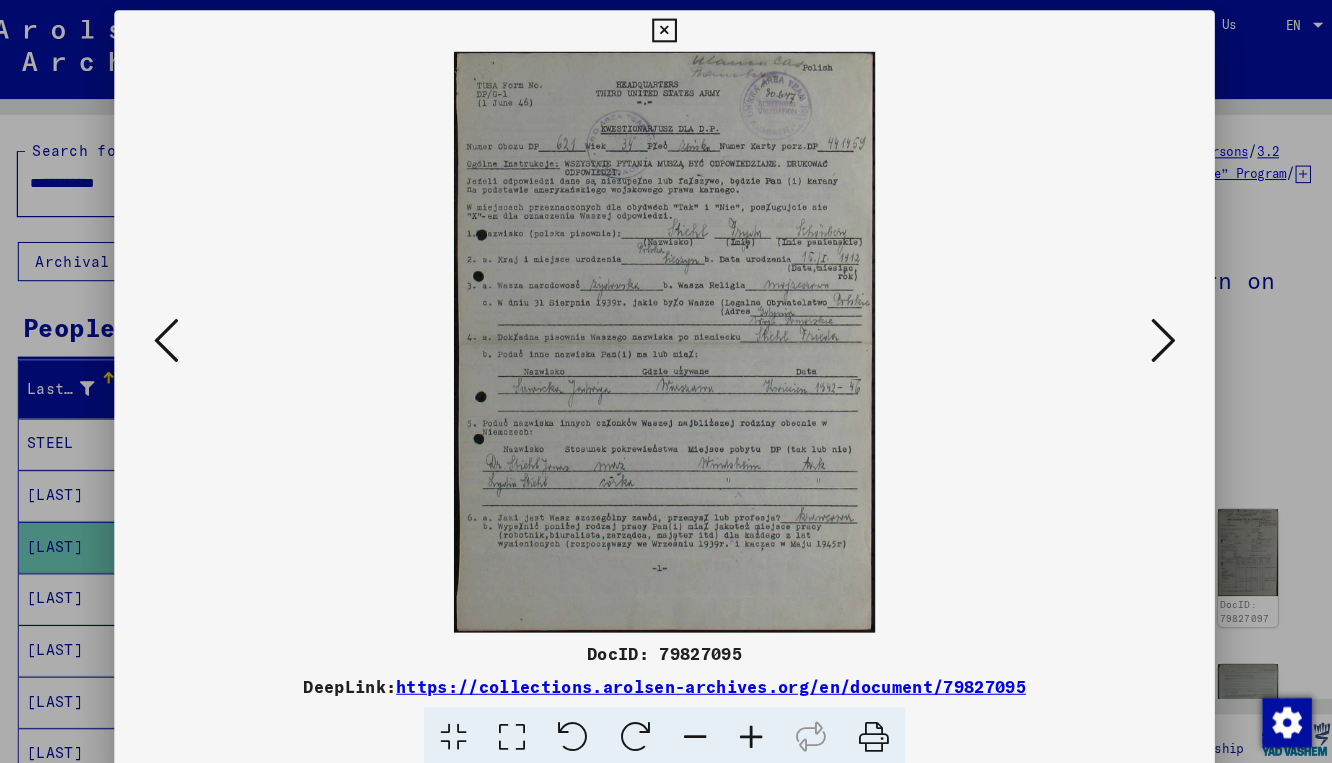click at bounding box center [1149, 330] 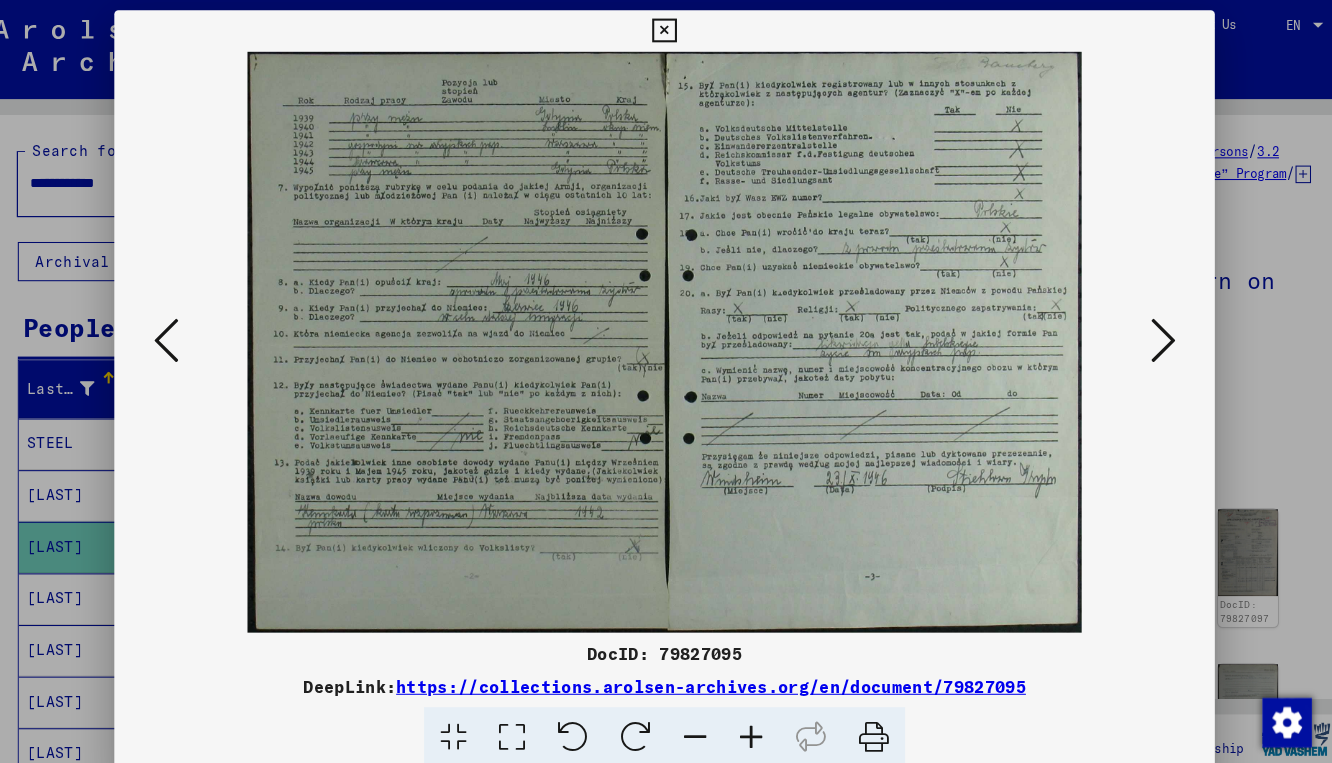 click at bounding box center (1149, 330) 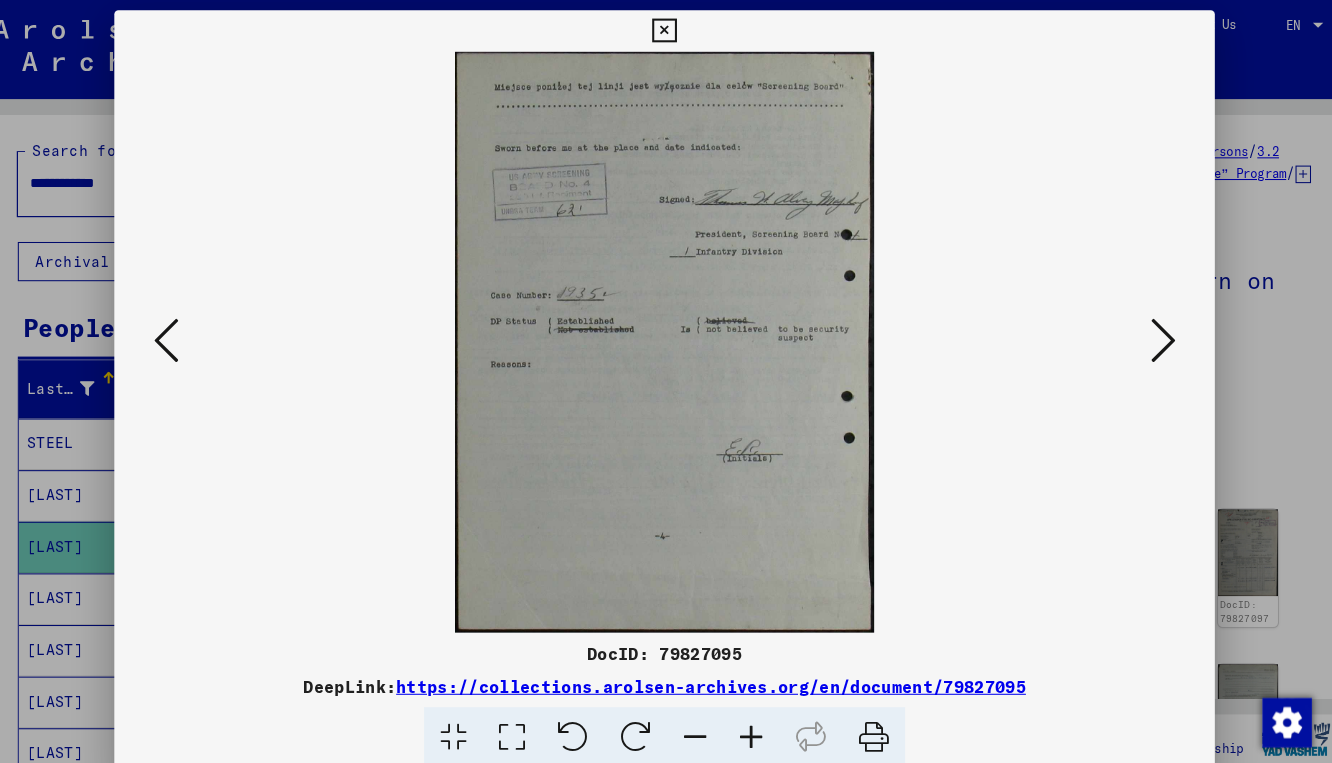 click at bounding box center [666, 331] 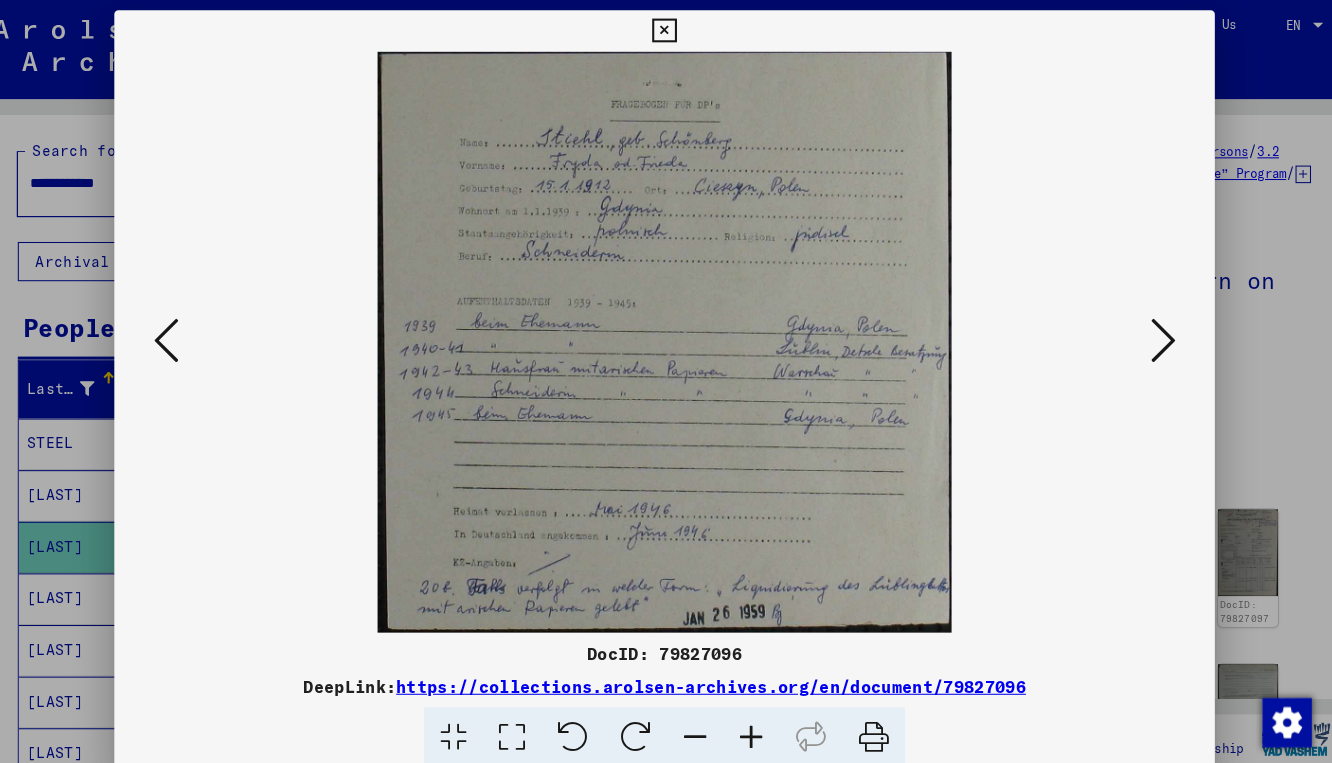 click at bounding box center [1149, 331] 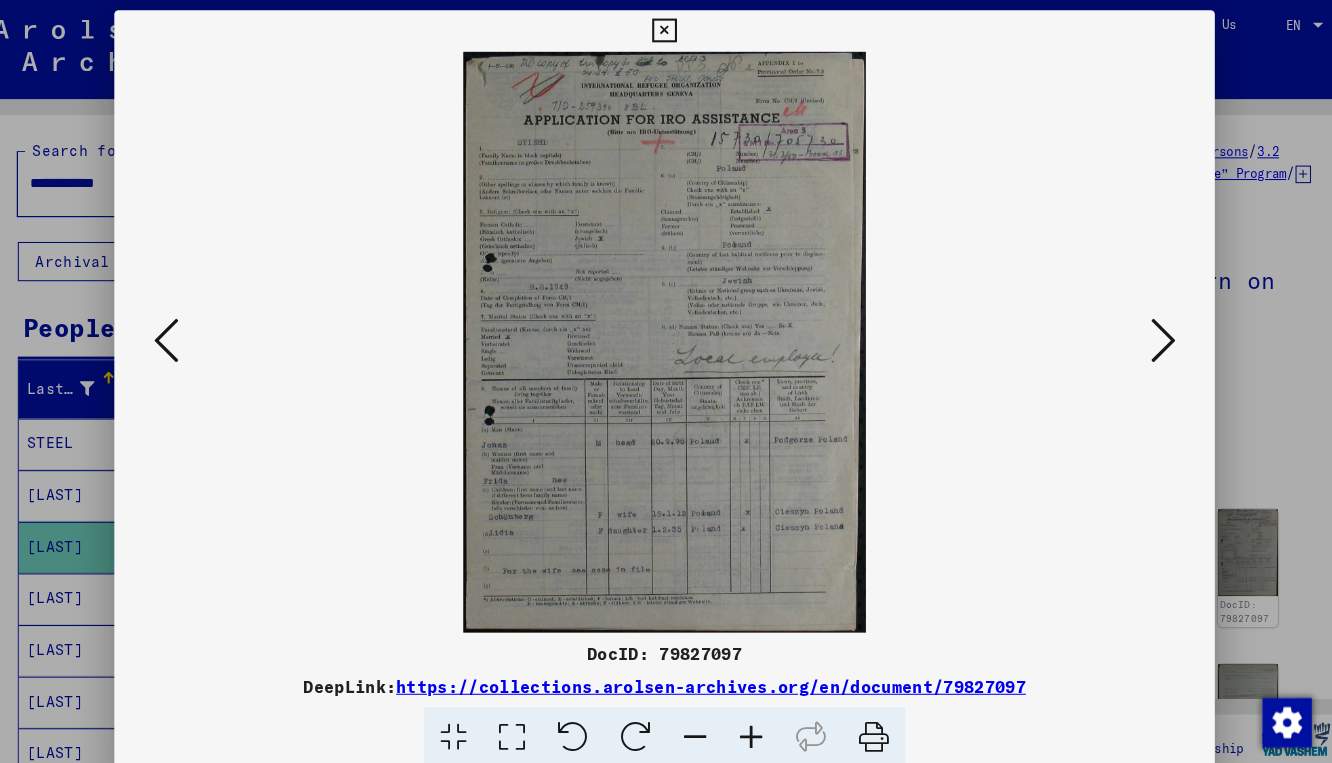scroll, scrollTop: 0, scrollLeft: 0, axis: both 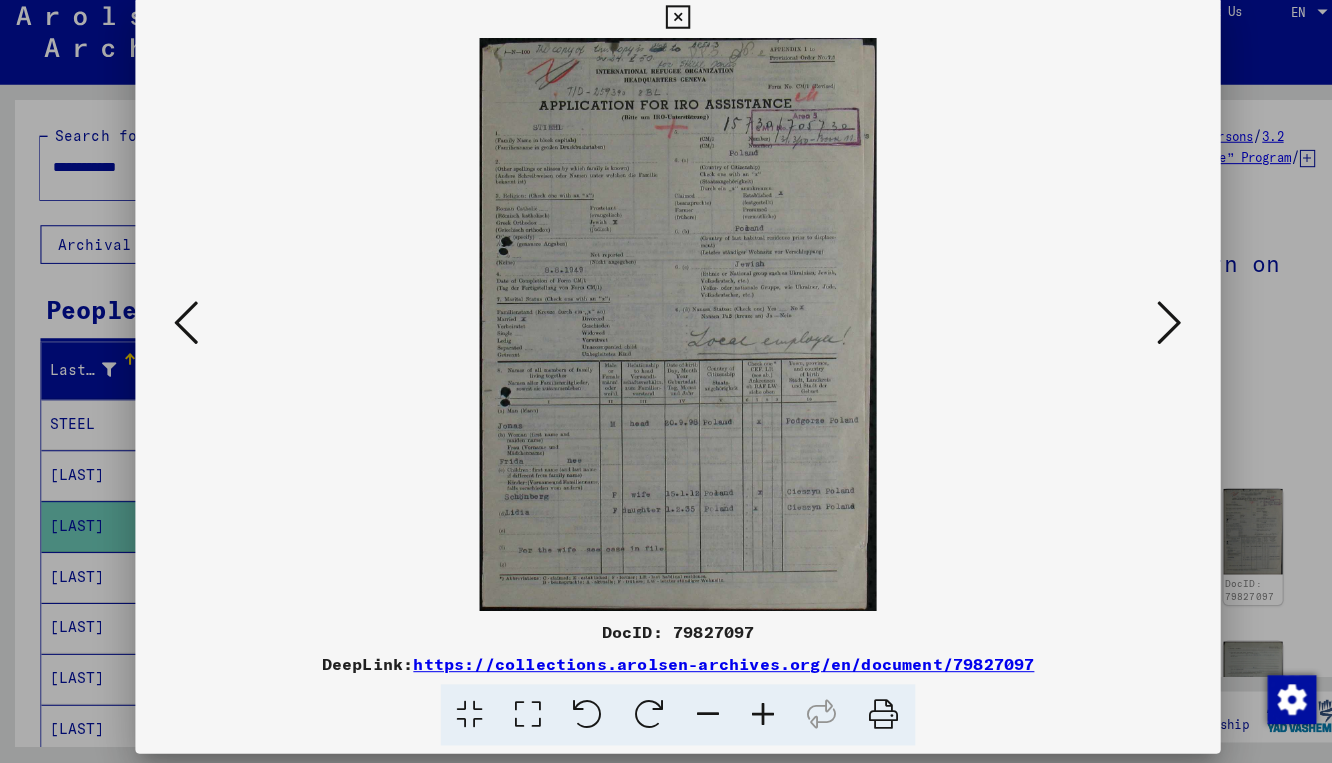 click at bounding box center (1149, 330) 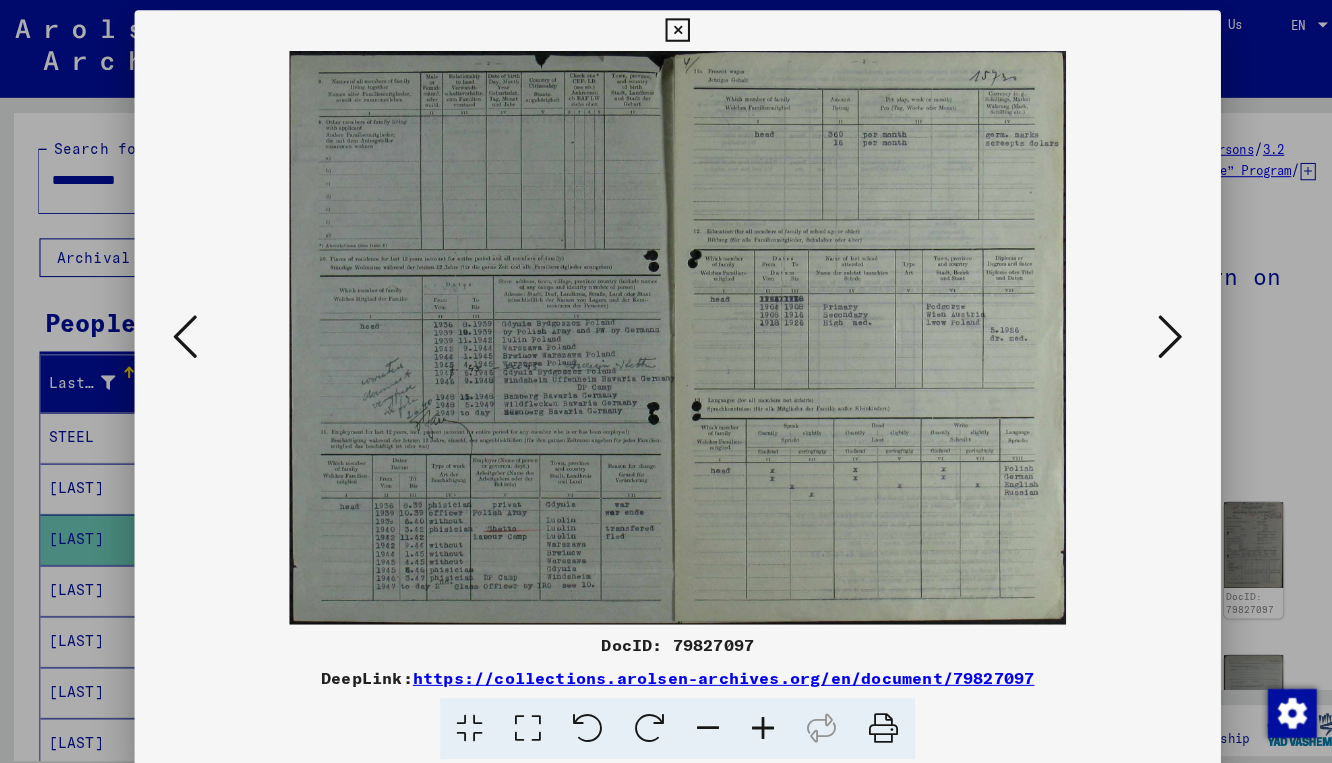scroll, scrollTop: 0, scrollLeft: 0, axis: both 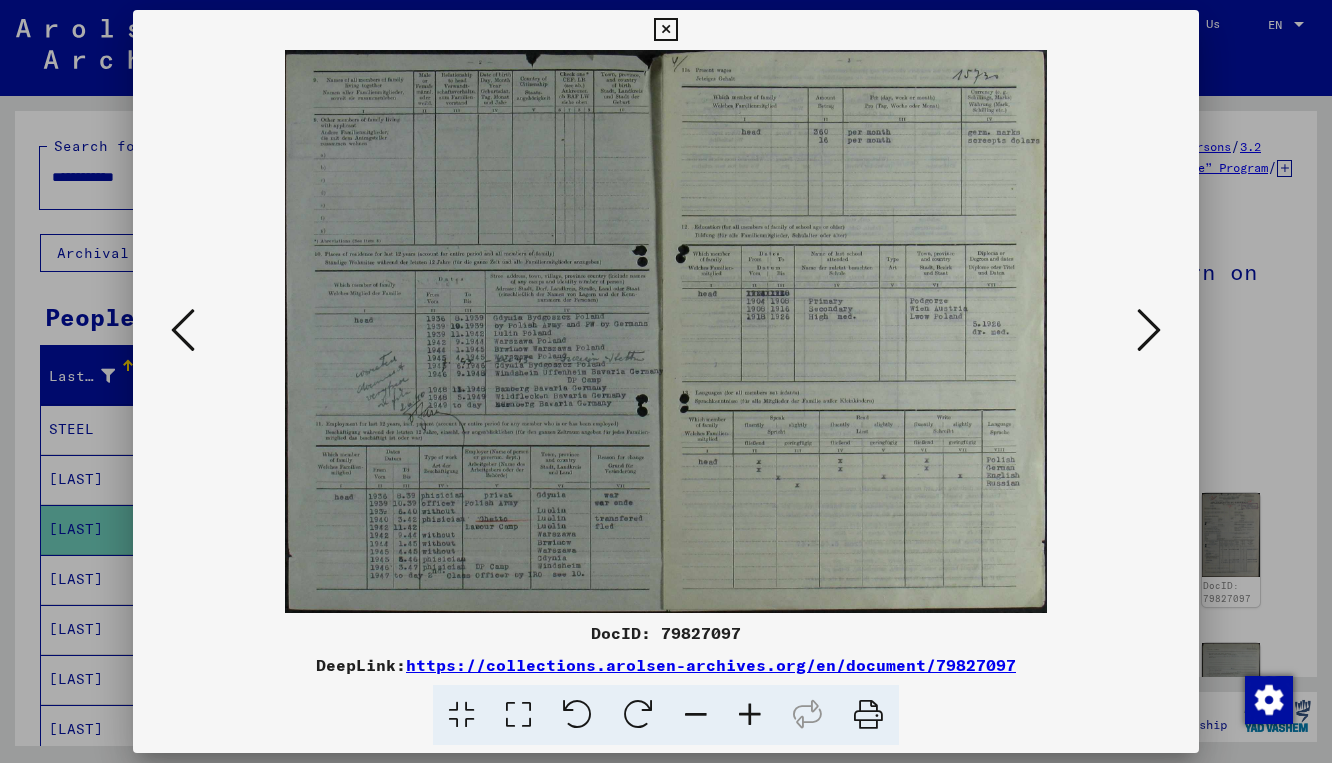 click at bounding box center [666, 331] 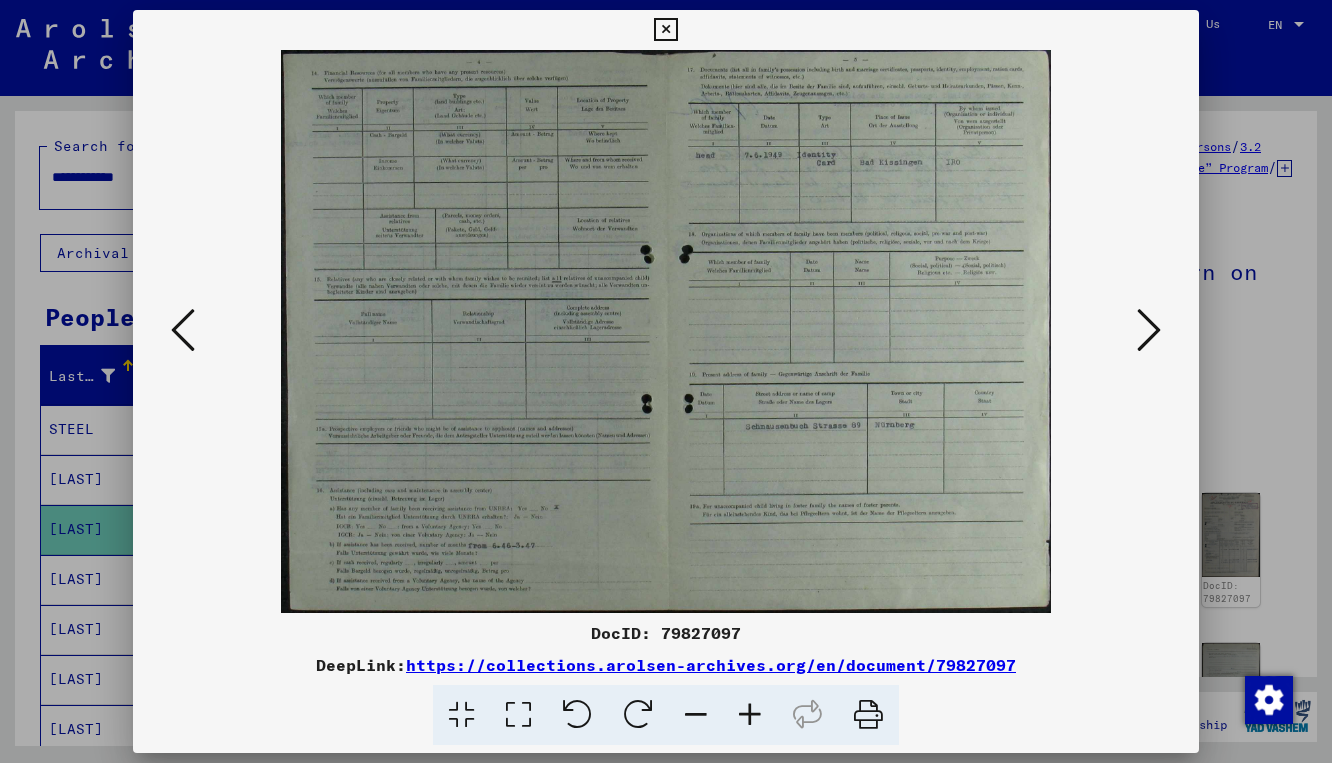scroll, scrollTop: 0, scrollLeft: 0, axis: both 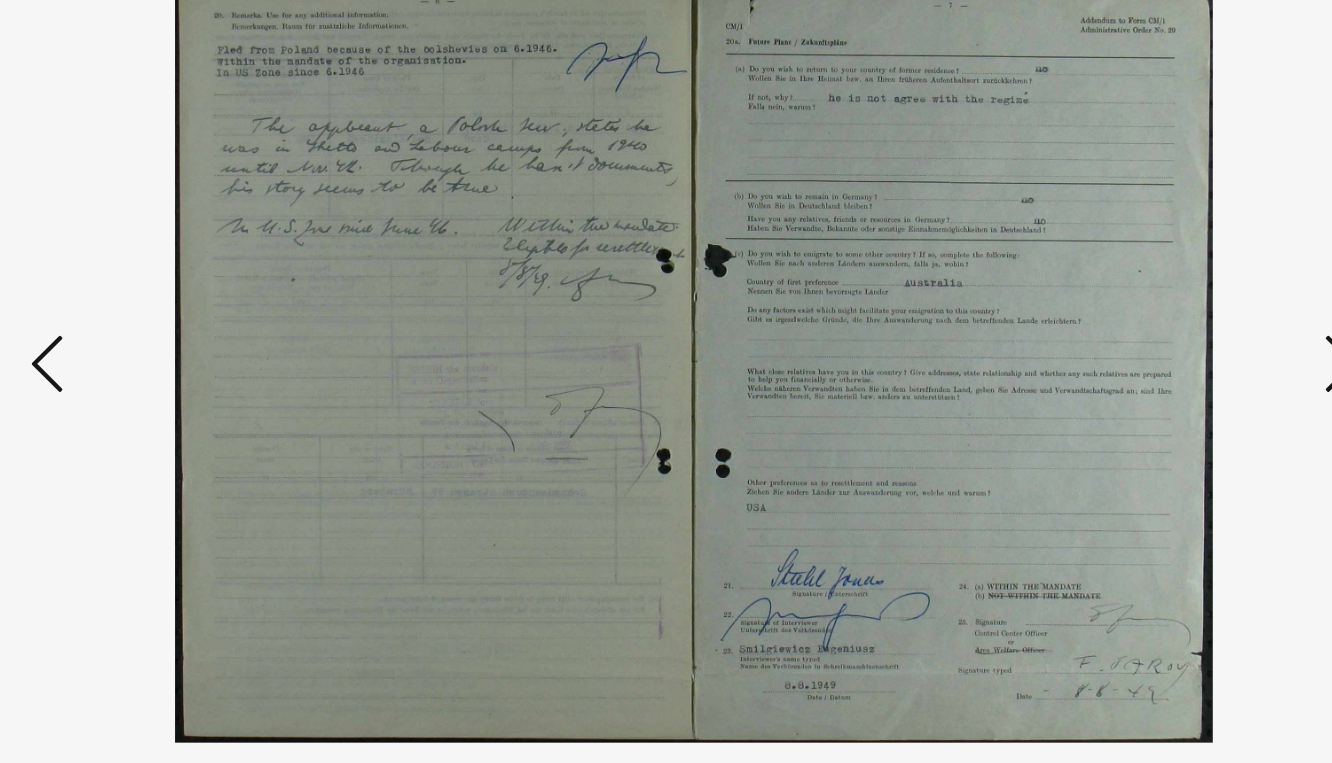 click at bounding box center [666, 331] 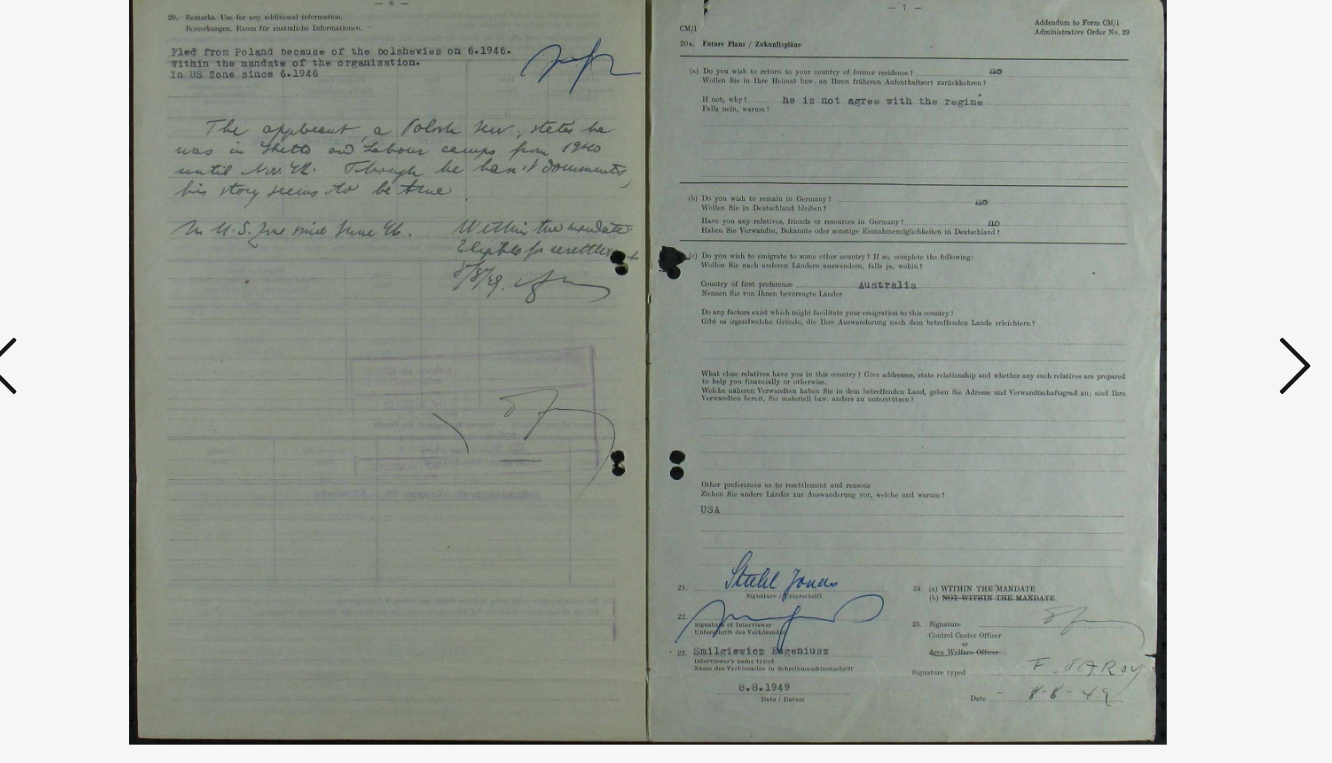 click at bounding box center [1149, 330] 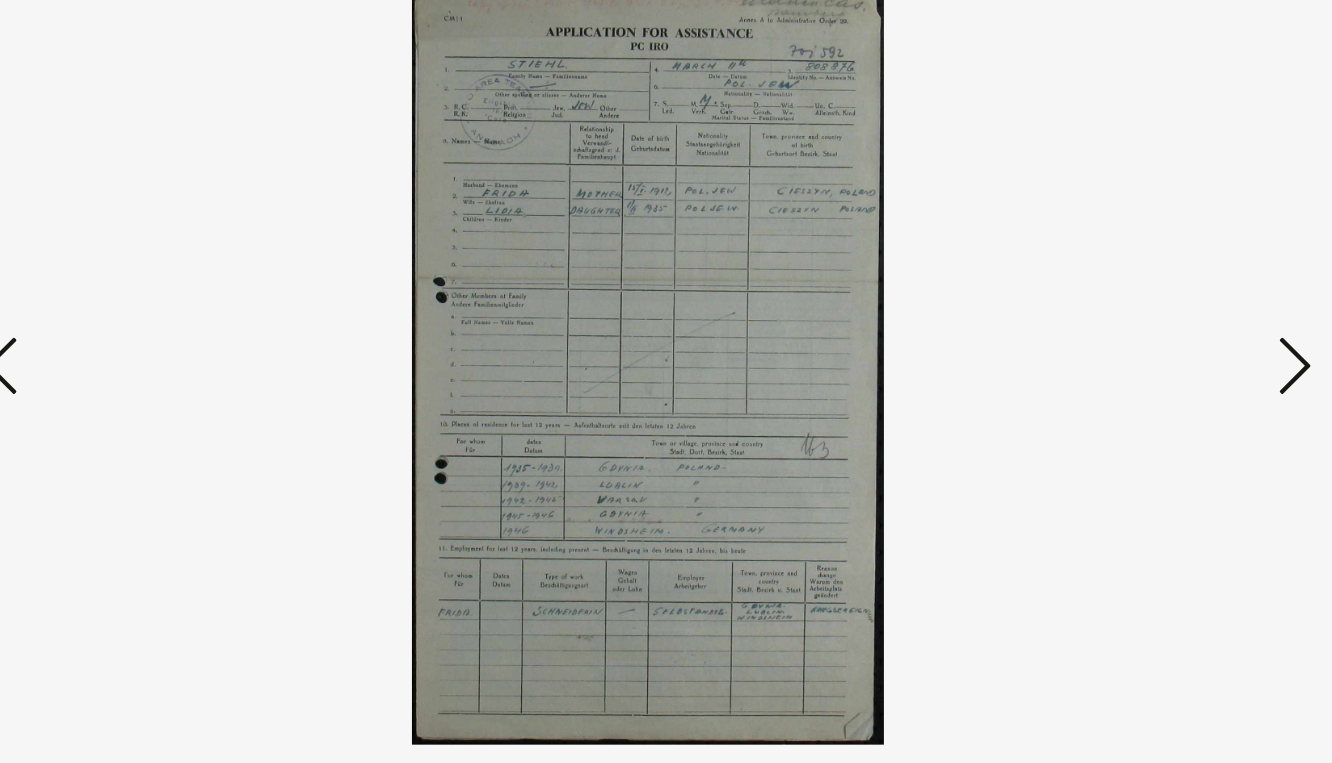 click at bounding box center (1149, 330) 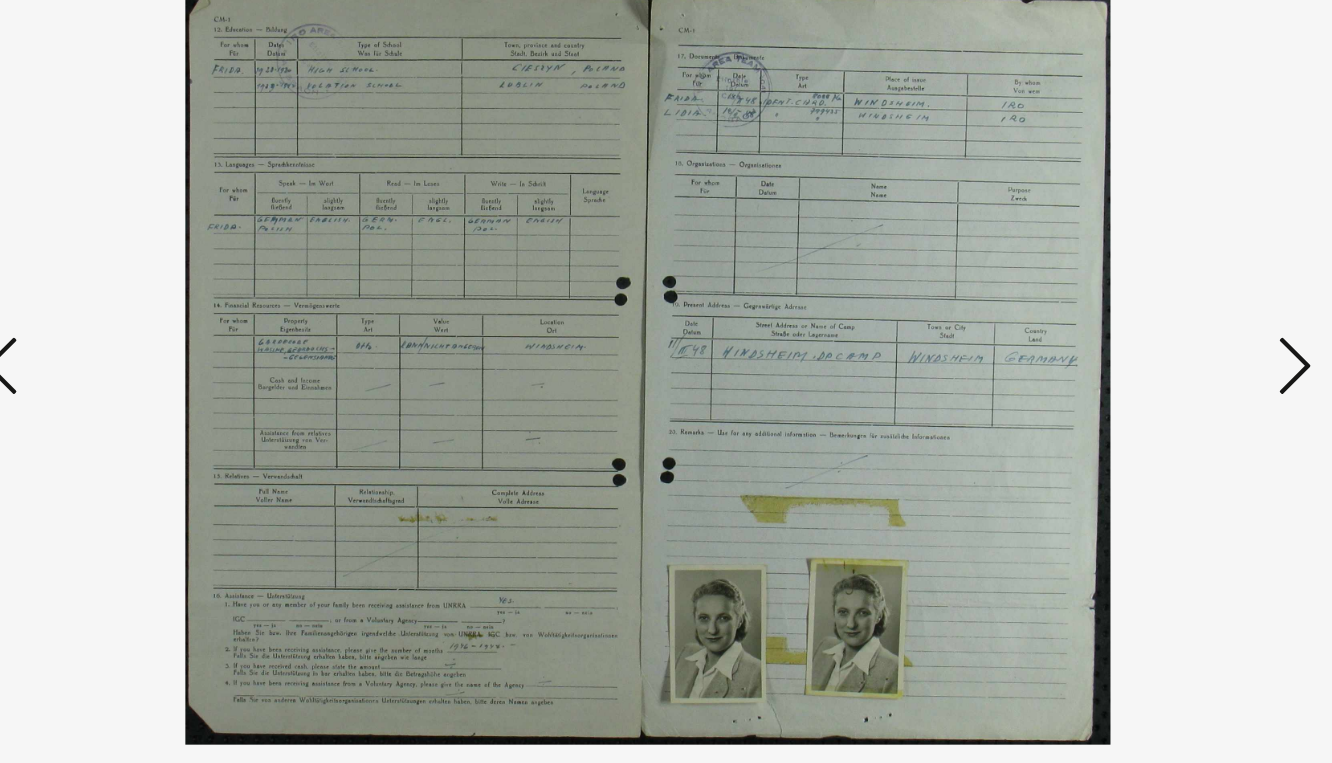 click at bounding box center [1149, 330] 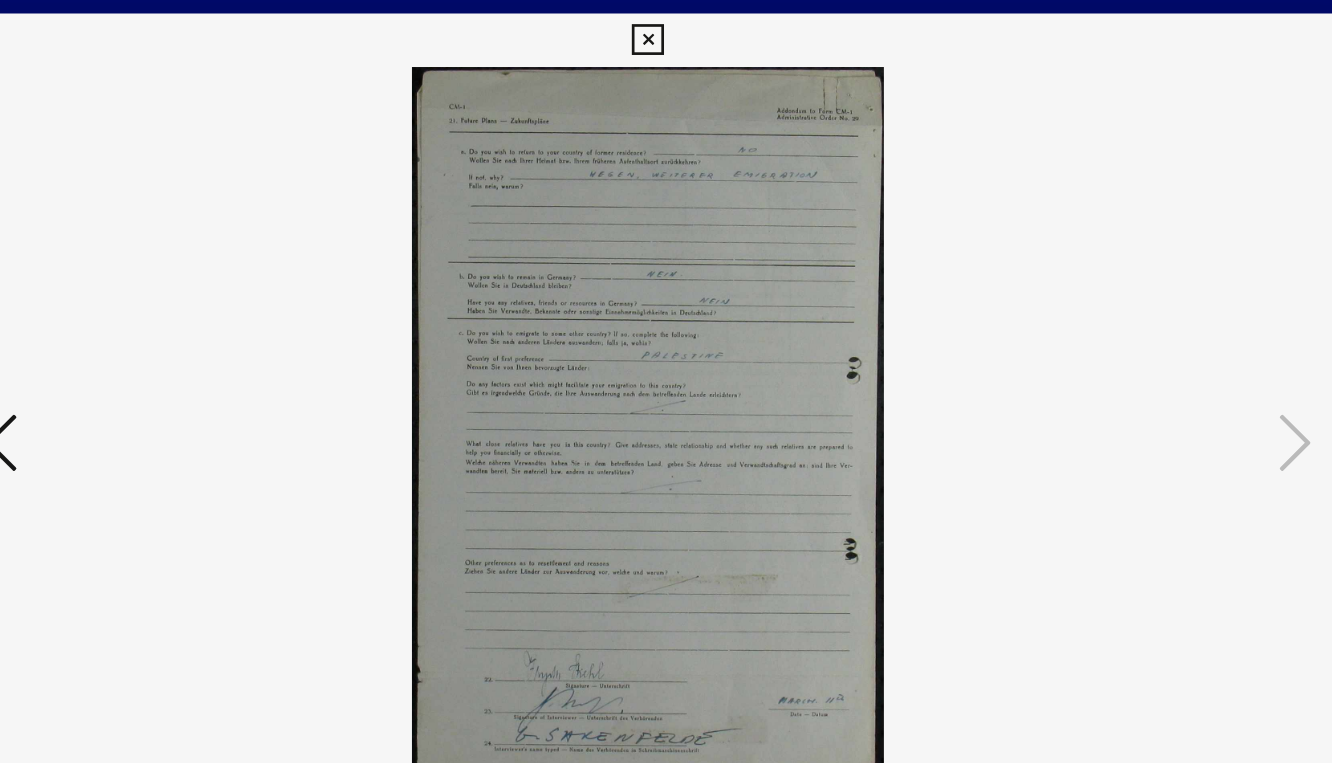 scroll, scrollTop: 0, scrollLeft: 0, axis: both 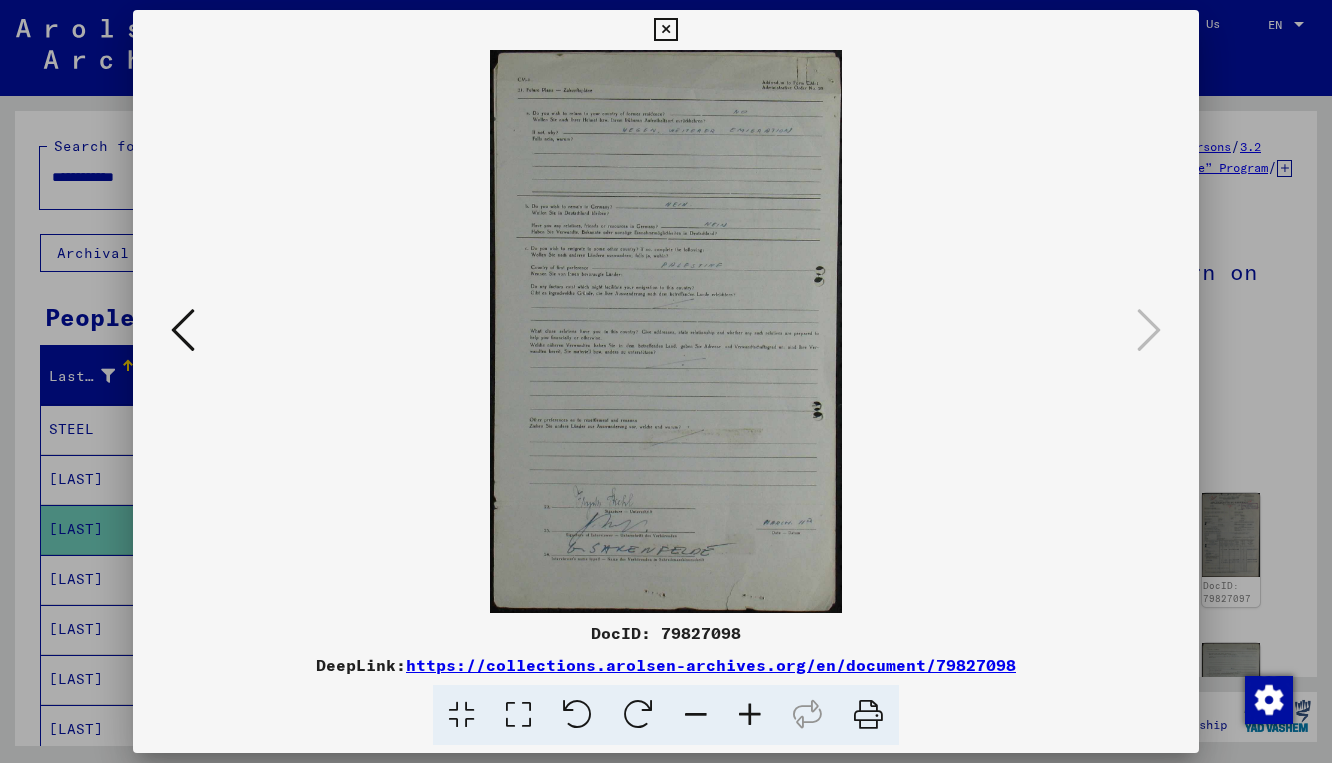 click at bounding box center [665, 30] 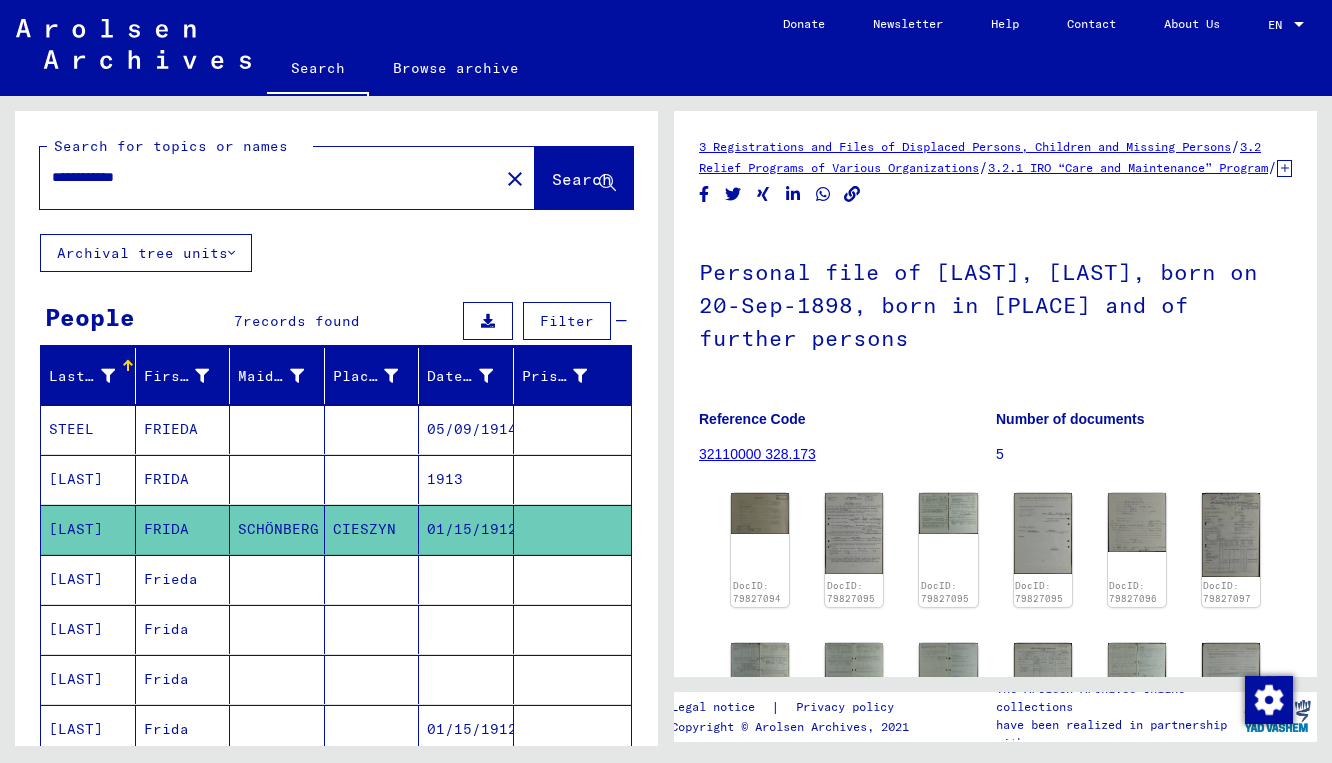 click on "Frieda" at bounding box center [183, 629] 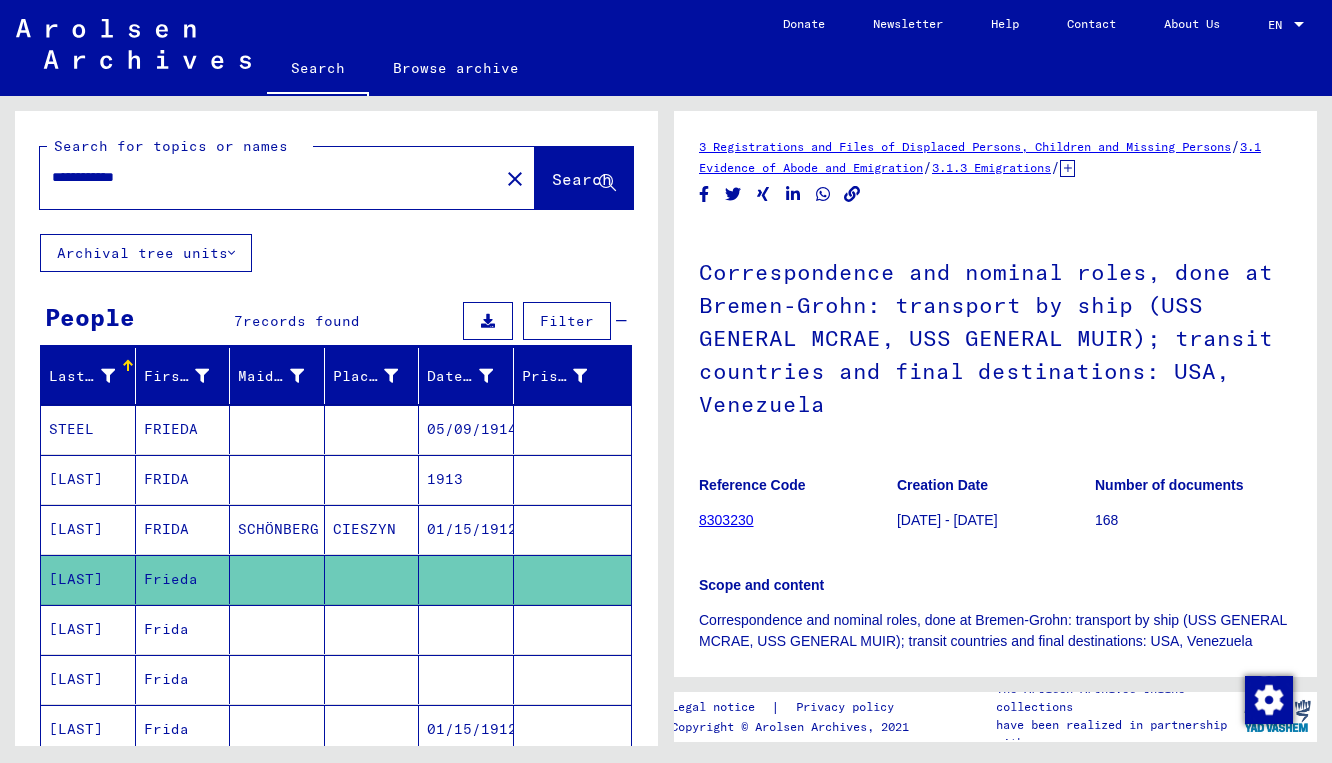 scroll, scrollTop: 0, scrollLeft: 0, axis: both 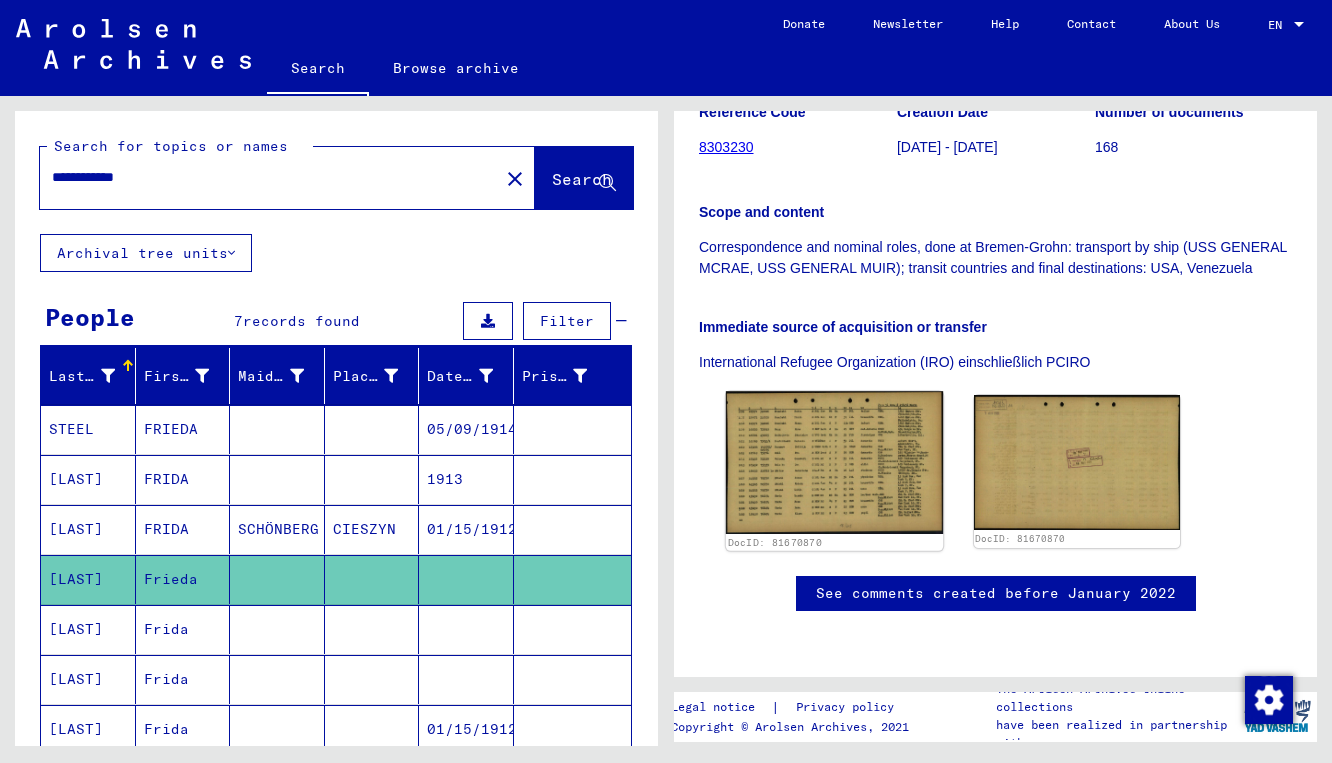 click 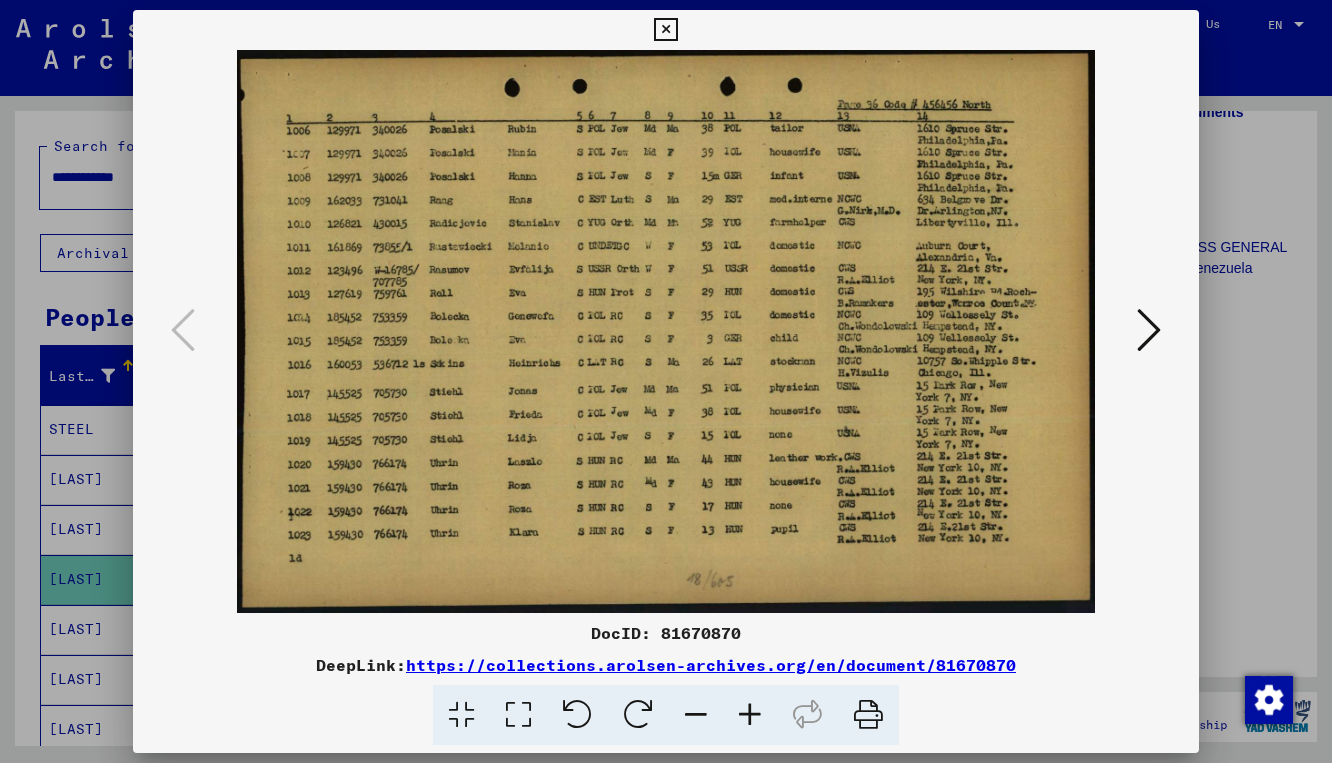 click at bounding box center [1149, 330] 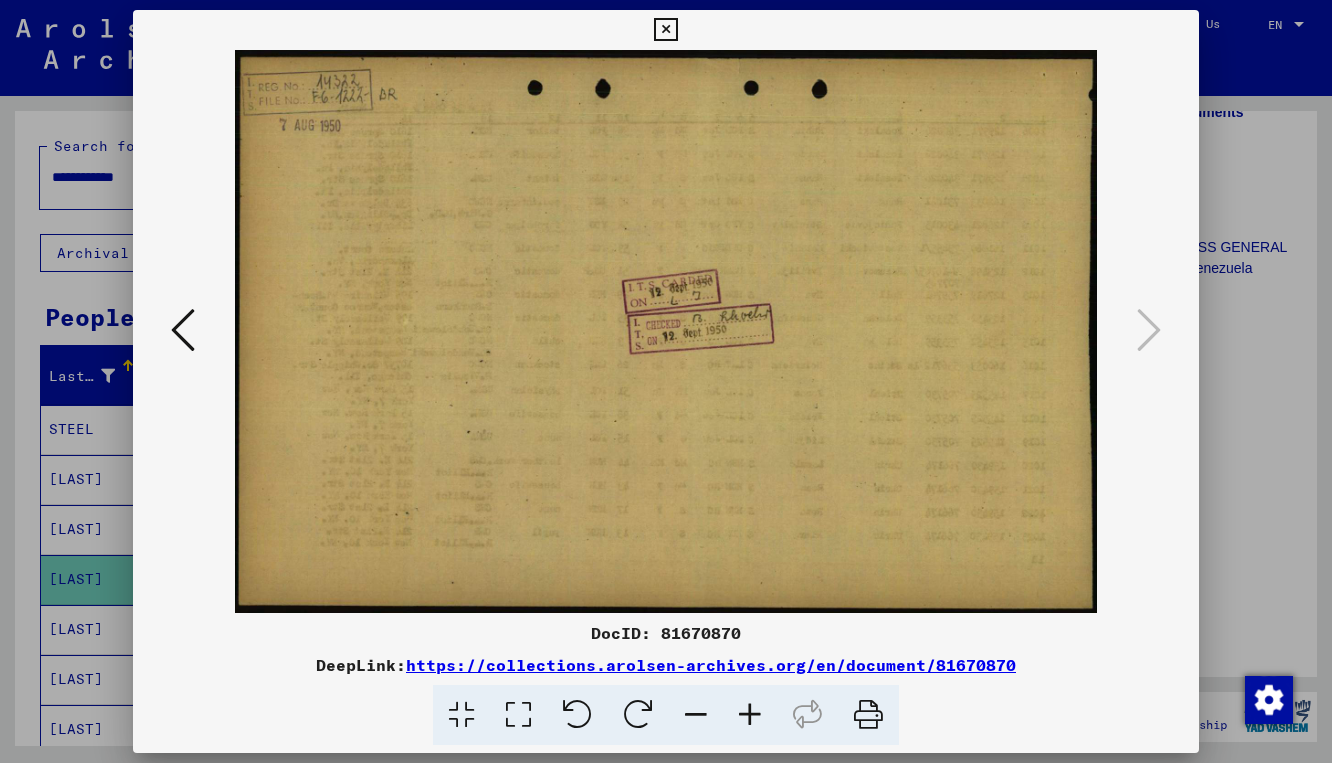 click at bounding box center (665, 30) 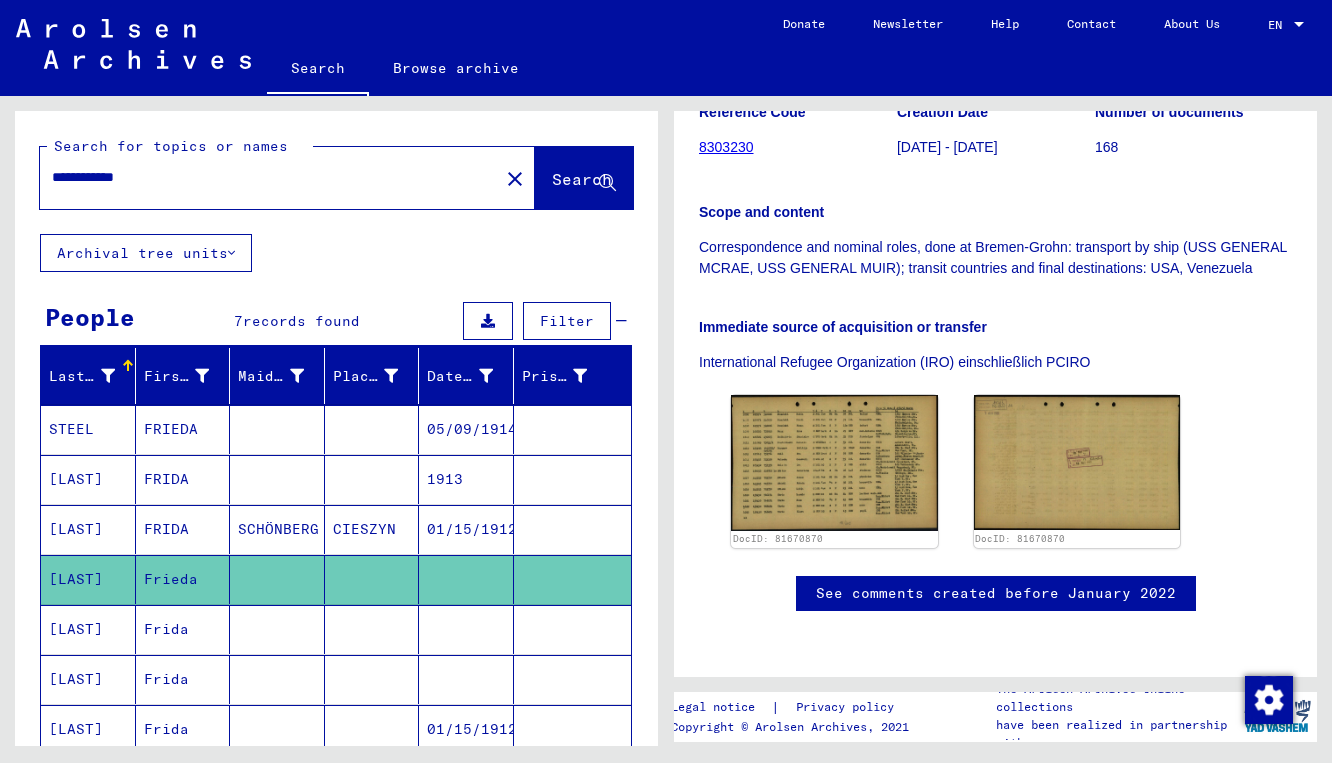 click on "Frida" at bounding box center [183, 679] 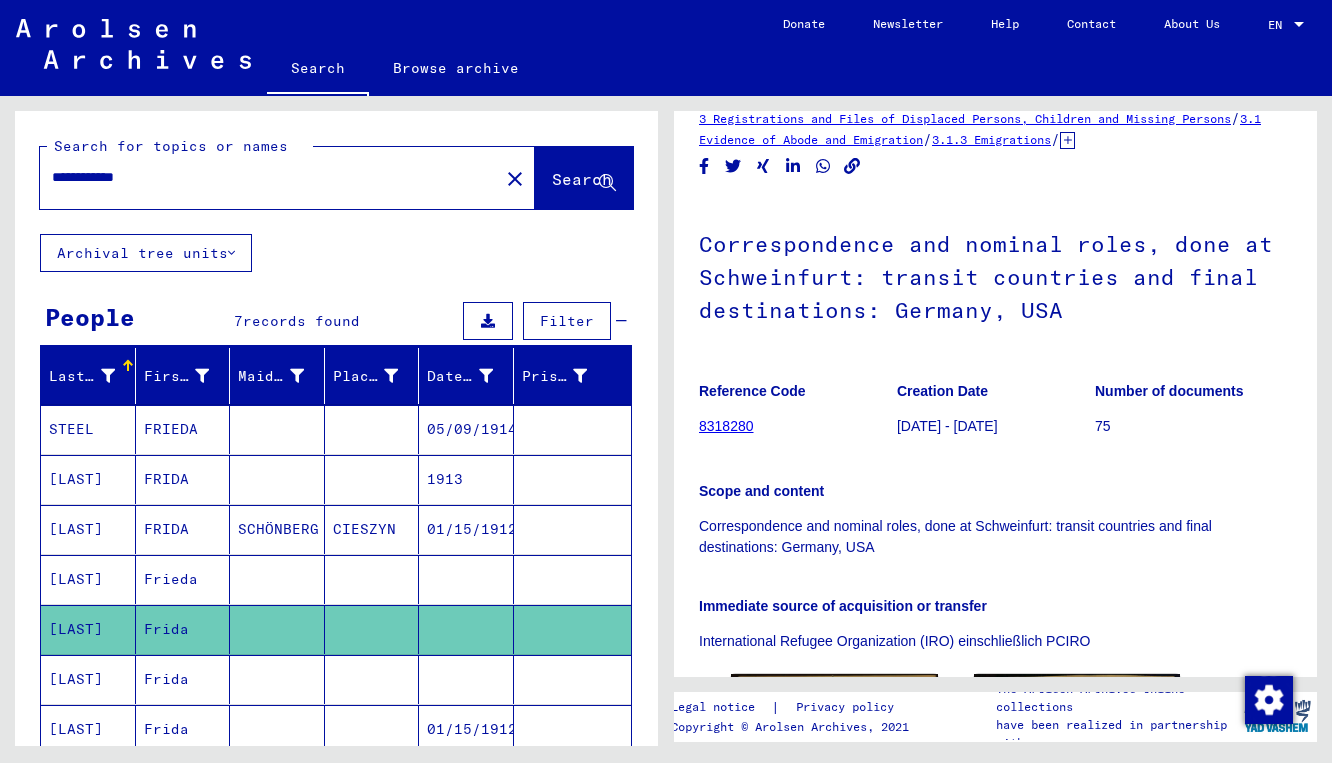 scroll, scrollTop: 244, scrollLeft: 0, axis: vertical 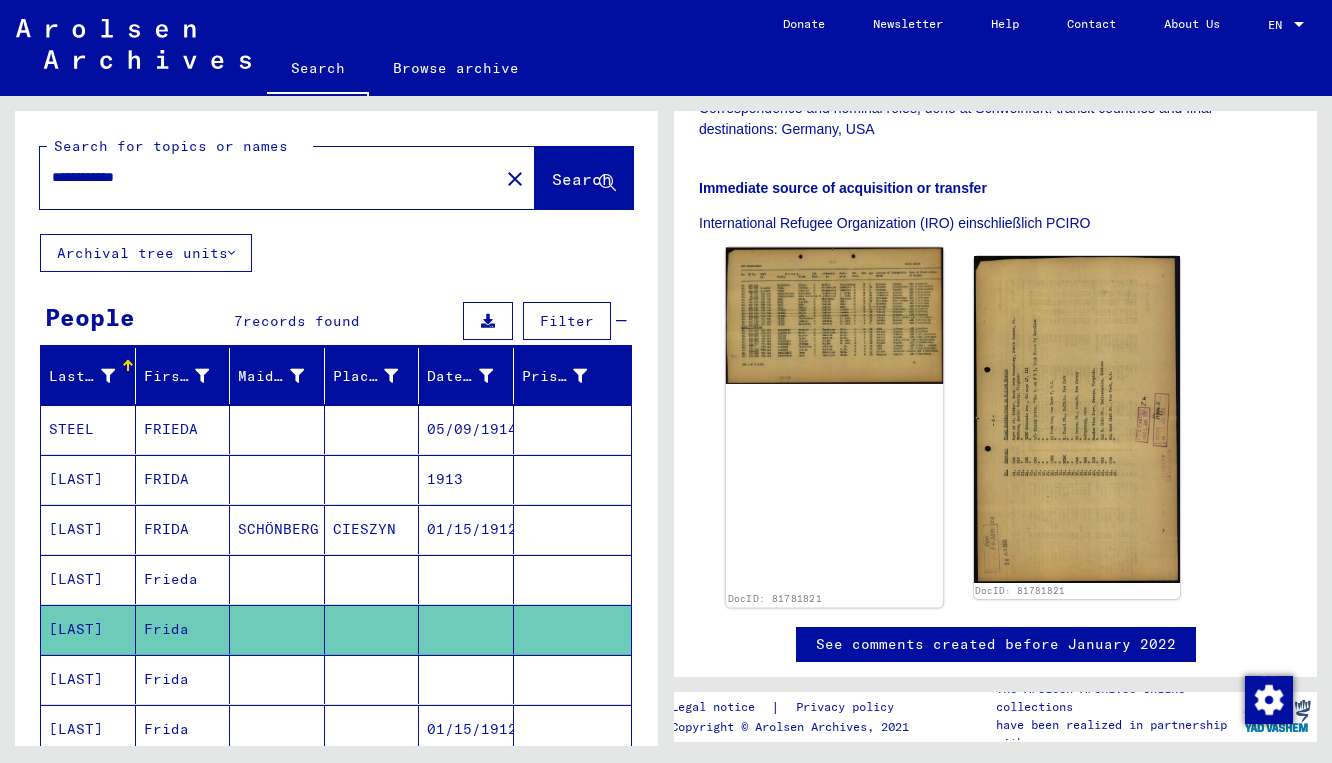 click 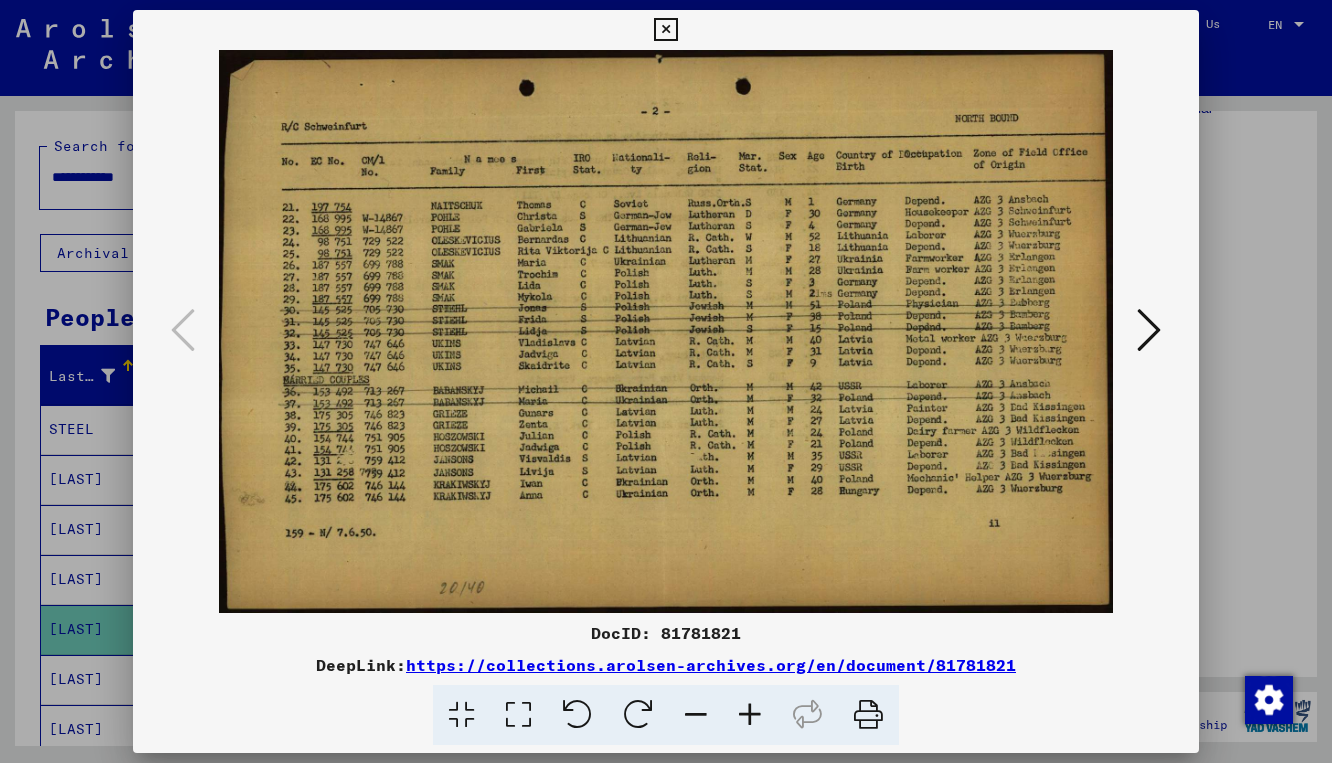 click at bounding box center [1149, 330] 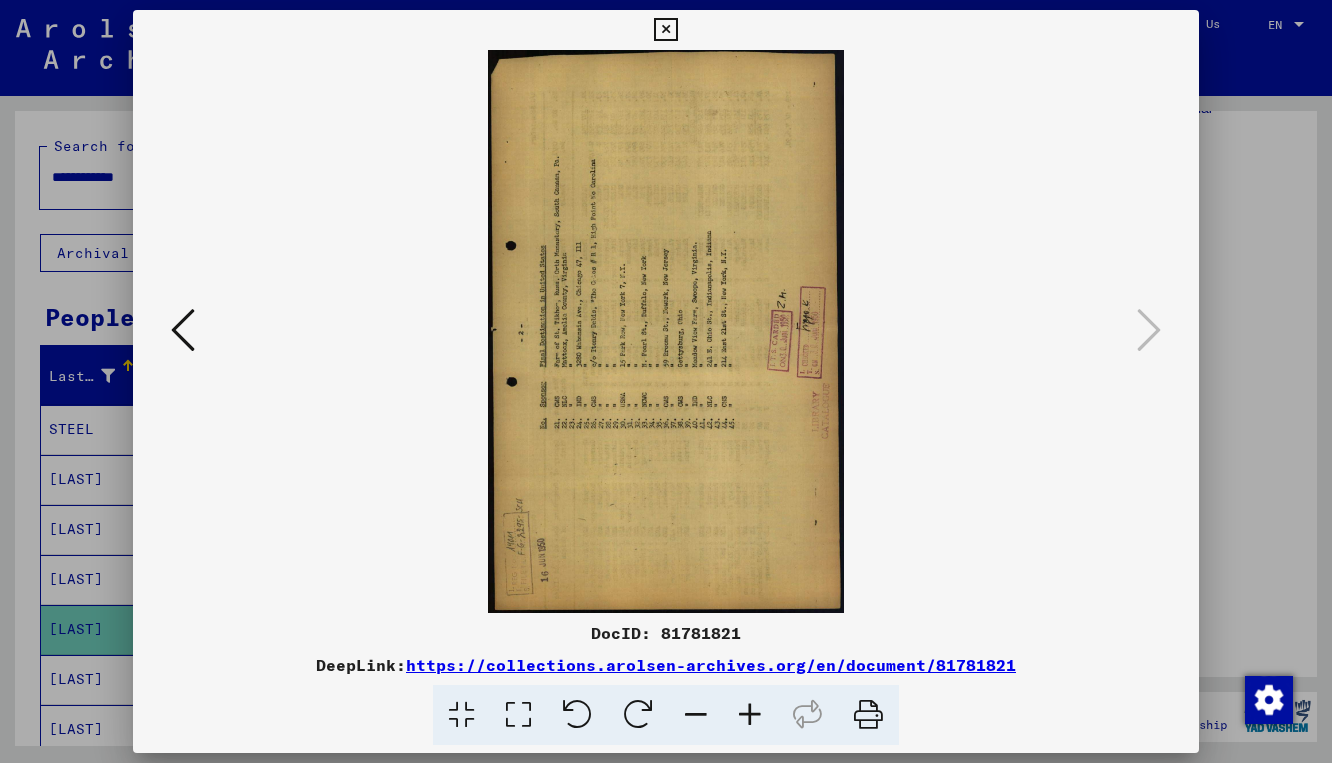 click at bounding box center [183, 330] 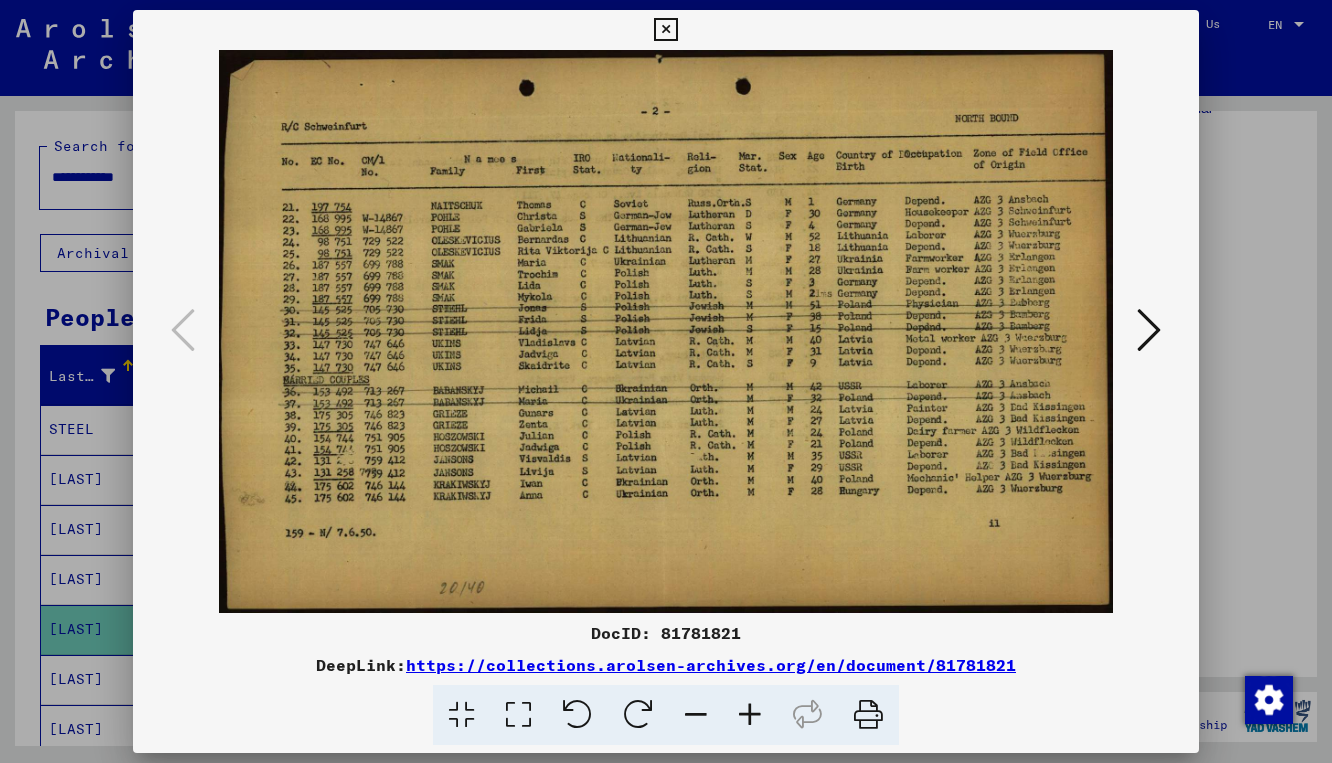 click at bounding box center [665, 30] 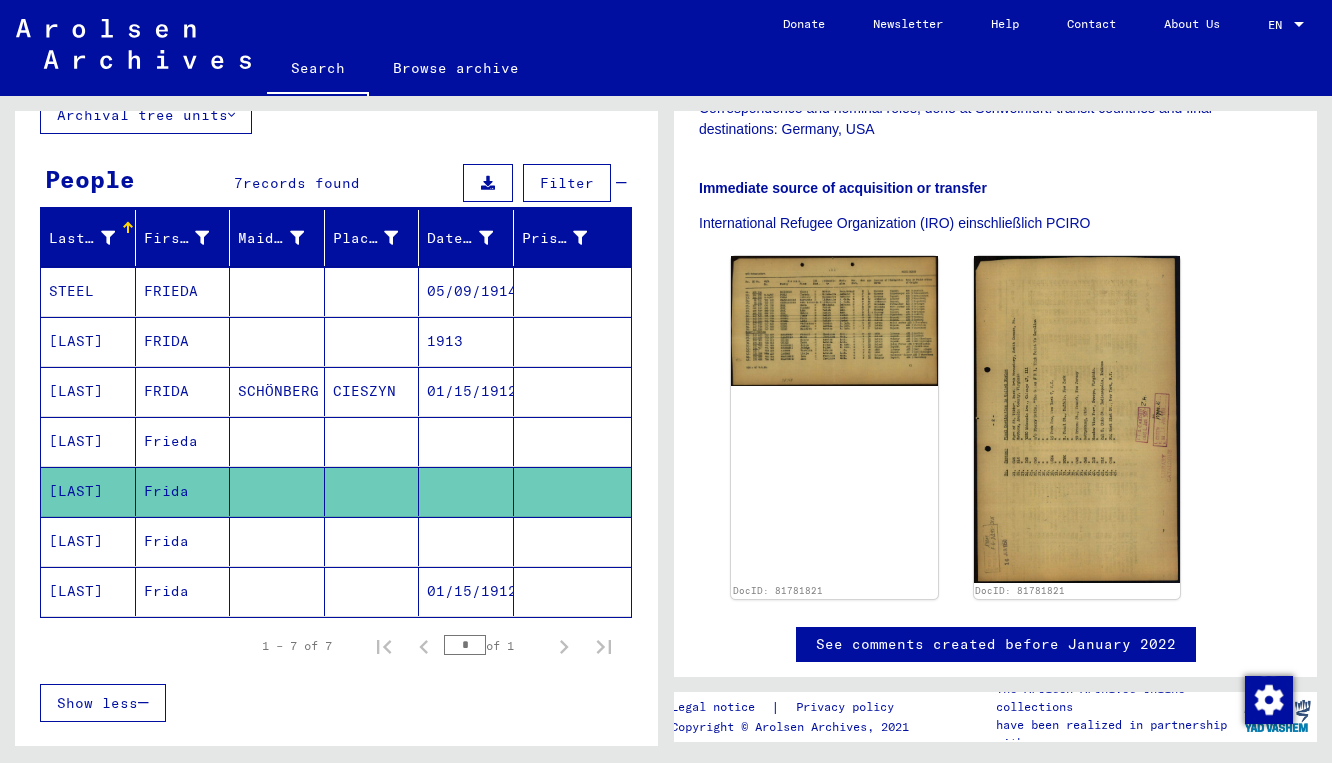 scroll, scrollTop: 172, scrollLeft: 0, axis: vertical 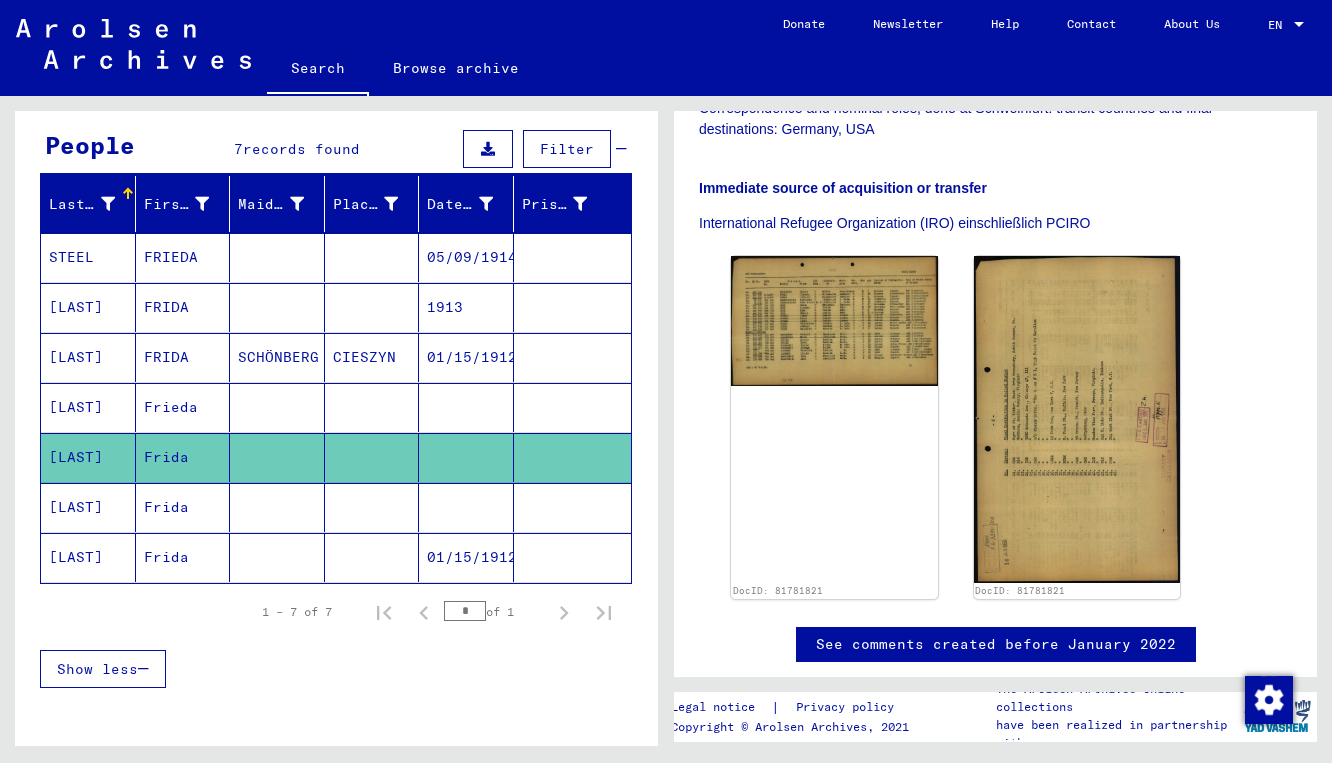 click on "Frida" at bounding box center (183, 557) 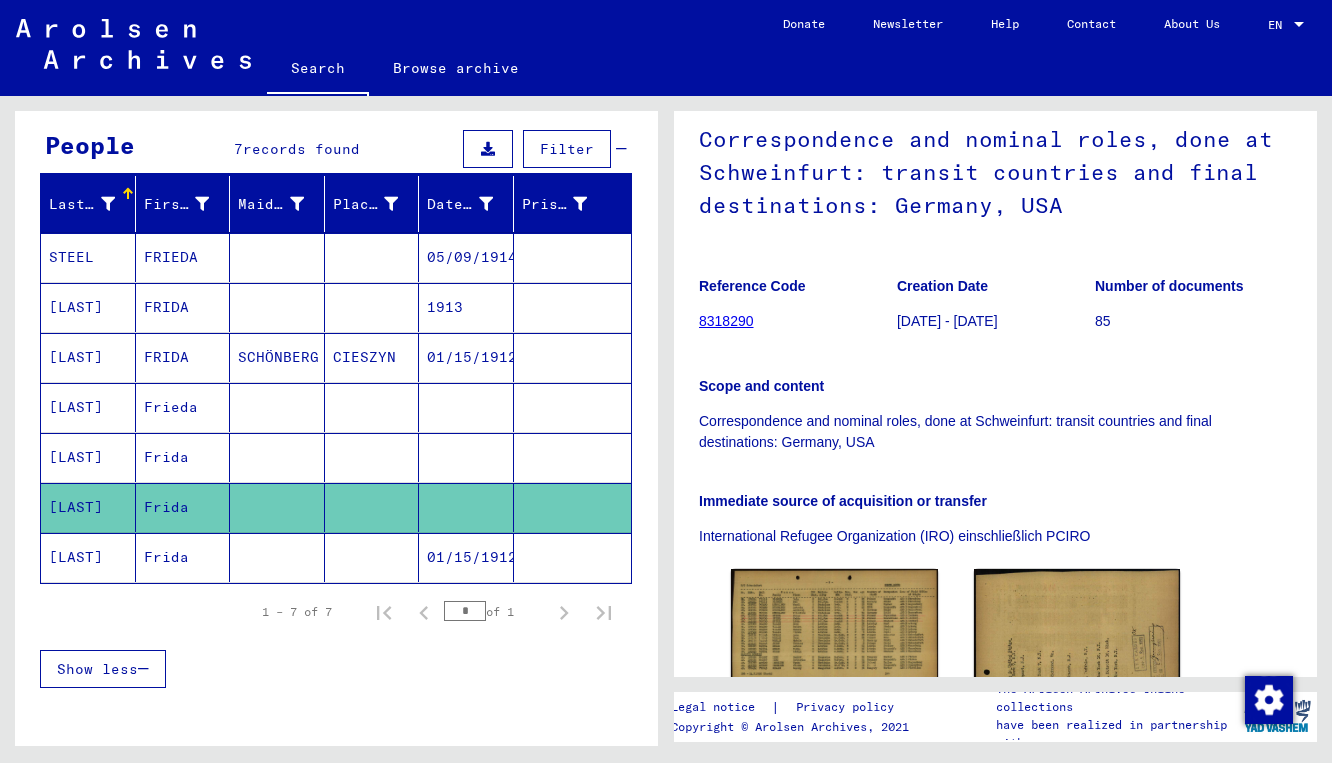 scroll, scrollTop: 265, scrollLeft: 0, axis: vertical 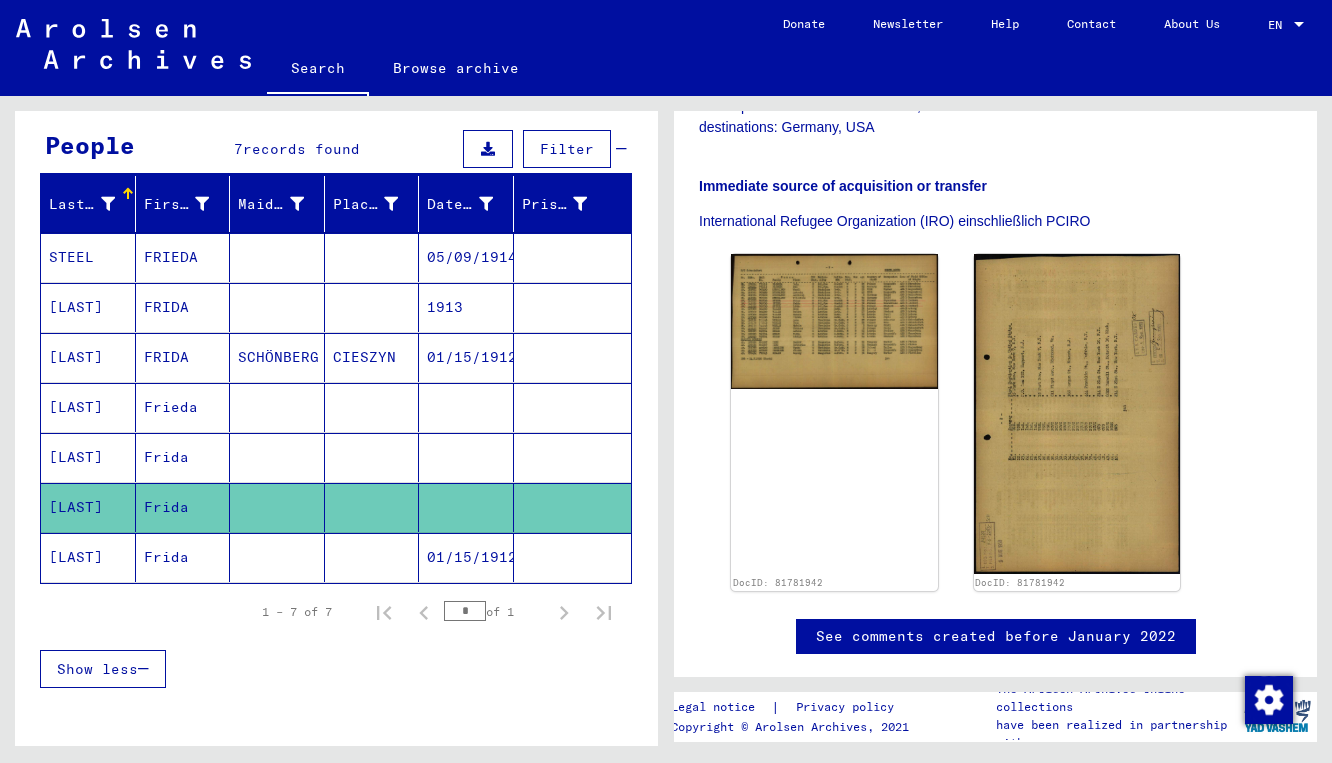 click on "[LAST]" 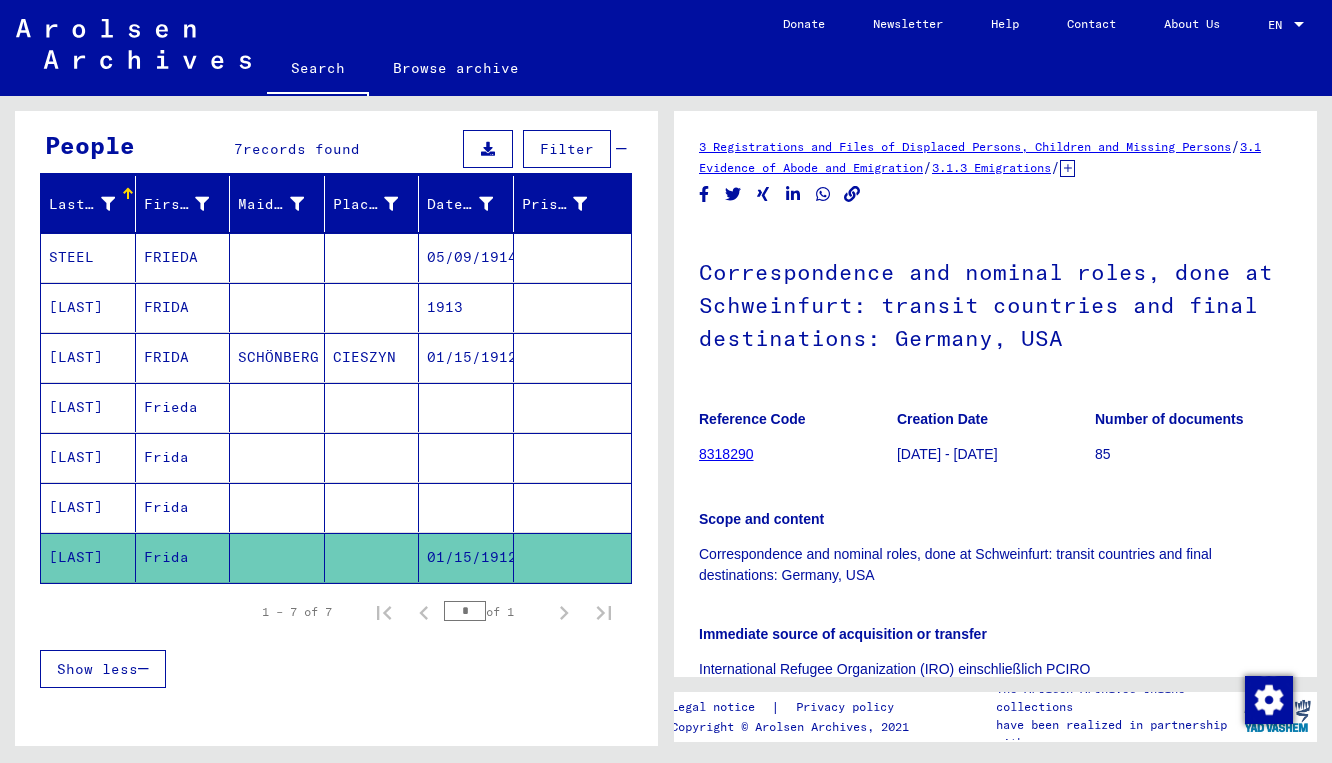 scroll, scrollTop: 0, scrollLeft: 0, axis: both 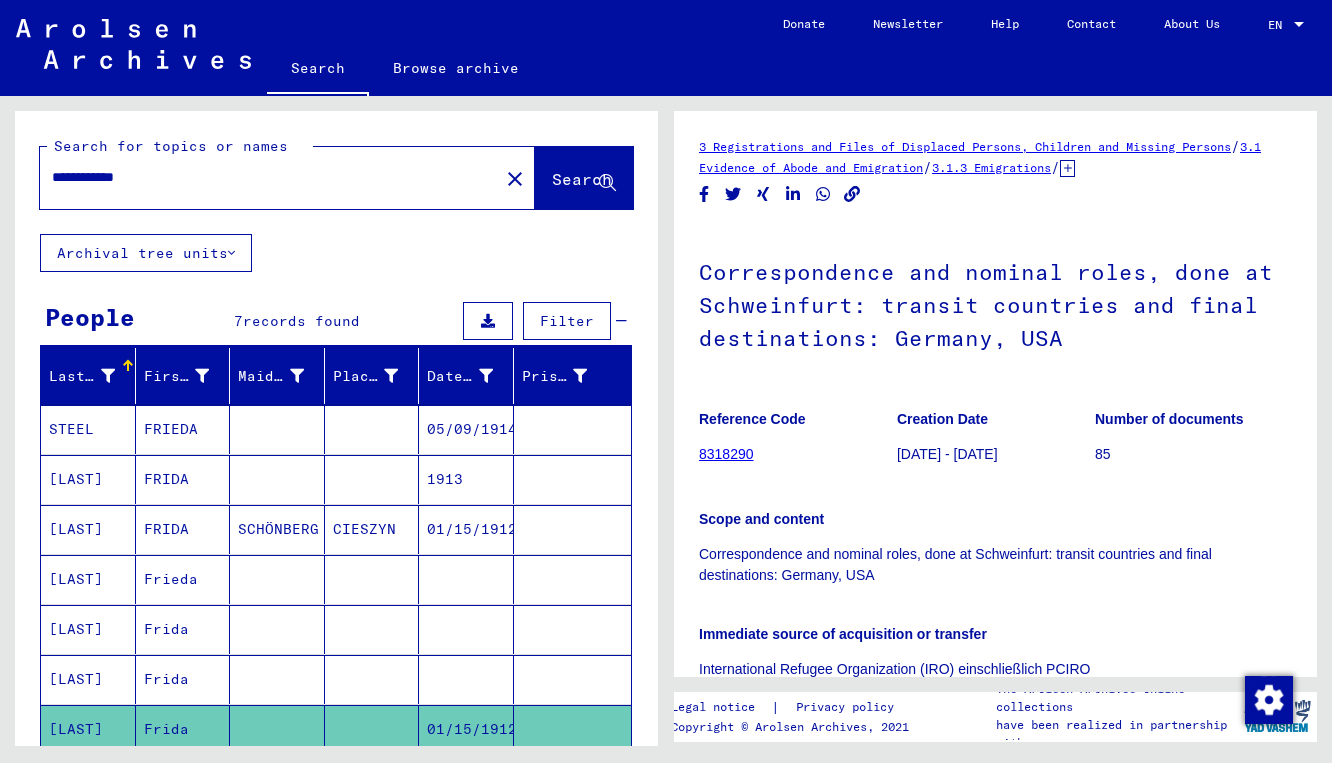 drag, startPoint x: 97, startPoint y: 179, endPoint x: 32, endPoint y: 179, distance: 65 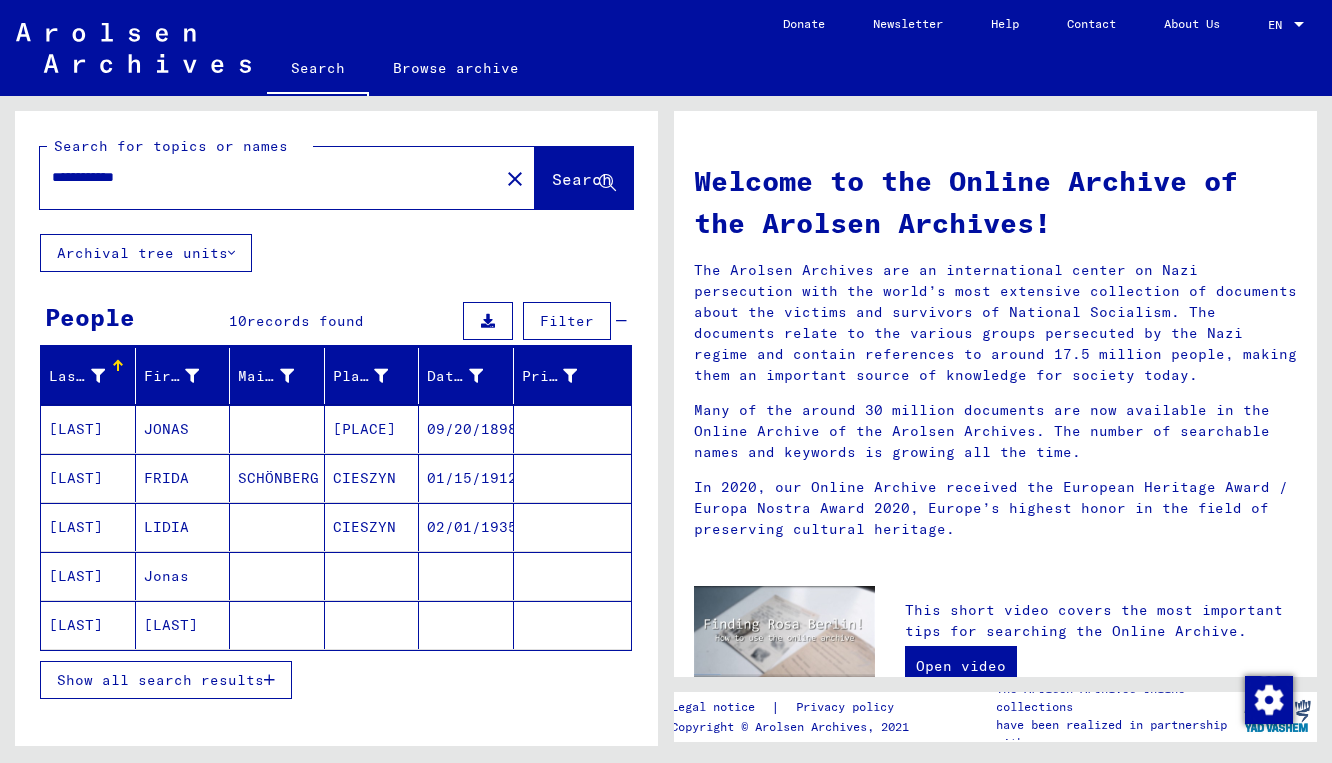 click on "[LAST]" at bounding box center [88, 478] 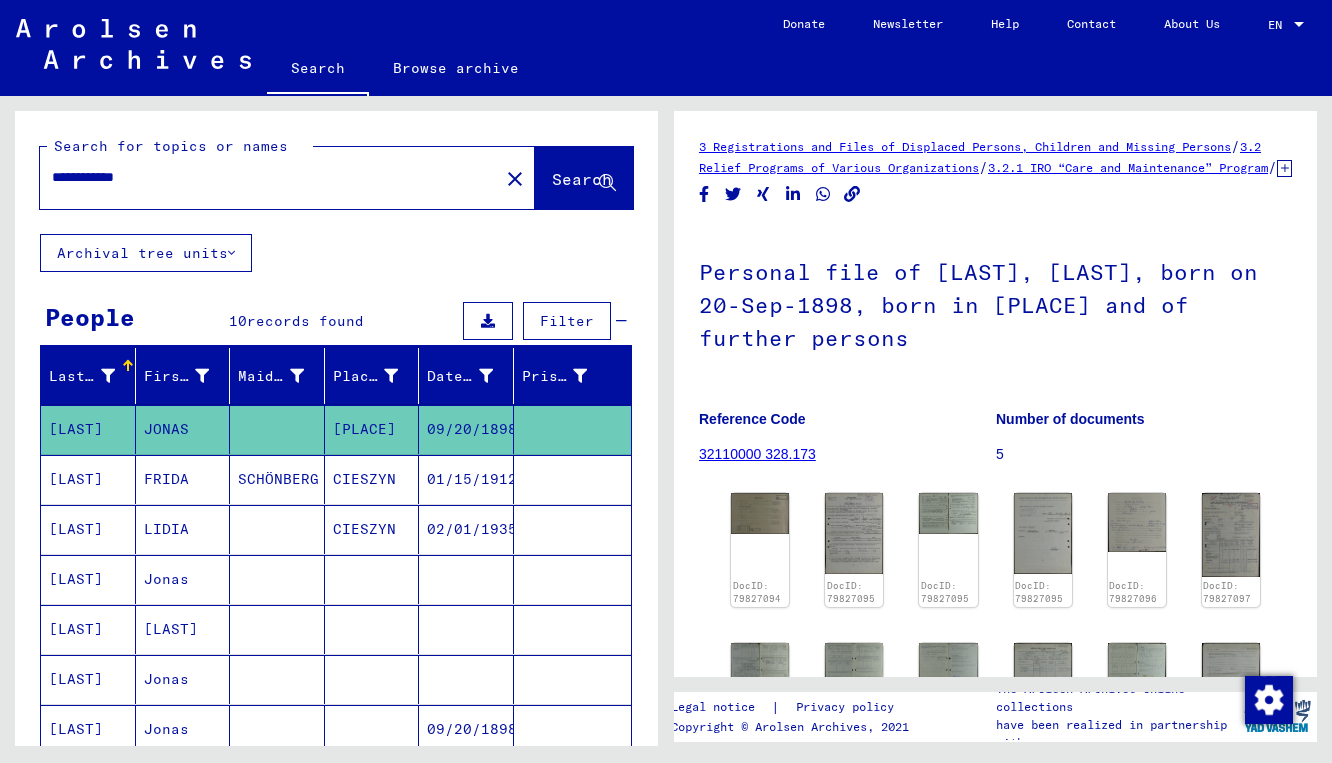 scroll, scrollTop: 0, scrollLeft: 0, axis: both 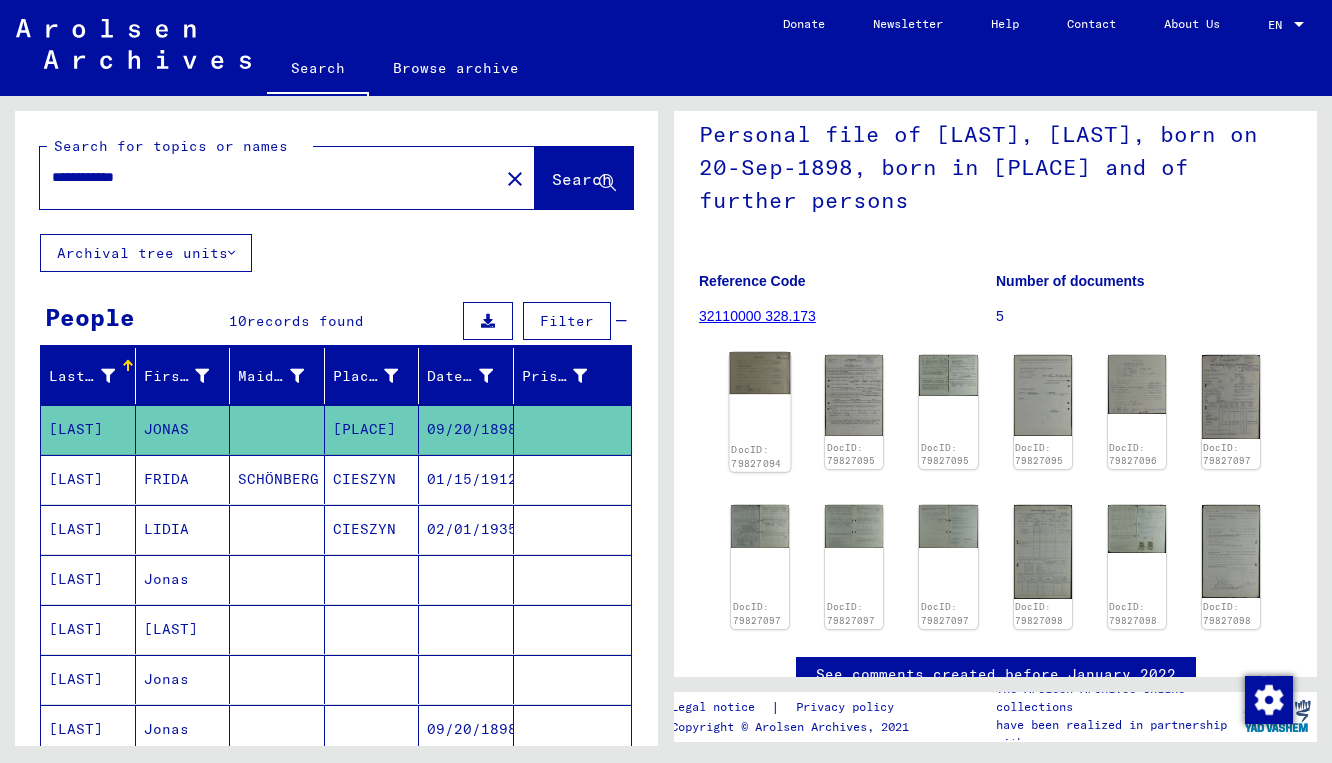 click 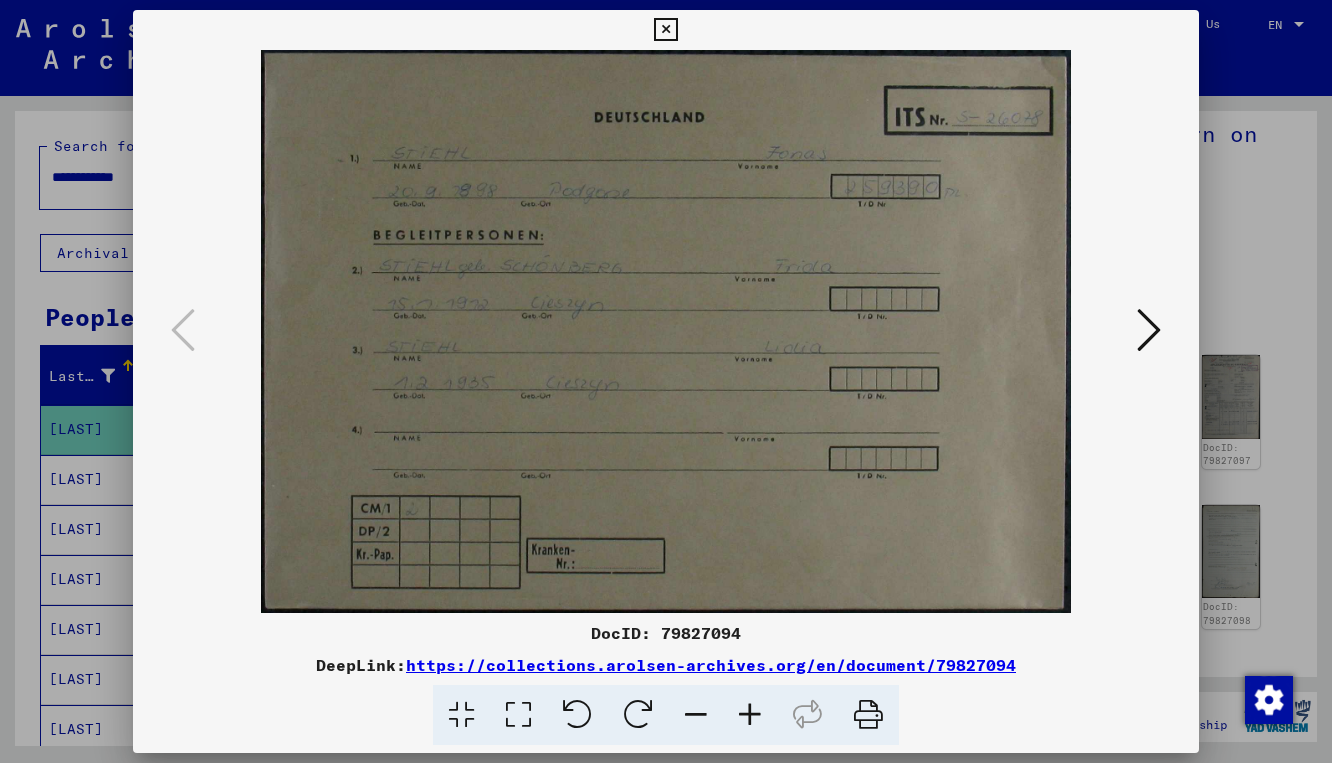 click at bounding box center [1149, 330] 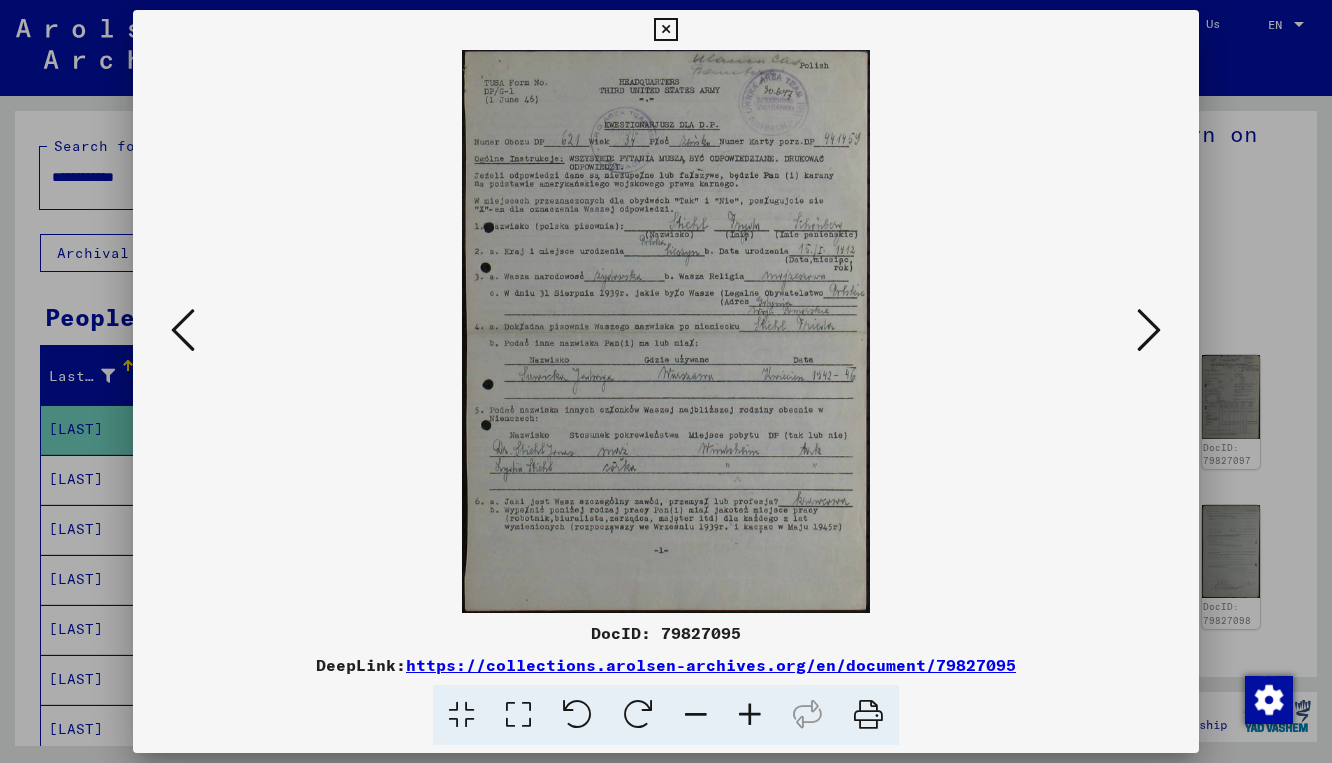 click at bounding box center (1149, 330) 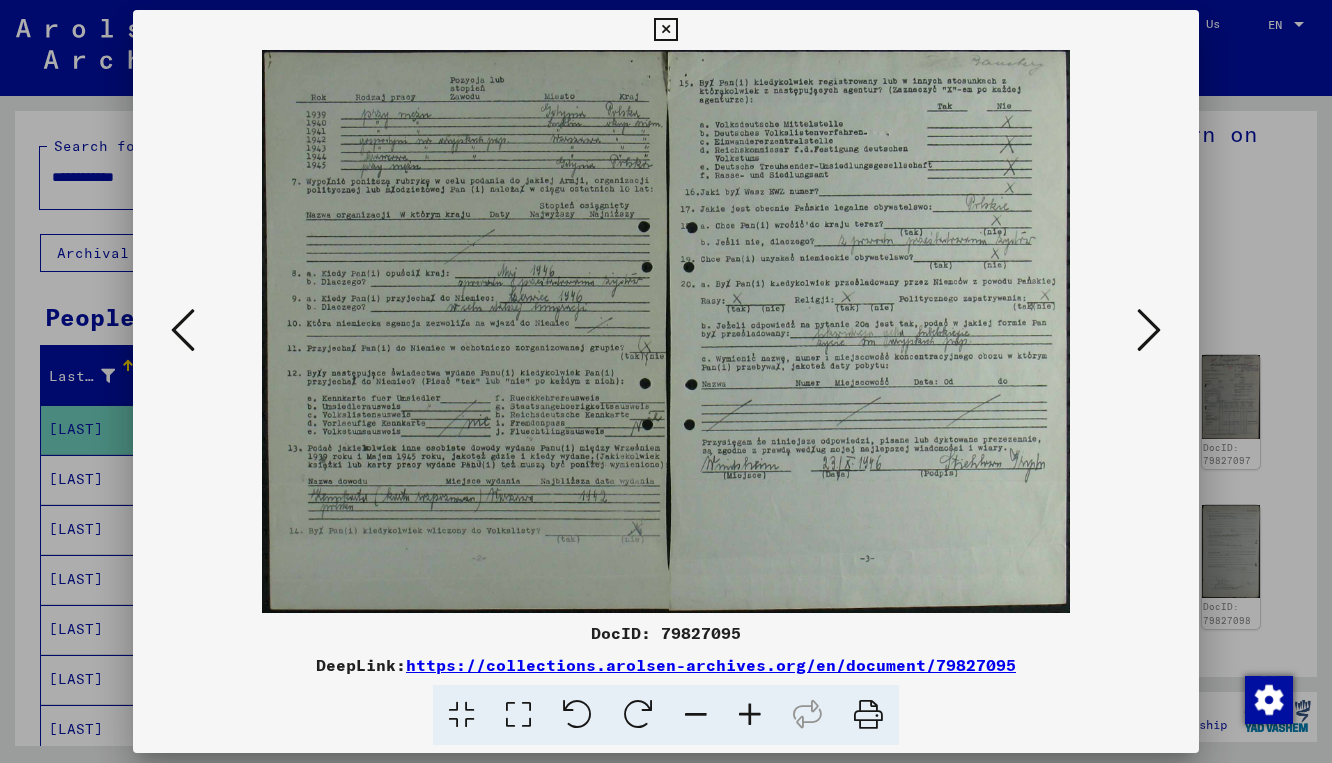 click at bounding box center [1149, 330] 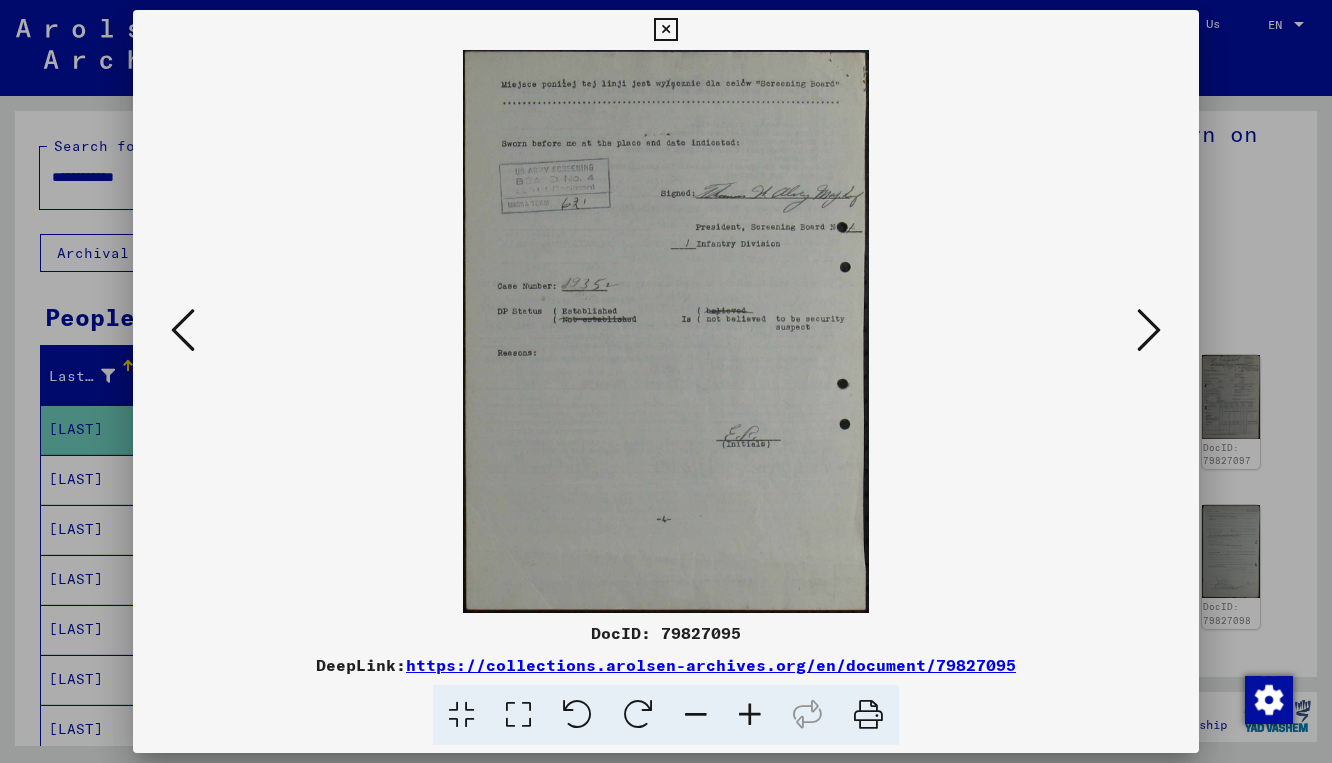 click at bounding box center [1149, 330] 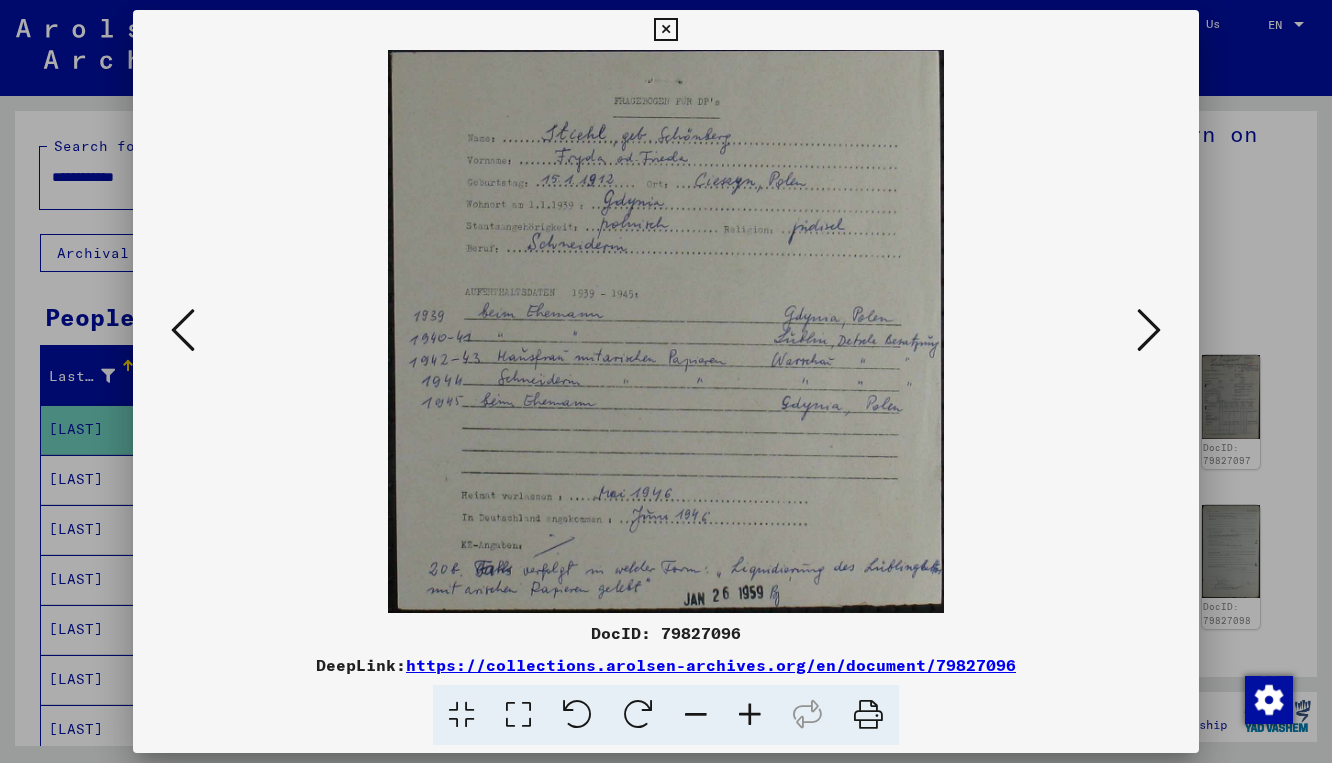 click at bounding box center [1149, 330] 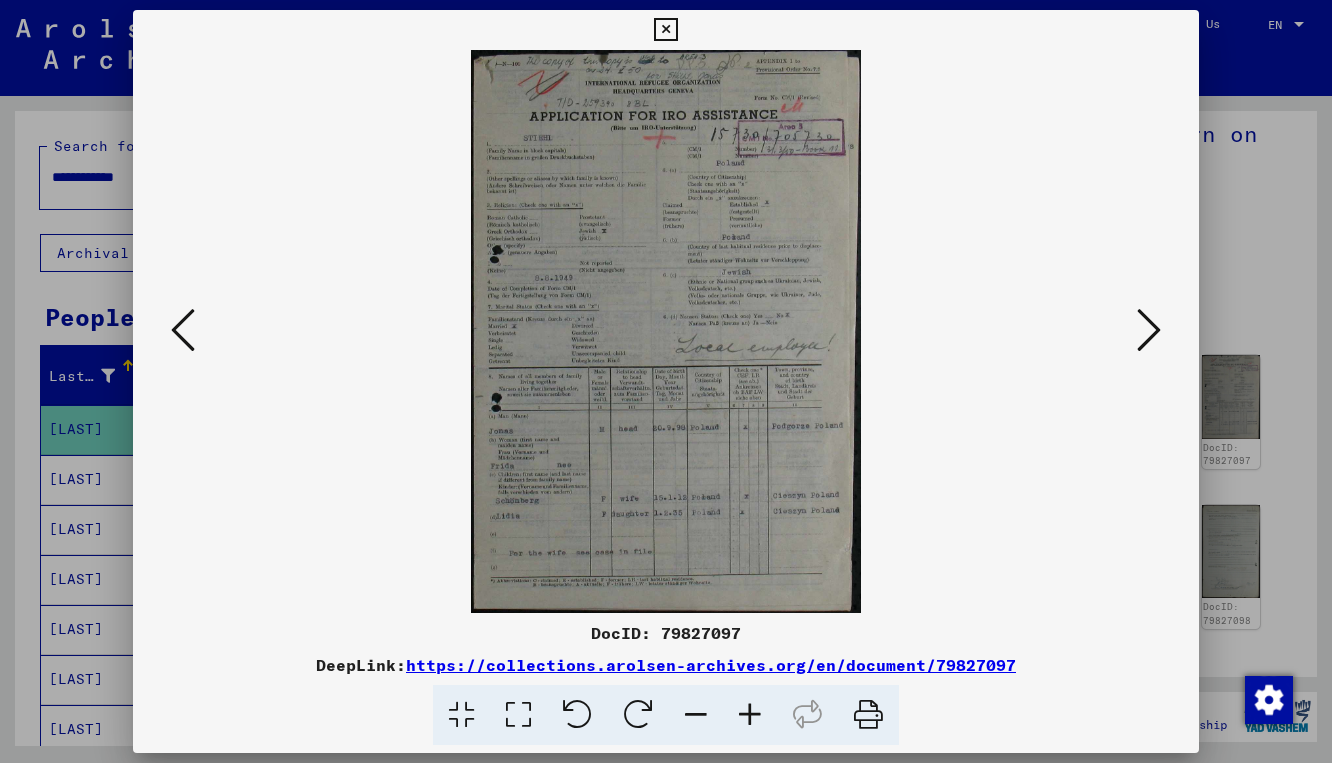 click at bounding box center (1149, 330) 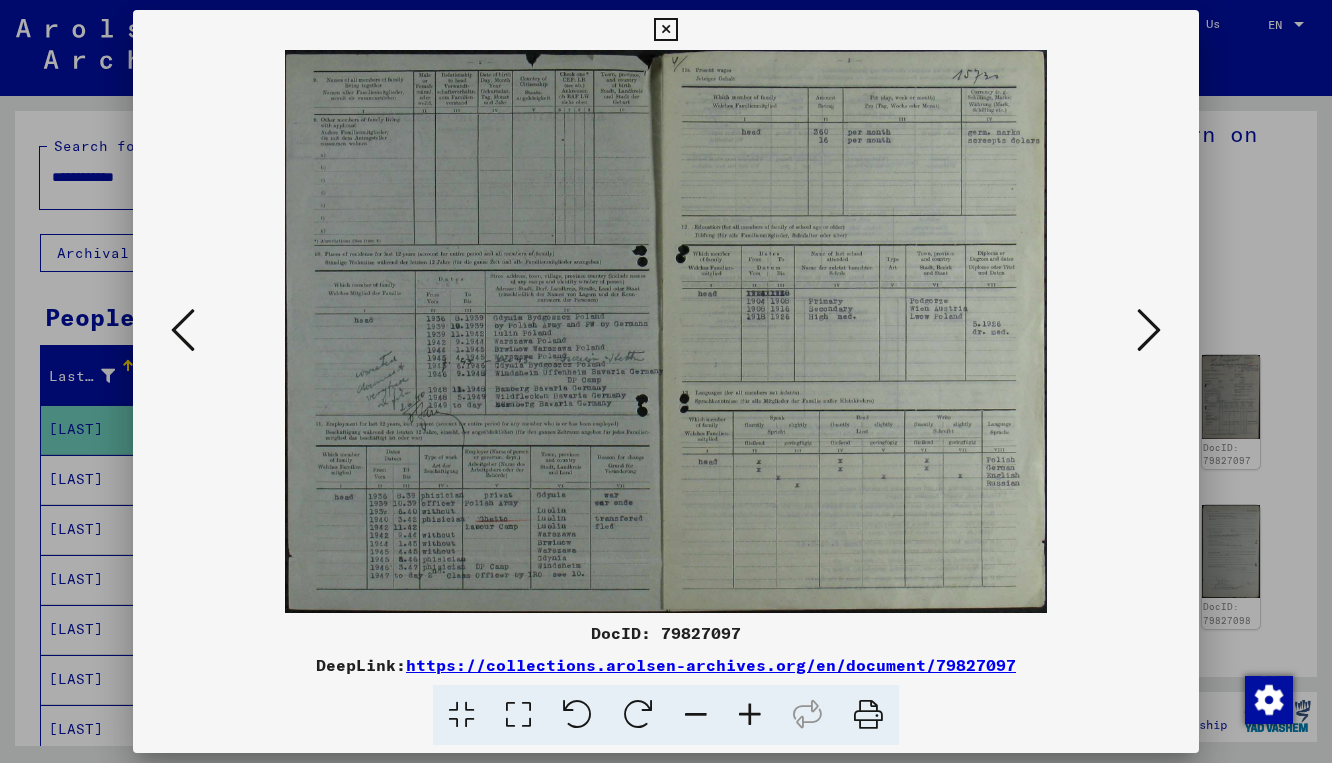 click at bounding box center [1149, 330] 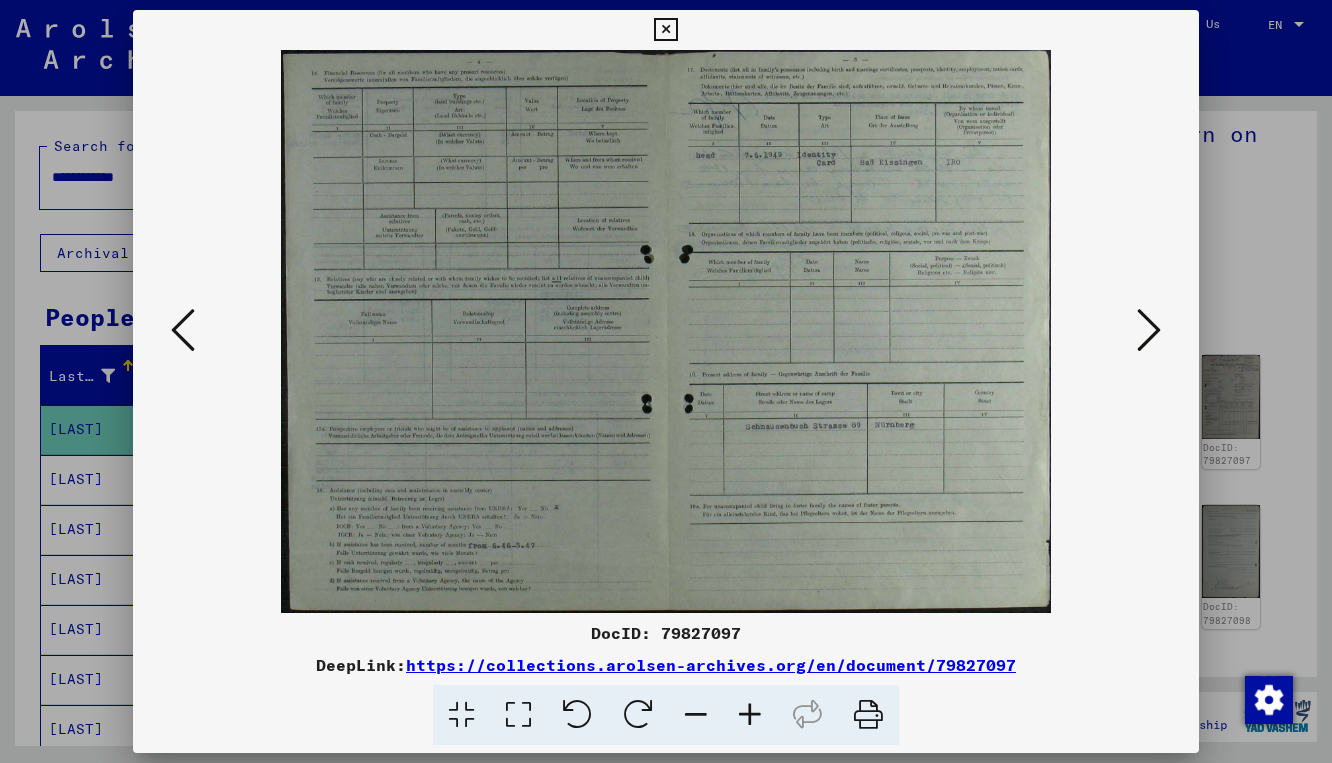 click at bounding box center (1149, 330) 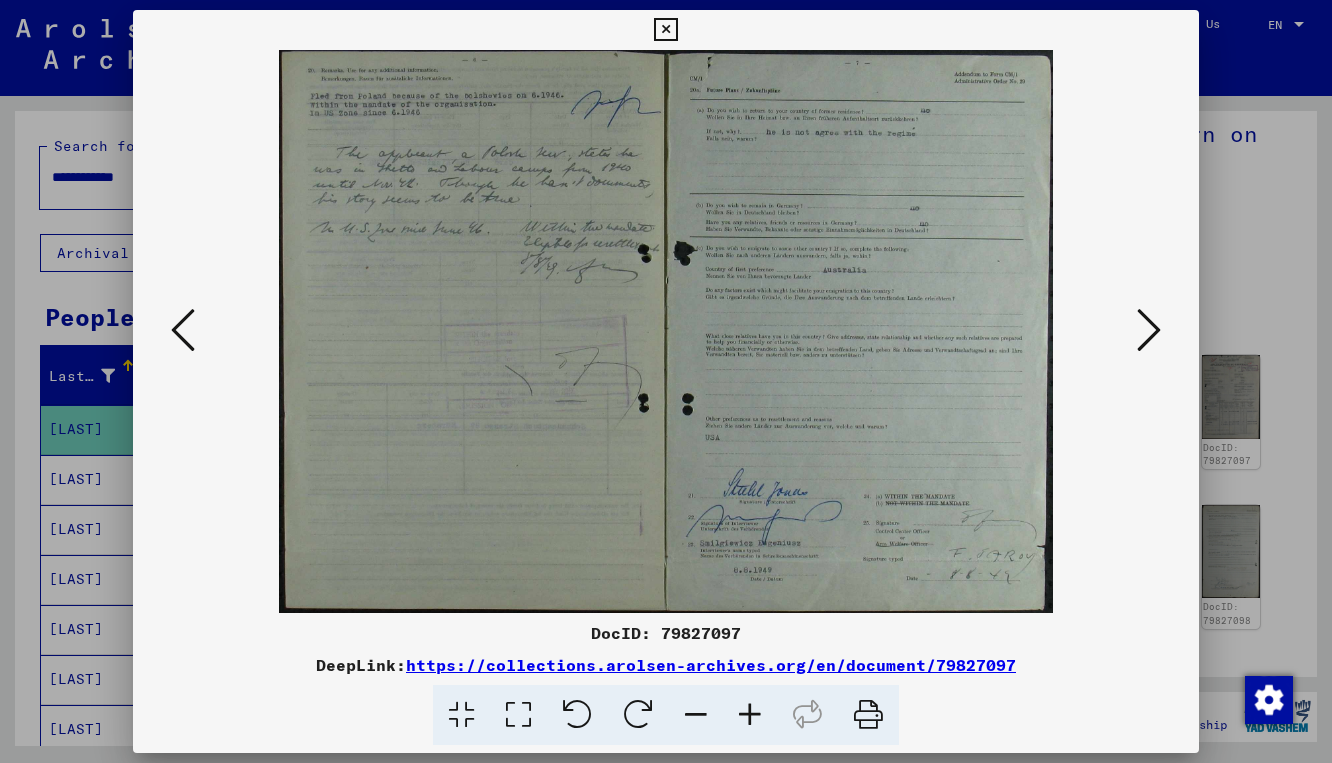 click at bounding box center [1149, 330] 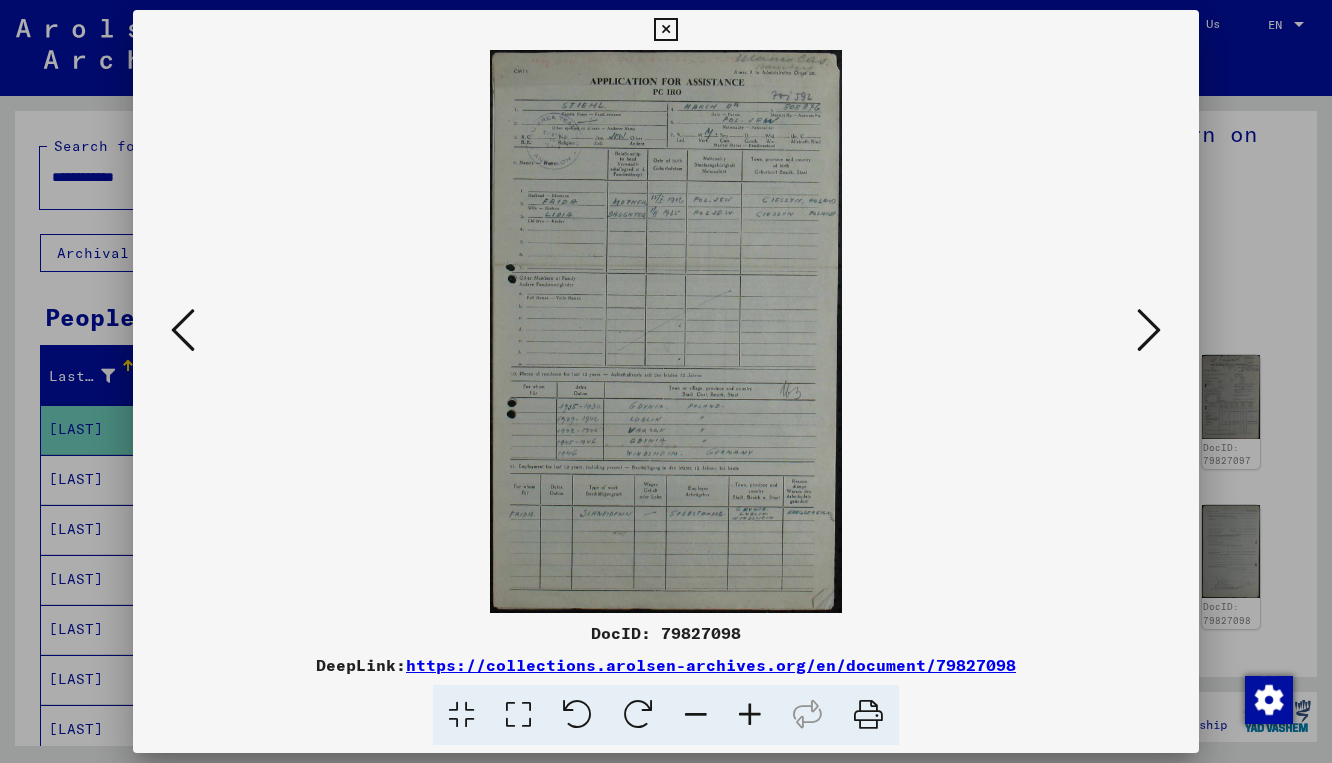 click at bounding box center [1149, 330] 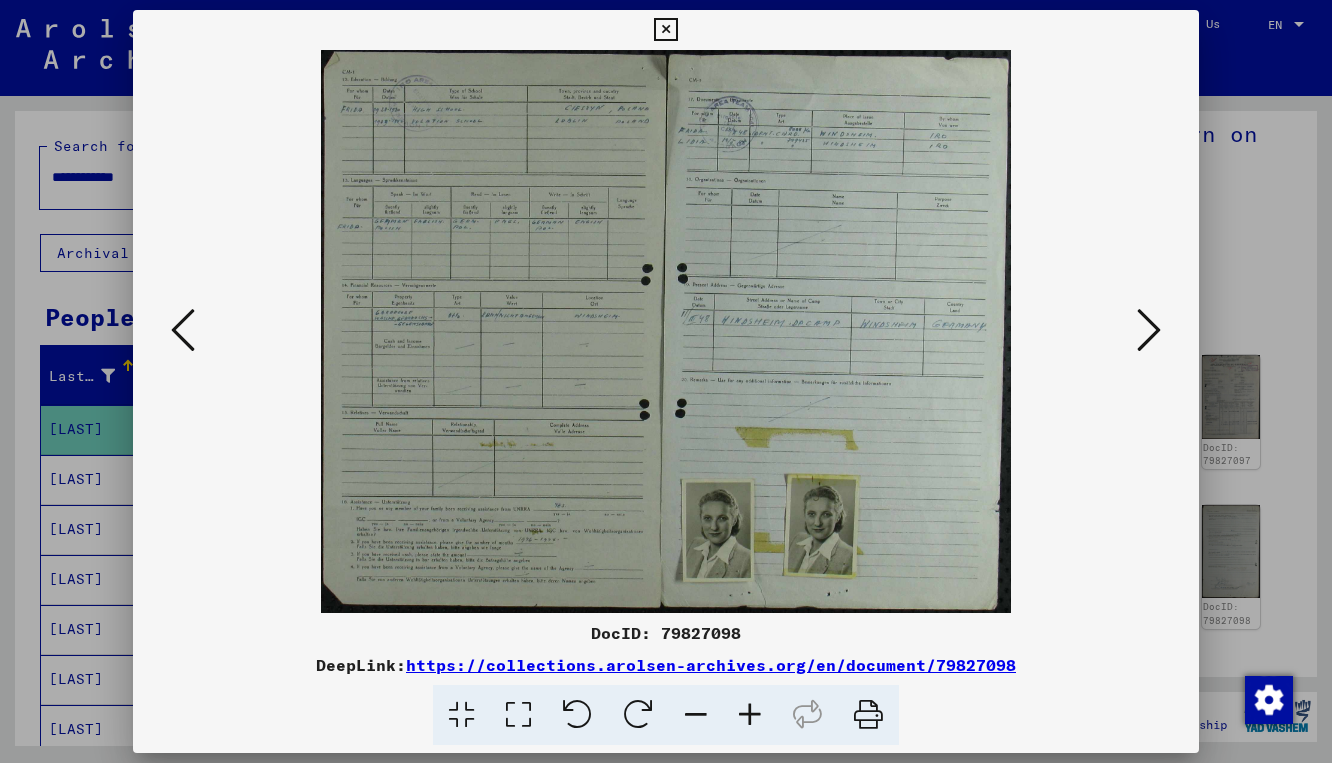 click at bounding box center [1149, 330] 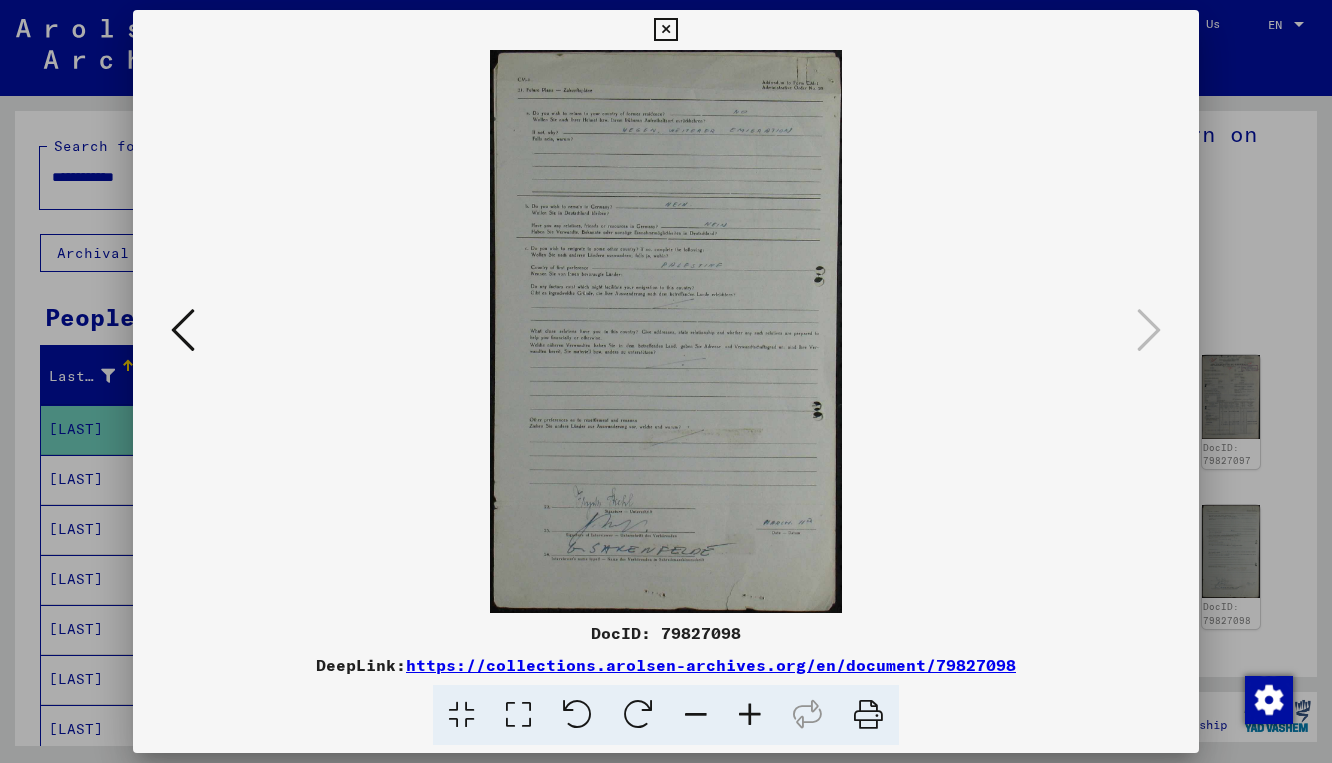 click at bounding box center (665, 30) 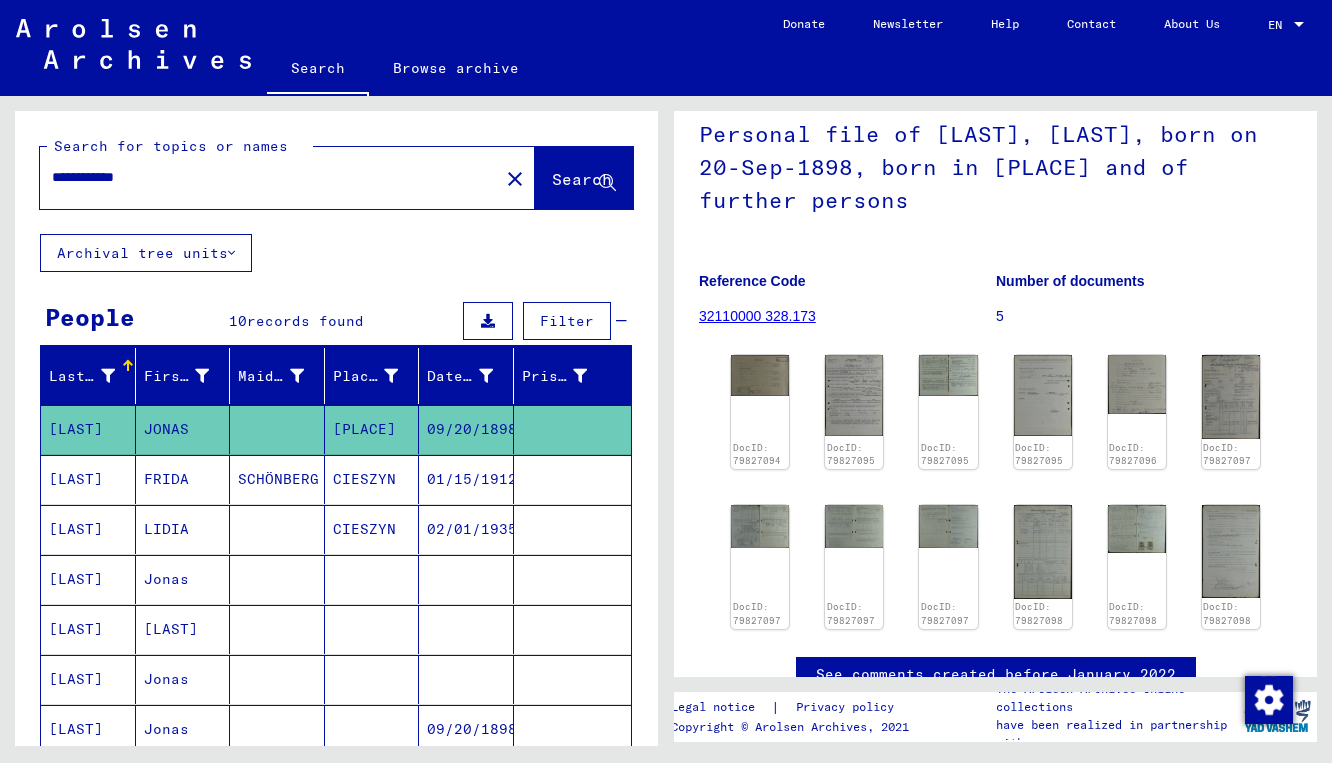 click on "[LAST]" at bounding box center [88, 529] 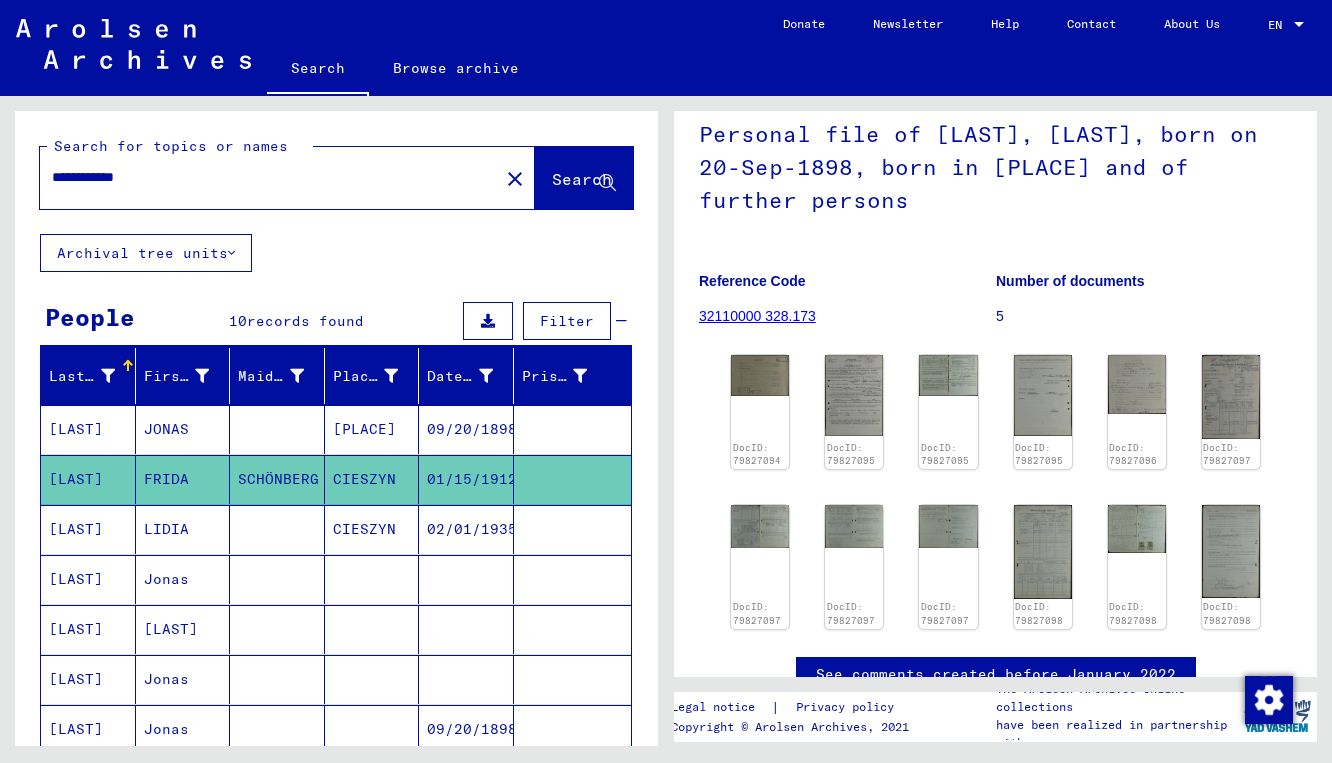click on "[LAST]" at bounding box center (88, 579) 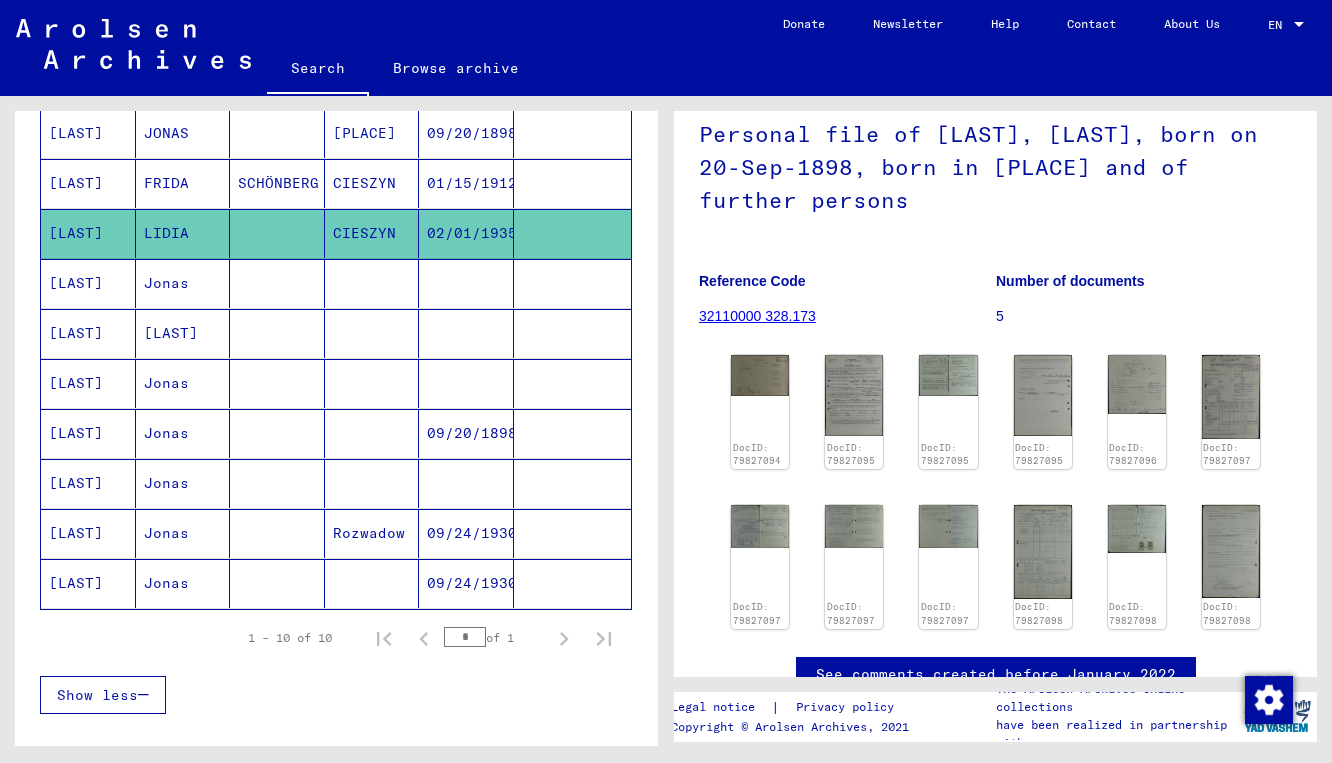 scroll, scrollTop: 298, scrollLeft: 0, axis: vertical 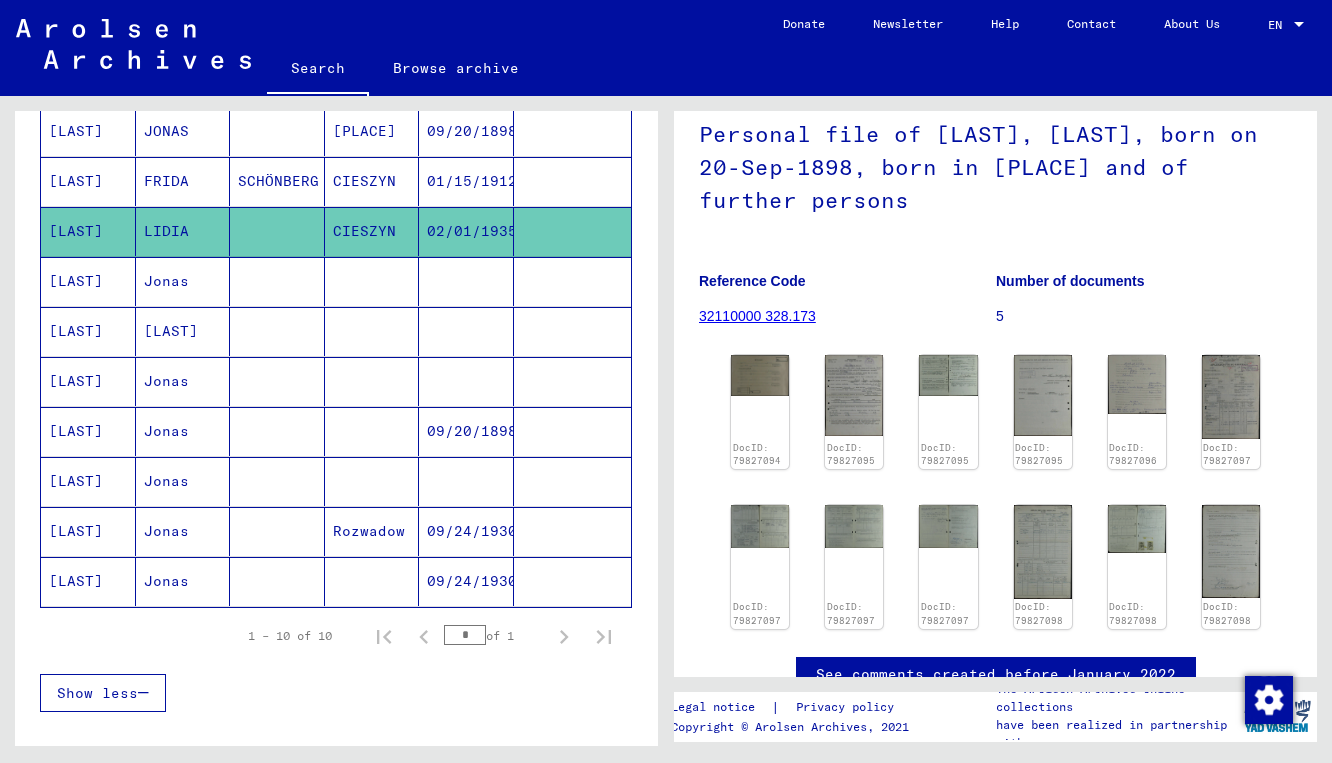 click on "[LAST]" at bounding box center (88, 331) 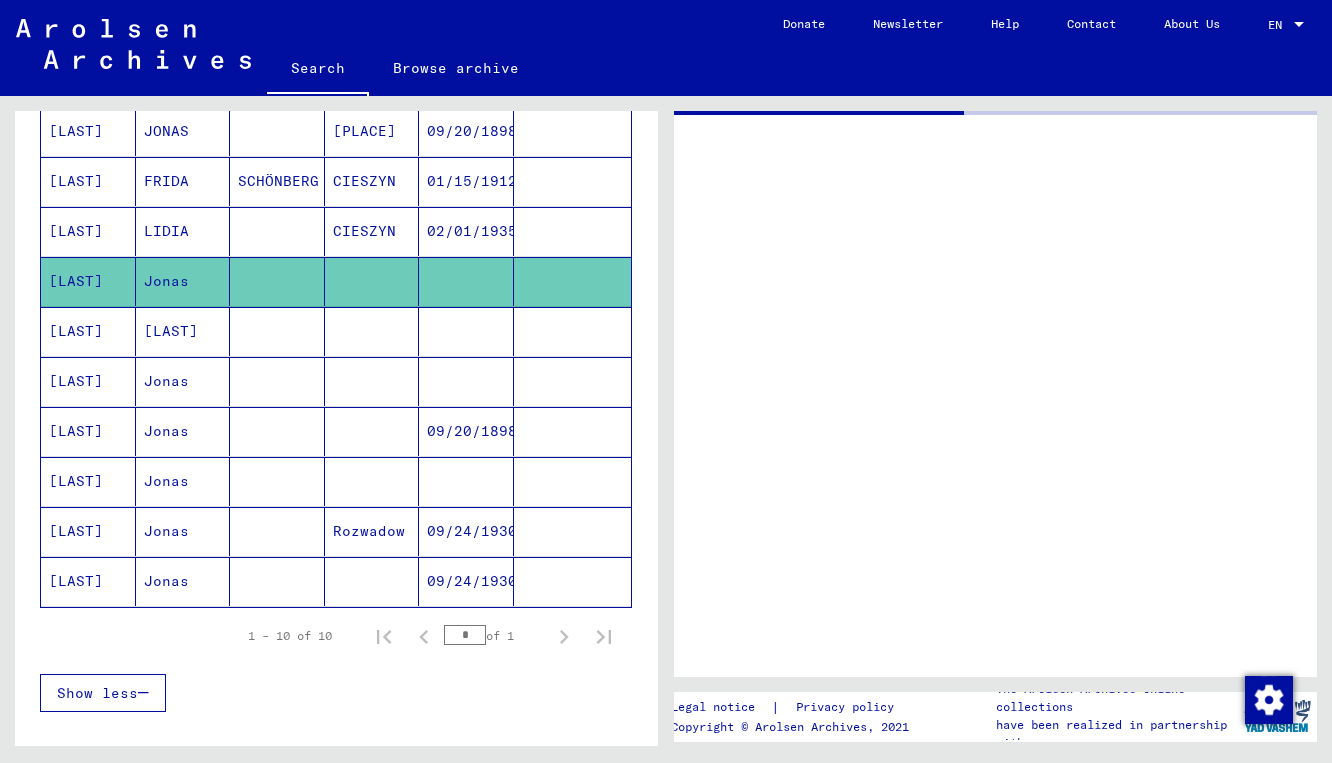 scroll, scrollTop: 0, scrollLeft: 0, axis: both 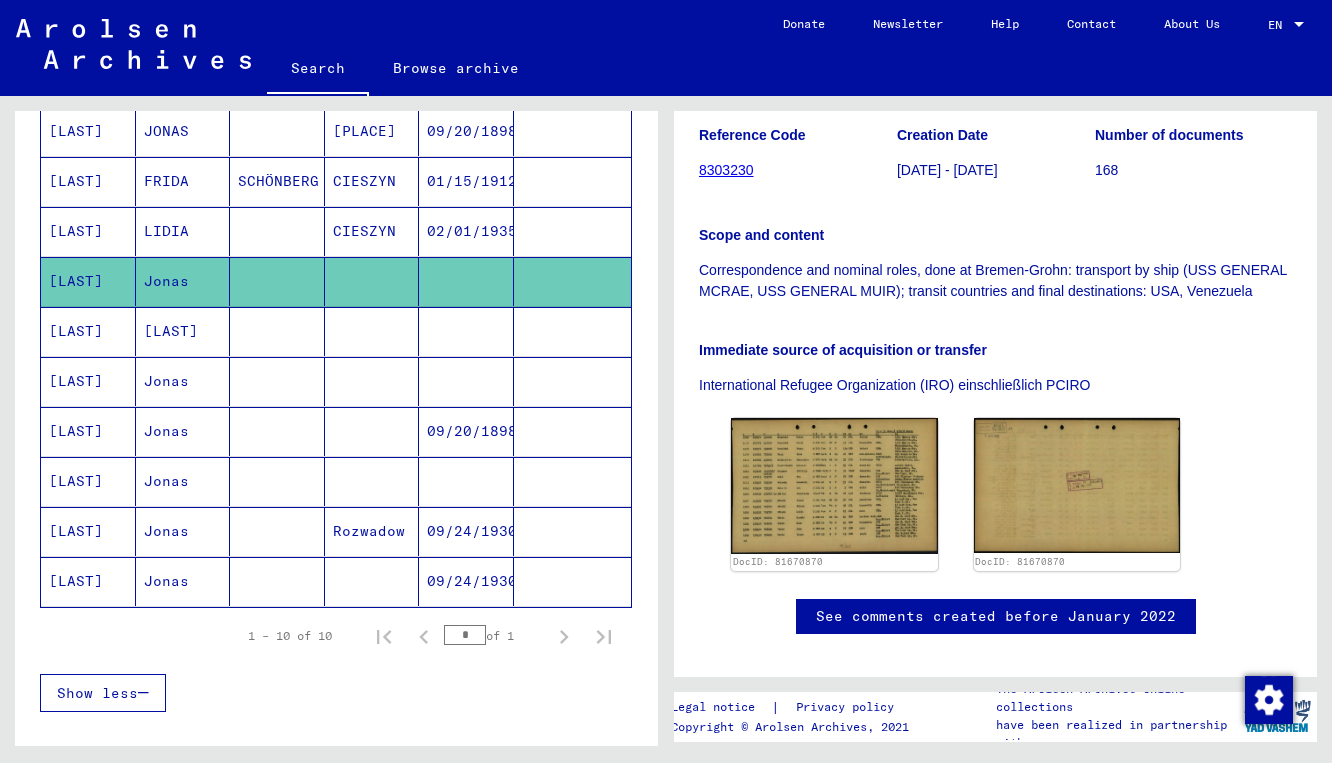 click on "[LAST]" at bounding box center [88, 381] 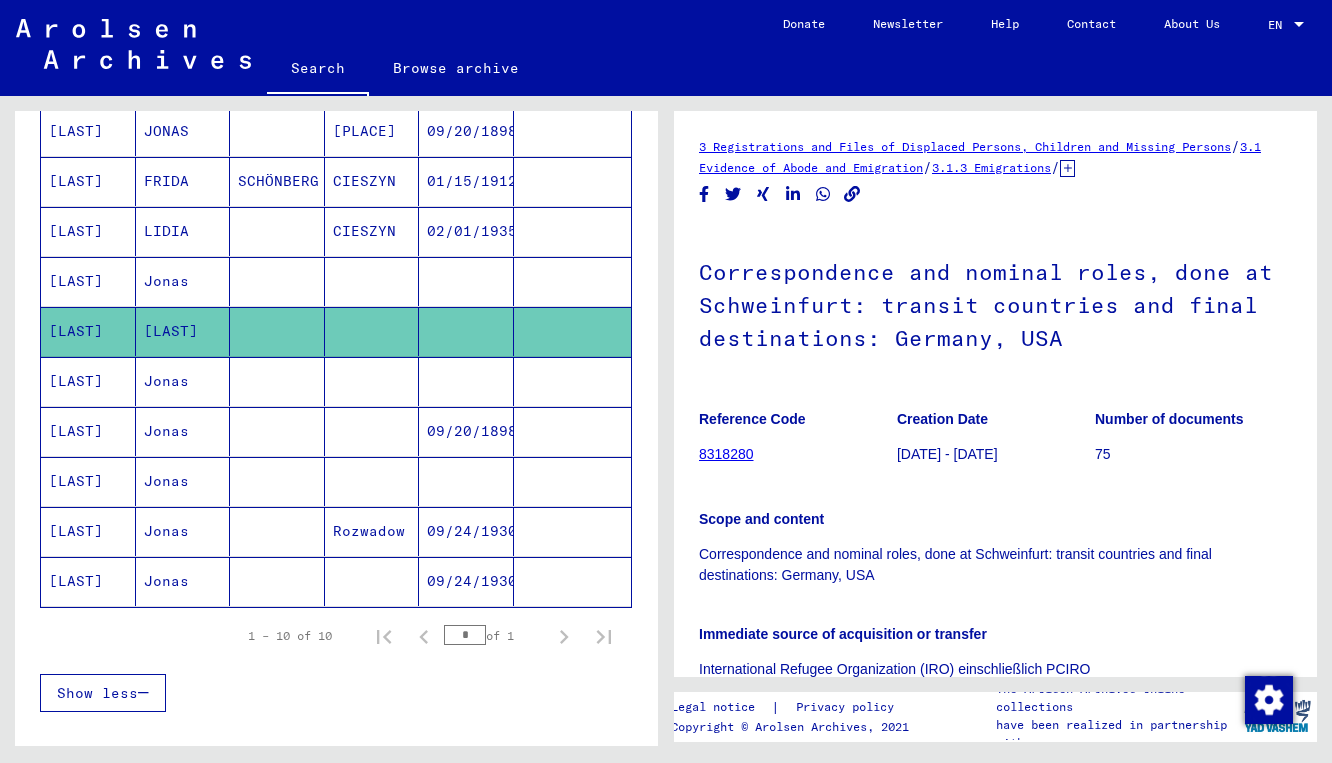 scroll, scrollTop: 0, scrollLeft: 0, axis: both 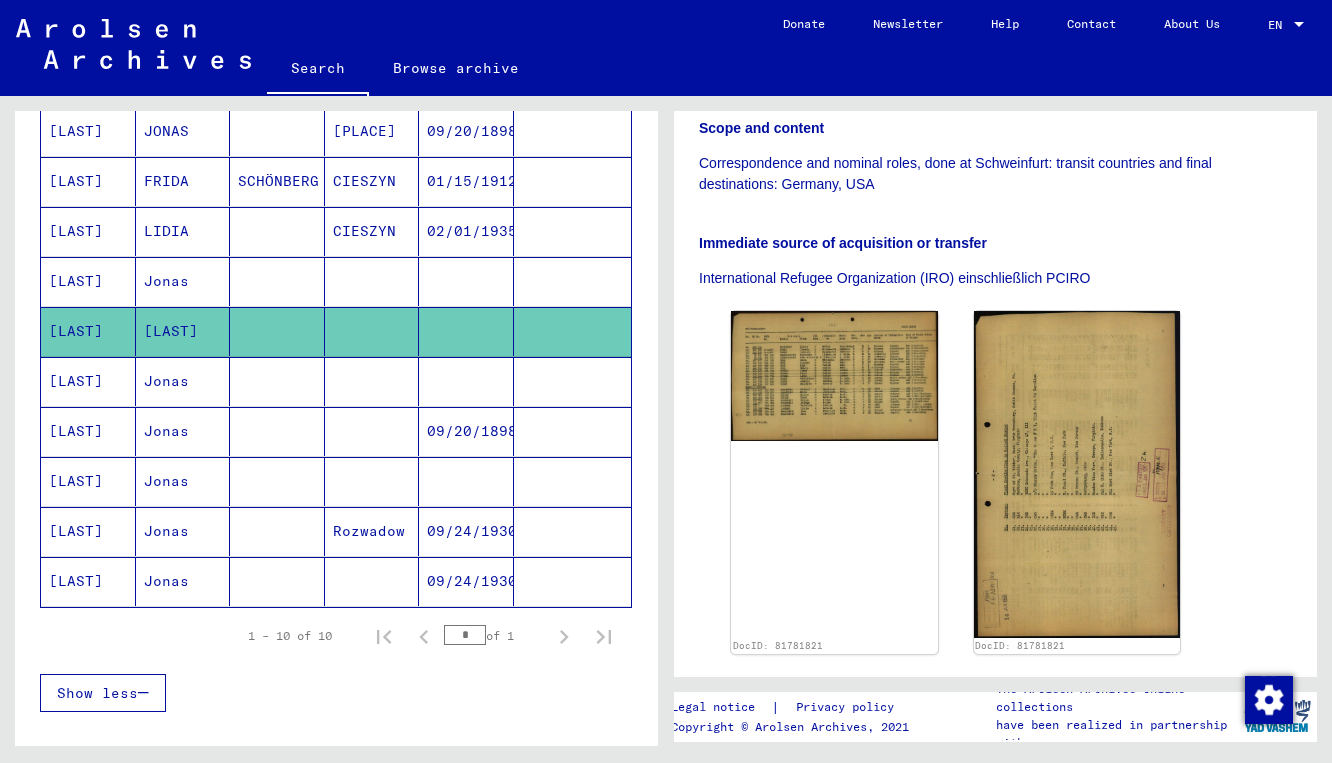 click on "[LAST]" at bounding box center (88, 431) 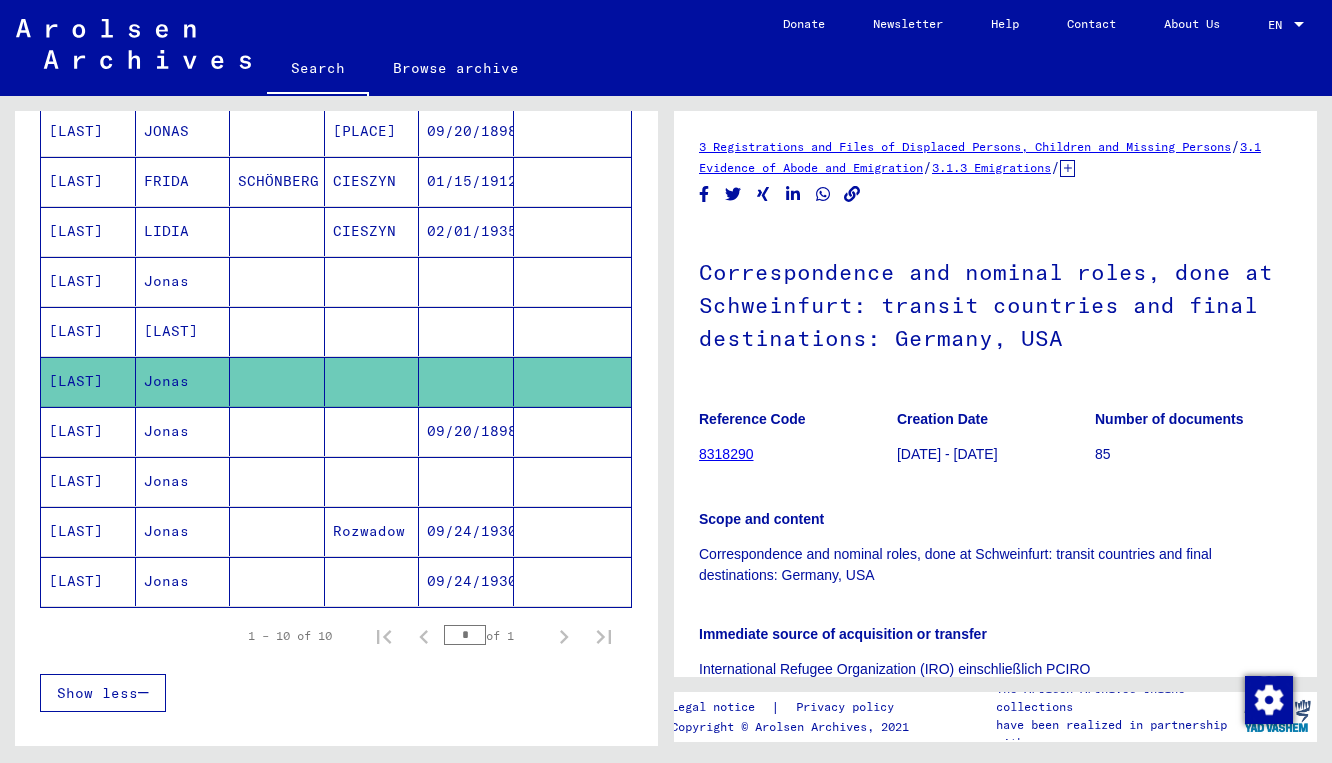 scroll, scrollTop: 0, scrollLeft: 0, axis: both 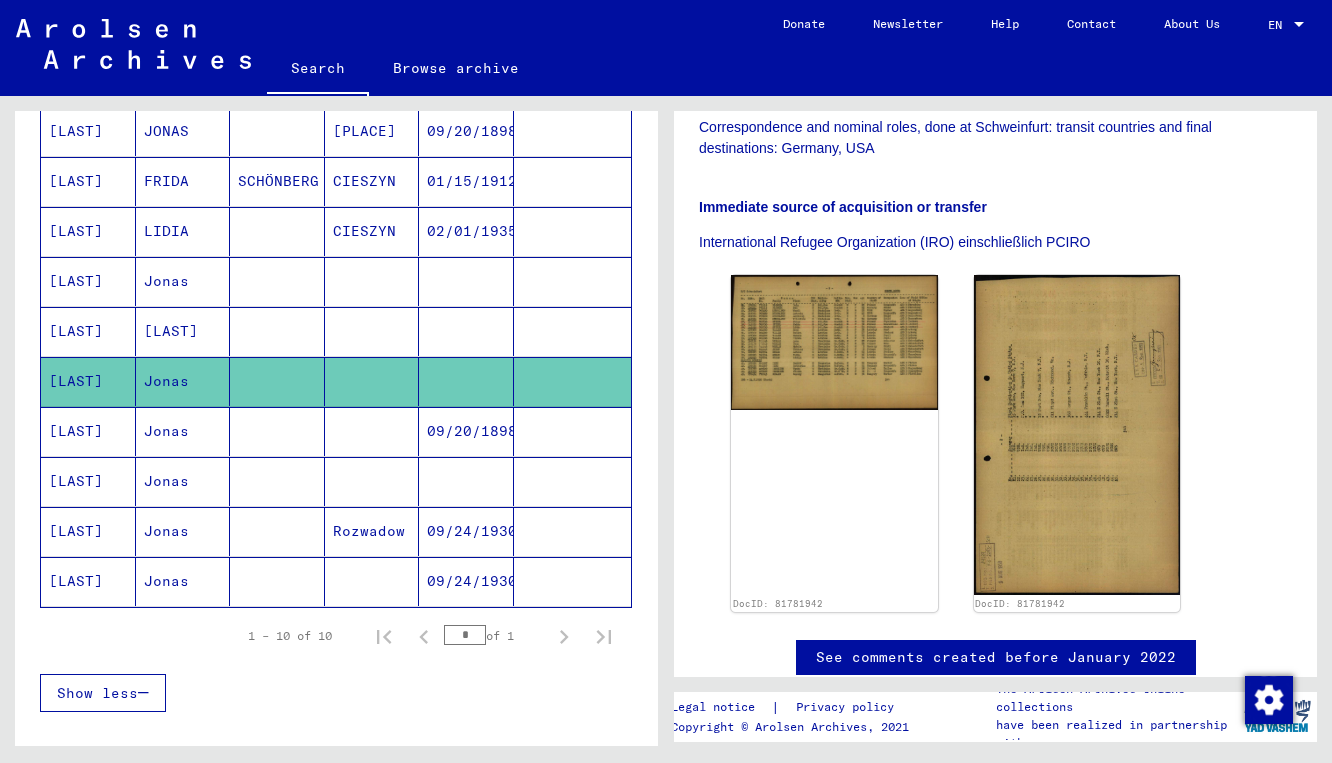 click on "[LAST]" at bounding box center [88, 481] 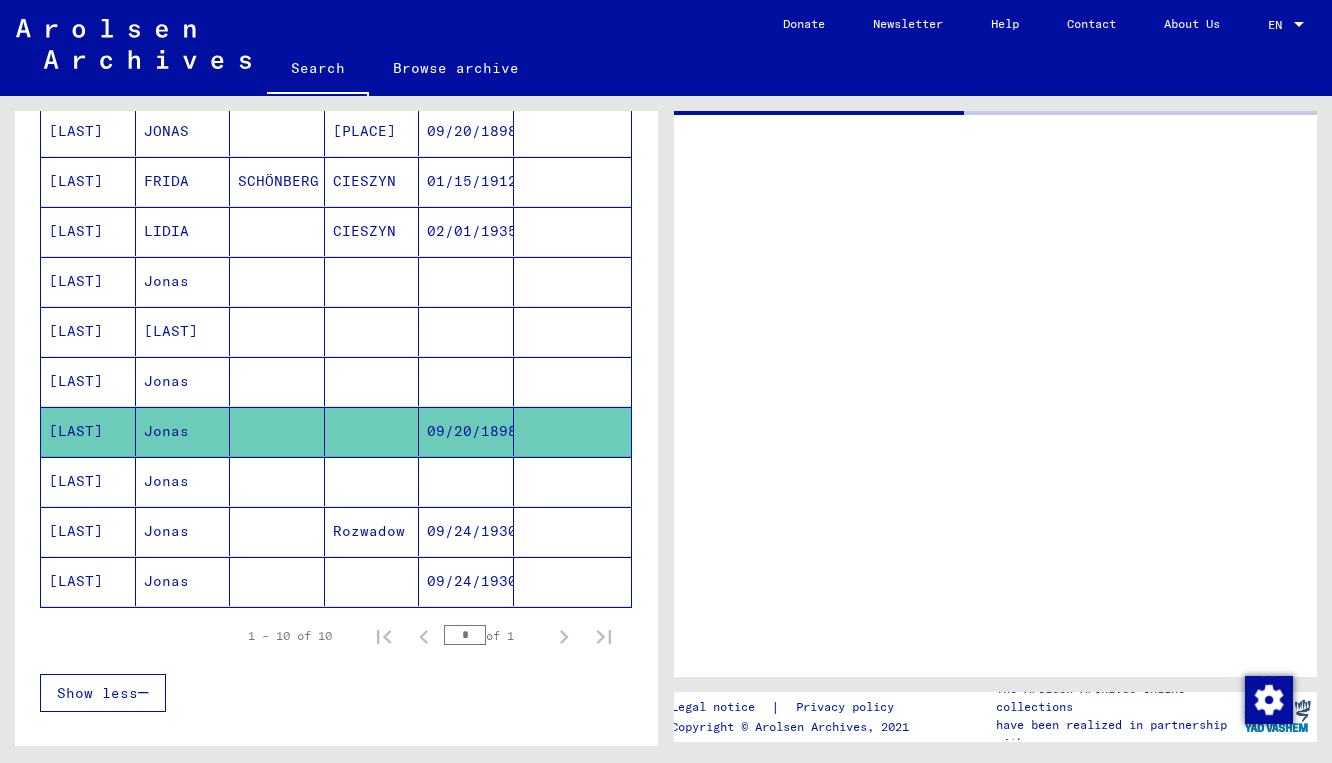 scroll, scrollTop: 0, scrollLeft: 0, axis: both 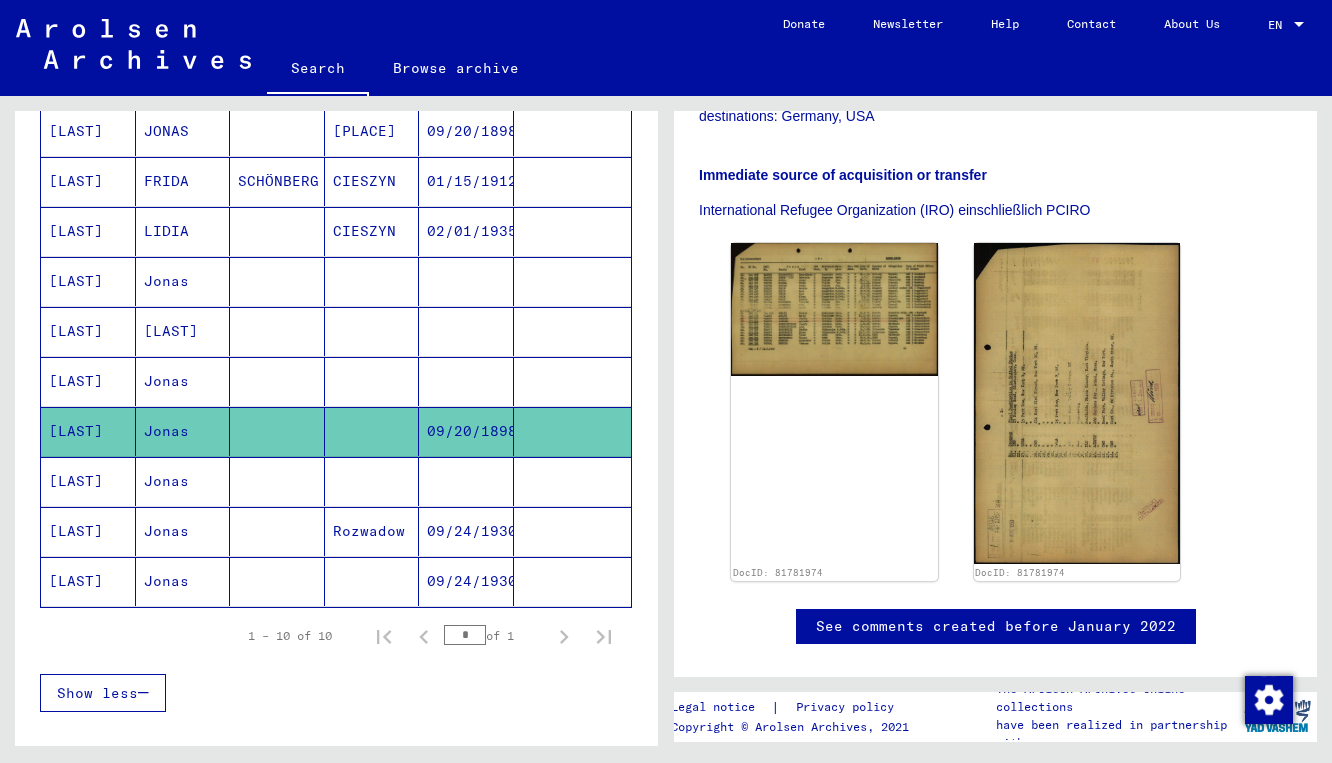 click on "Jonas" at bounding box center [183, 531] 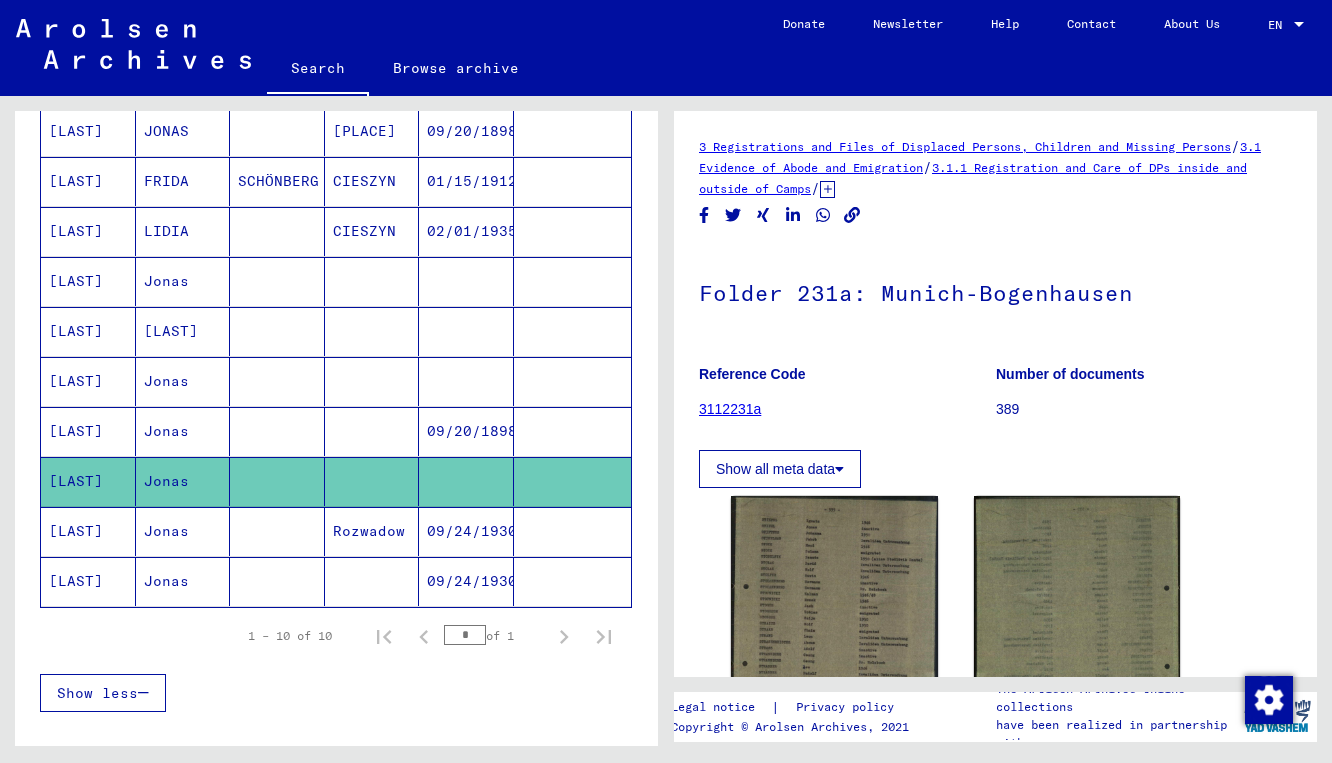 scroll, scrollTop: 0, scrollLeft: 0, axis: both 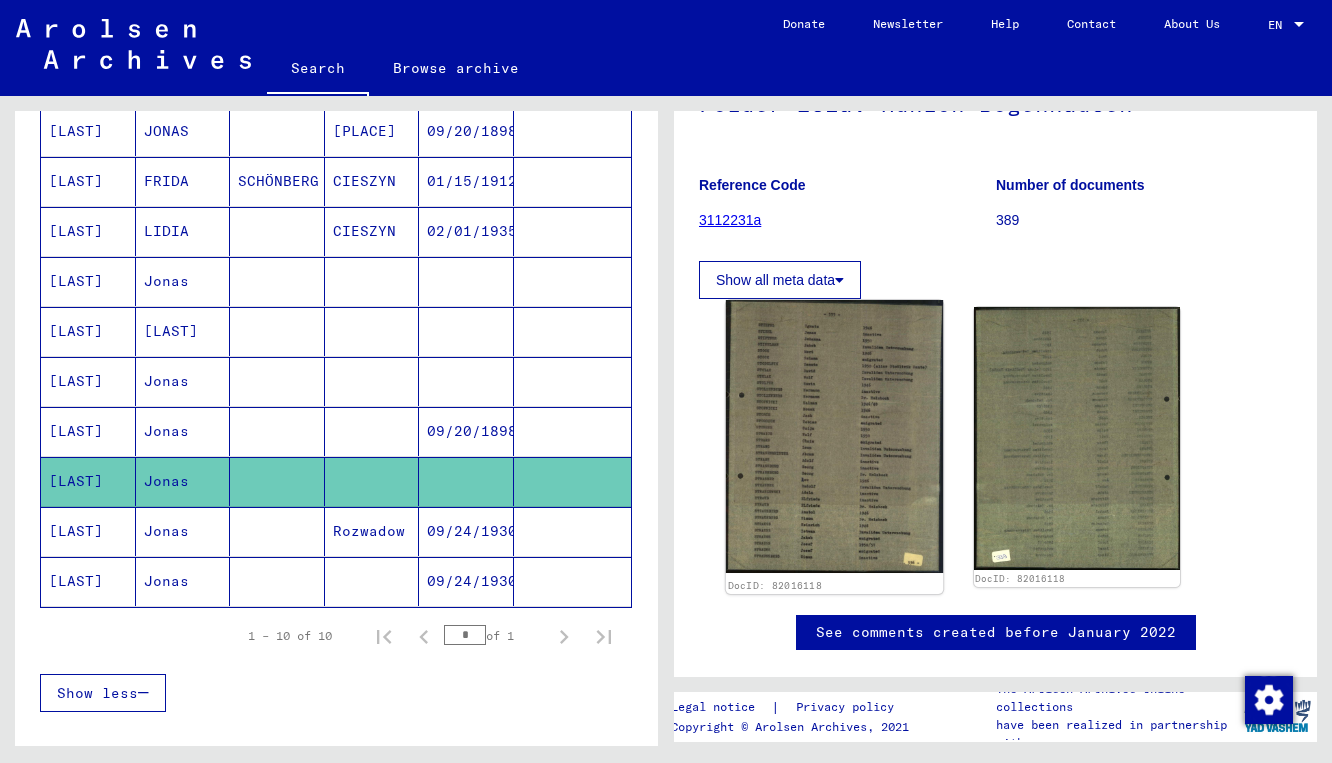click 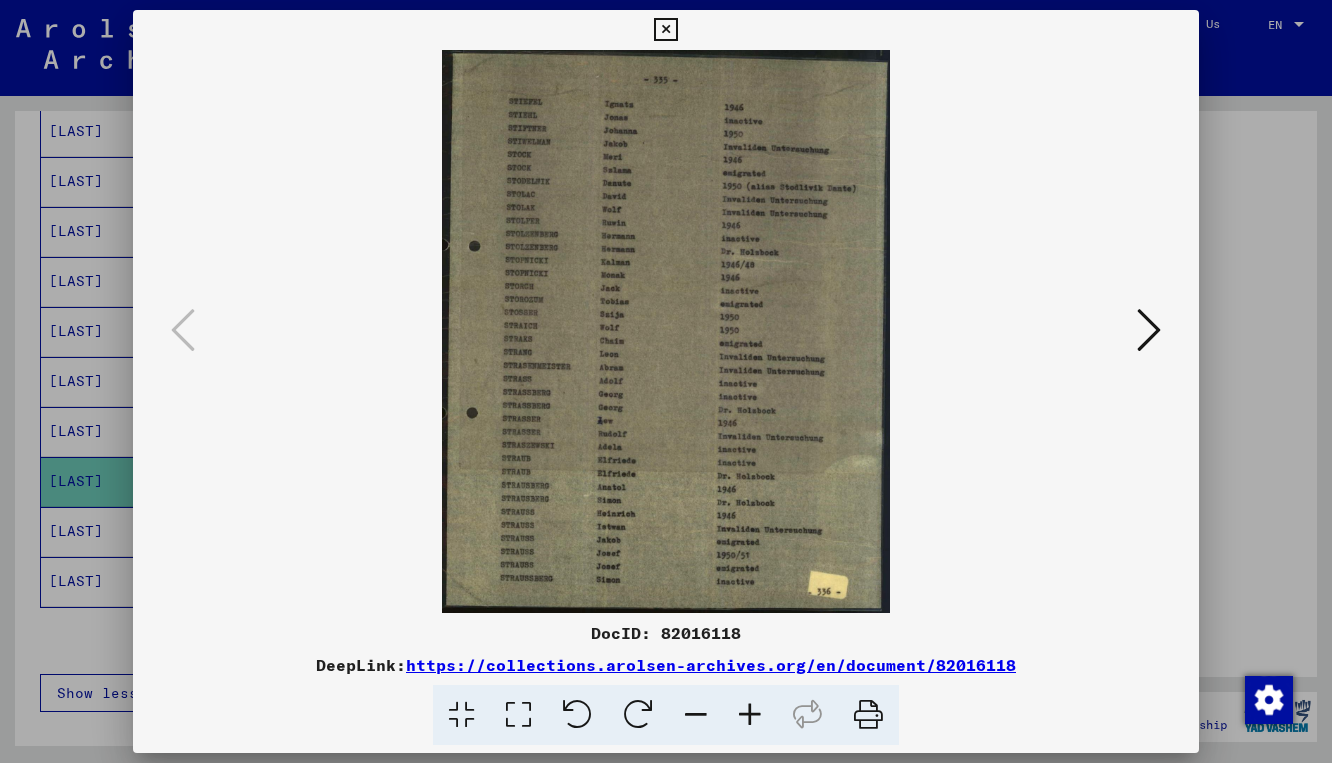 click at bounding box center (665, 30) 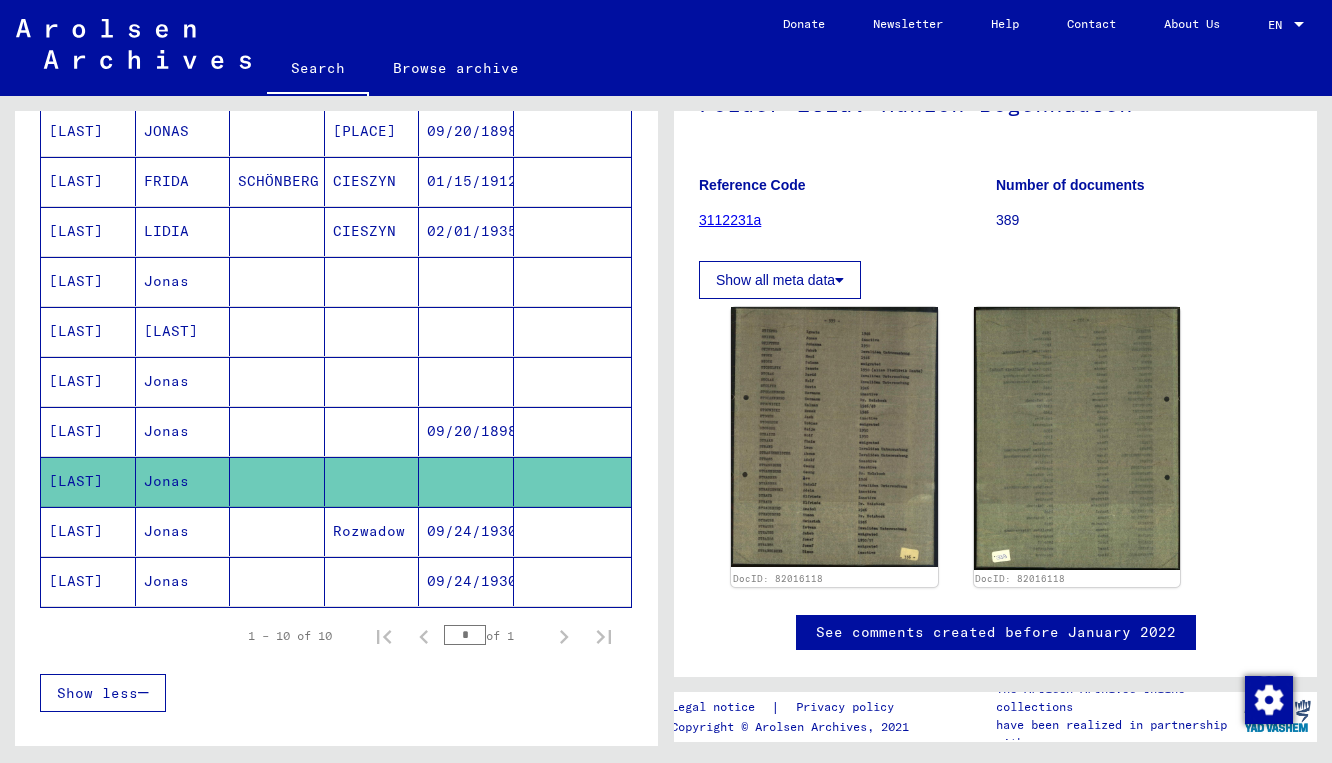 click on "[LAST]" at bounding box center [88, 581] 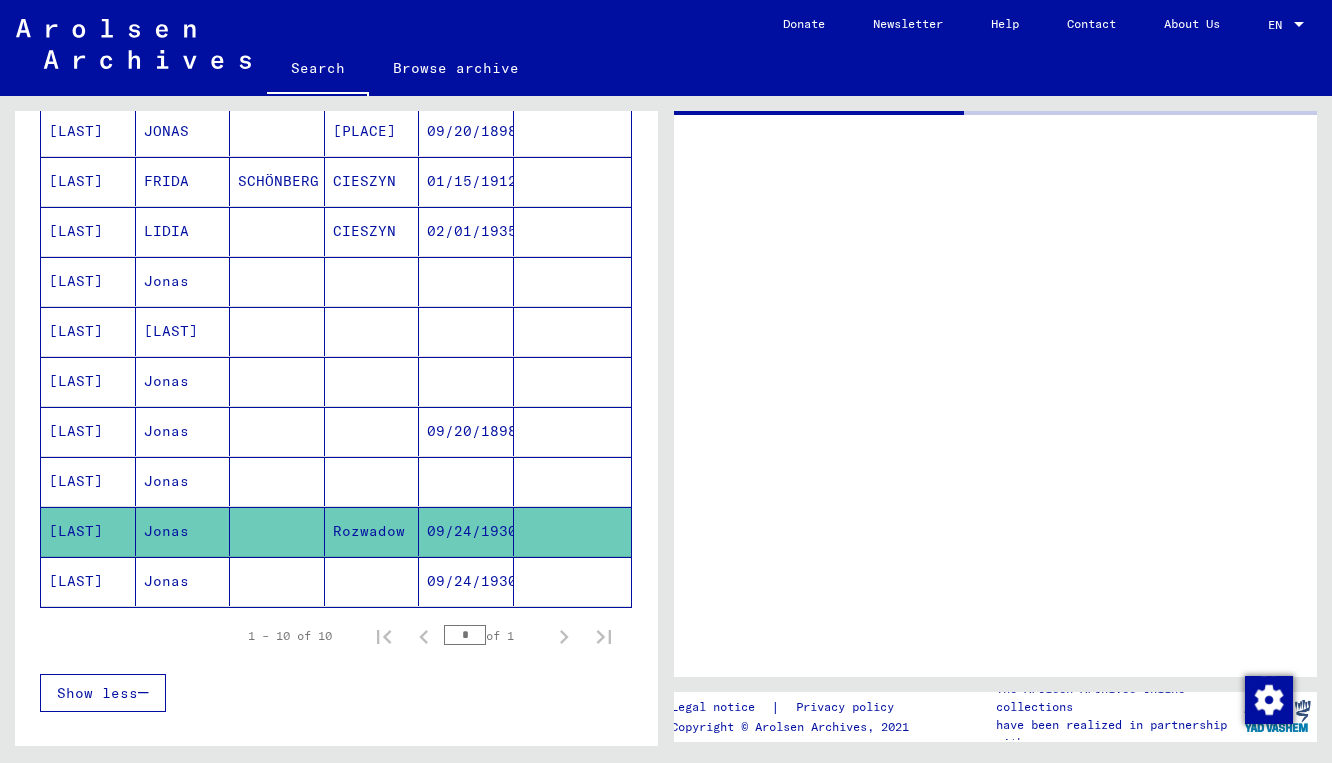 scroll, scrollTop: 0, scrollLeft: 0, axis: both 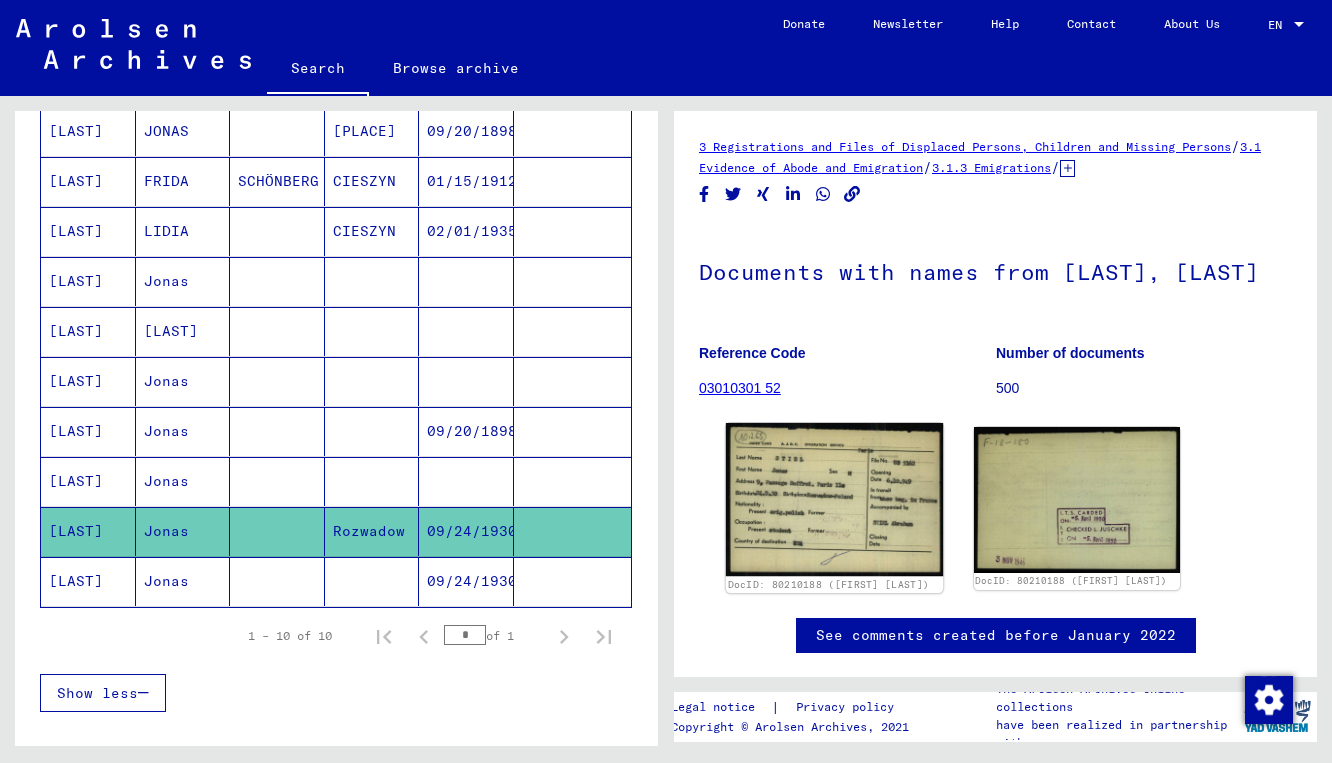 click 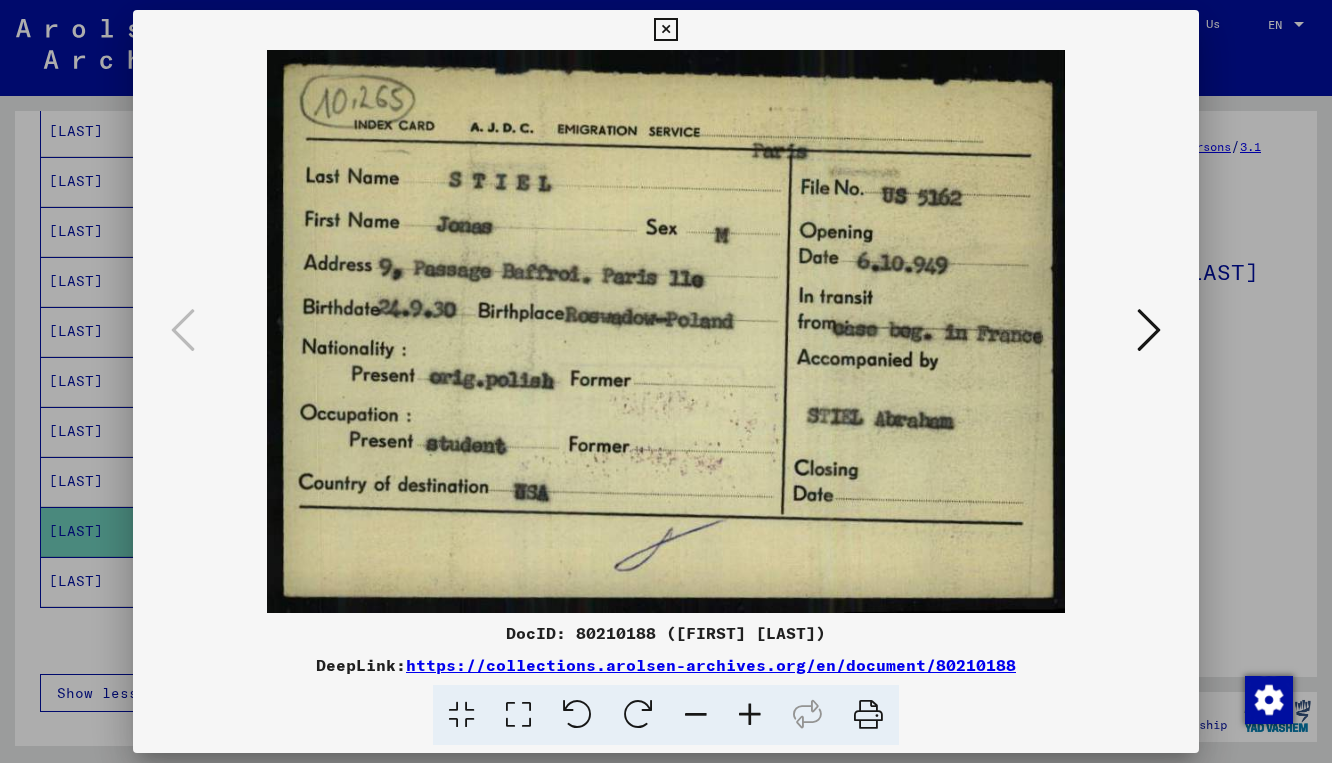 click at bounding box center [1149, 330] 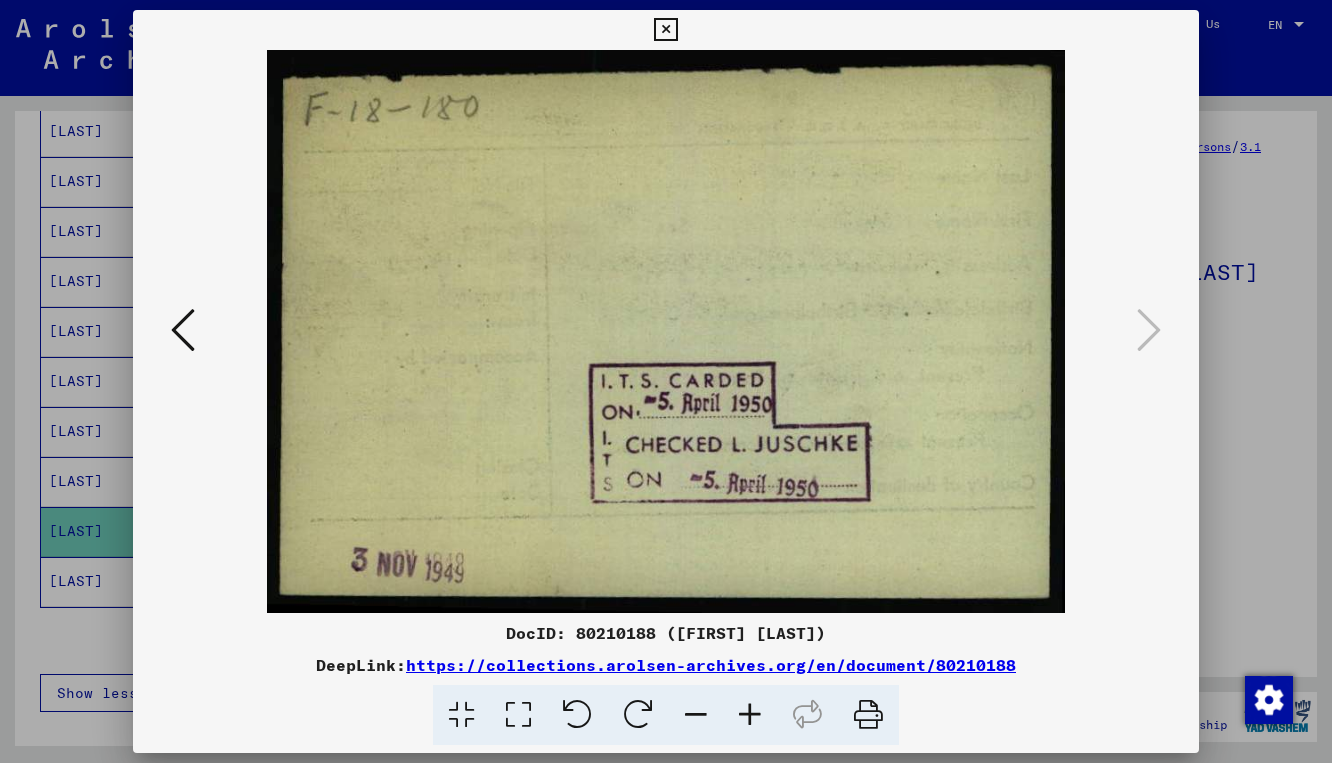 click at bounding box center [183, 330] 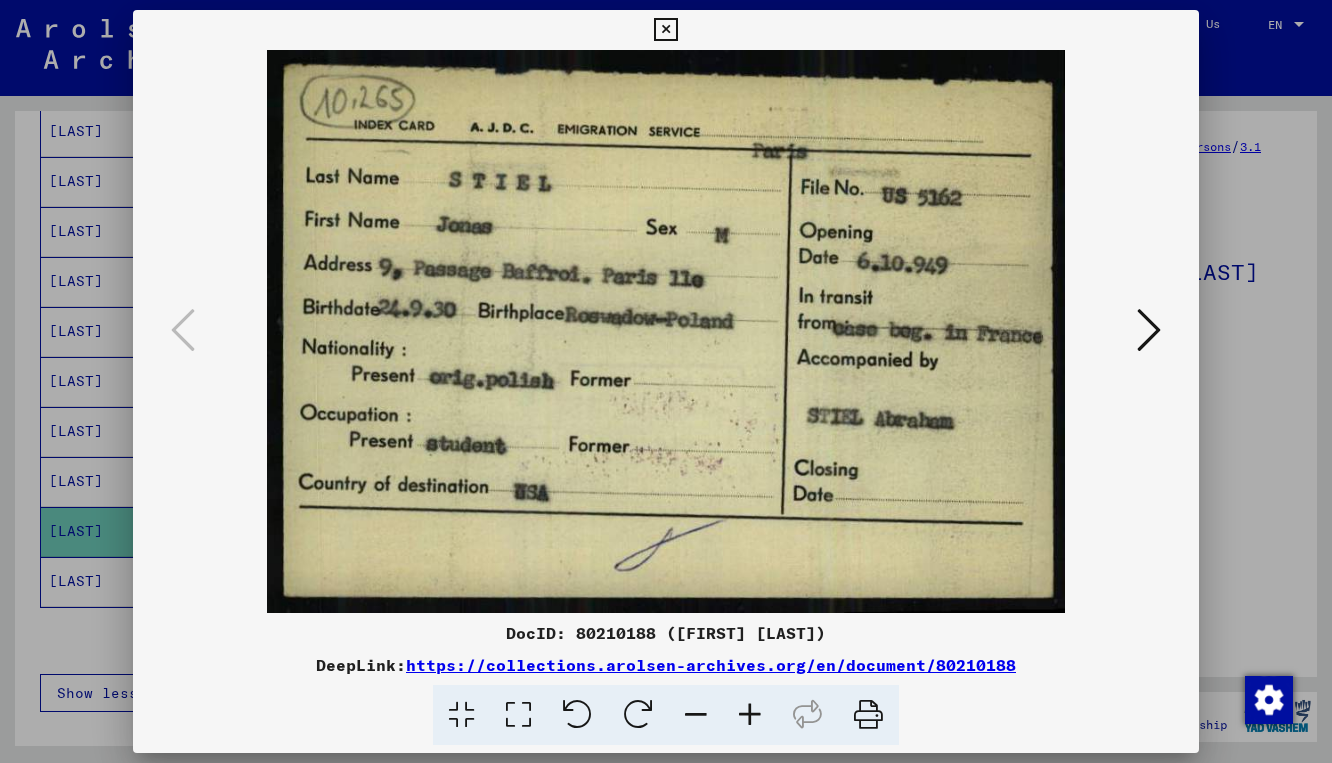 click at bounding box center (665, 30) 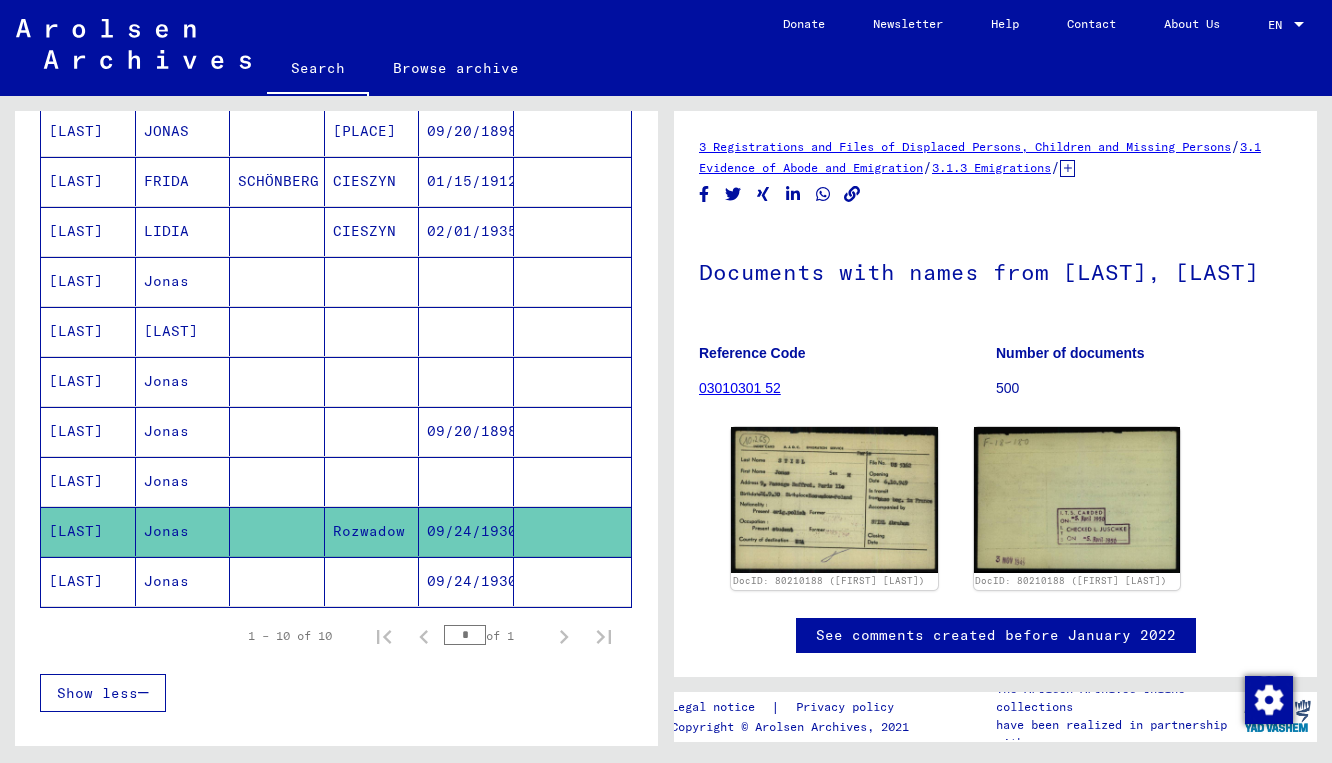 click on "[LAST]" 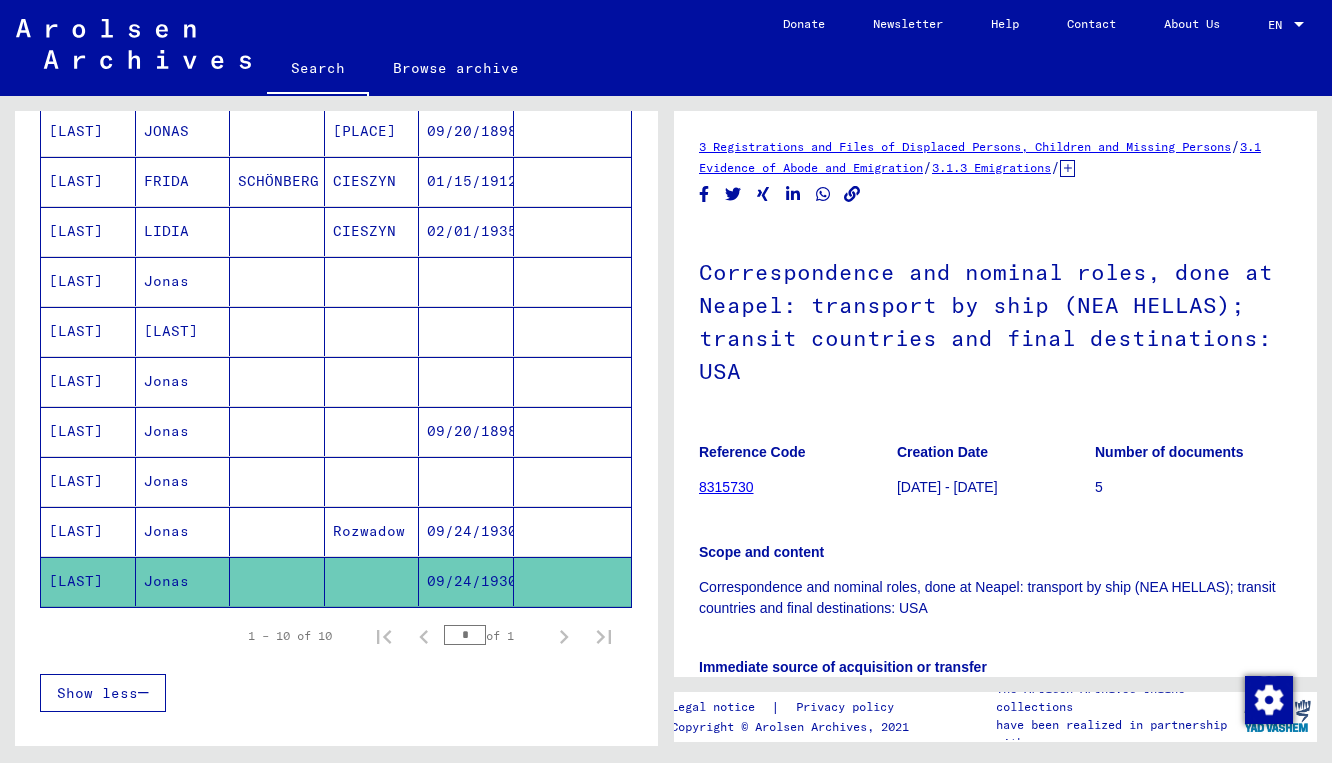 scroll, scrollTop: 0, scrollLeft: 0, axis: both 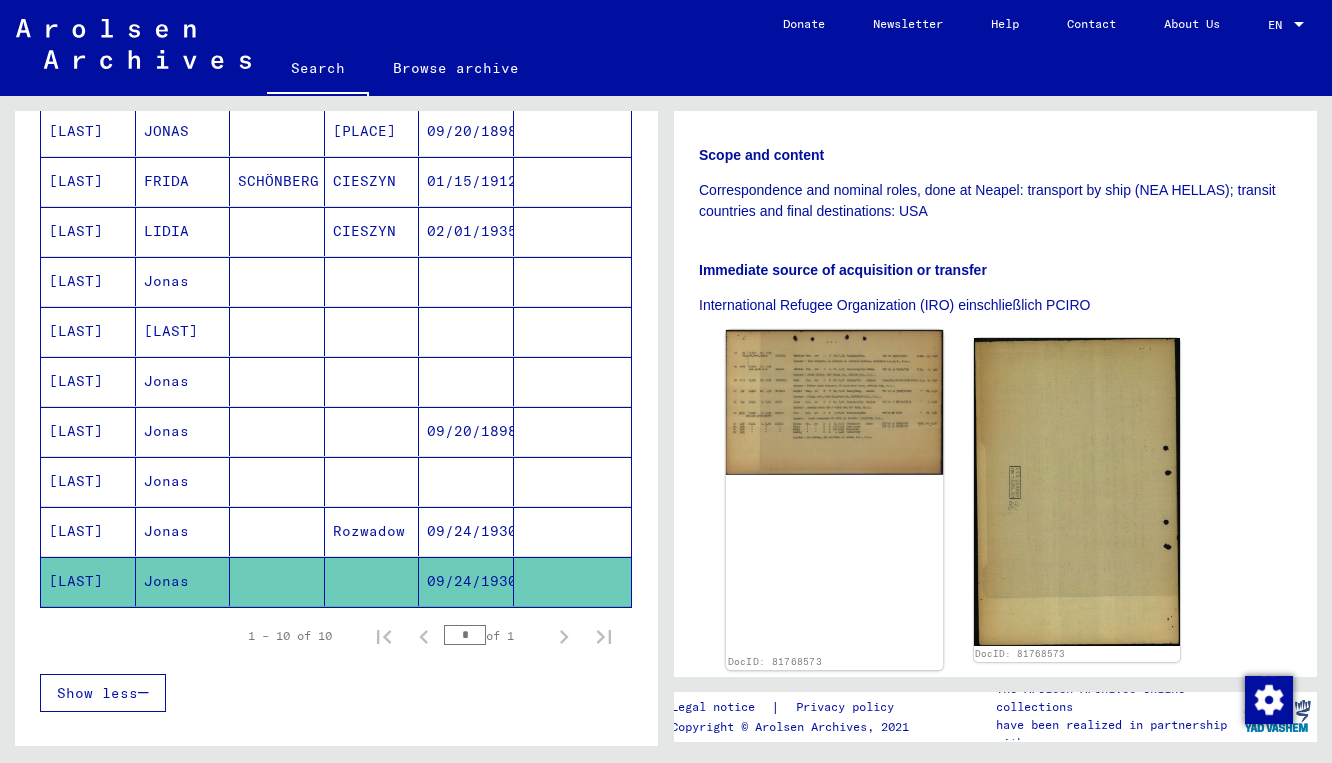 click 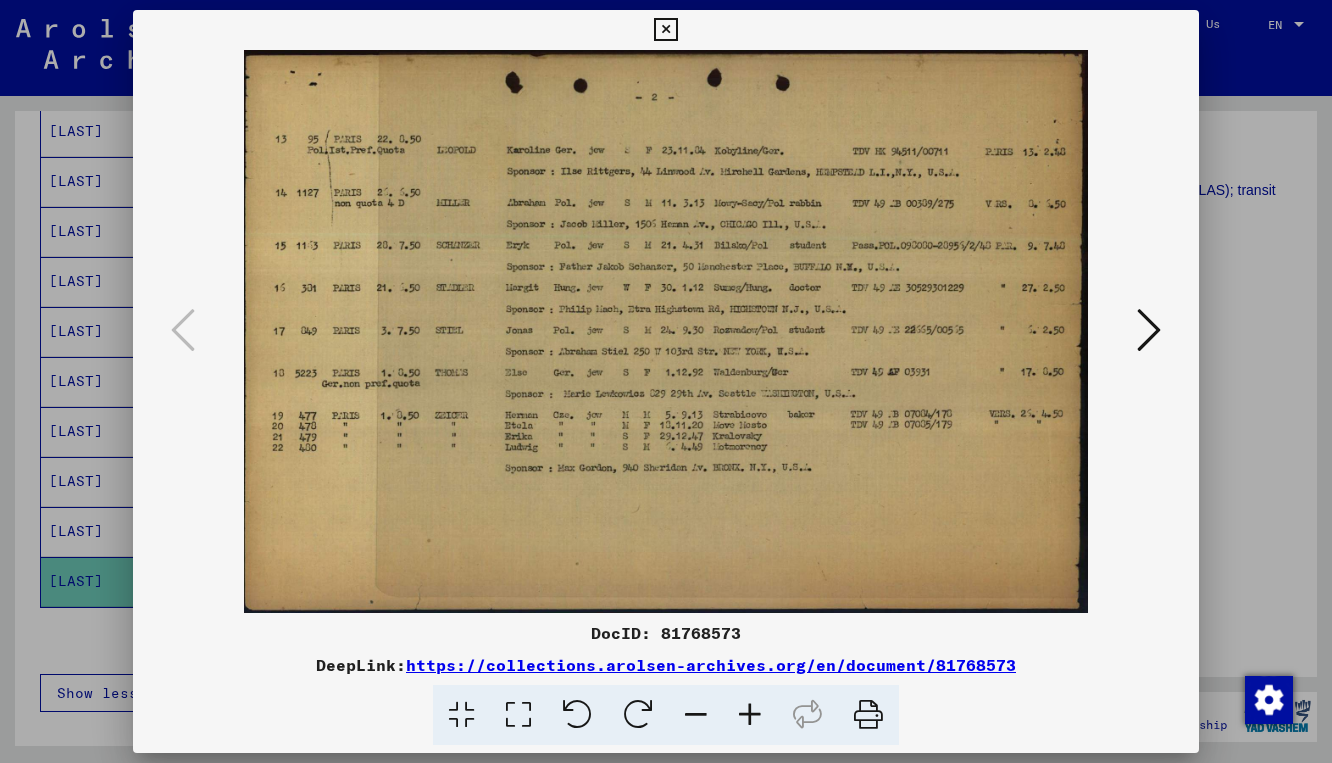 click at bounding box center (665, 30) 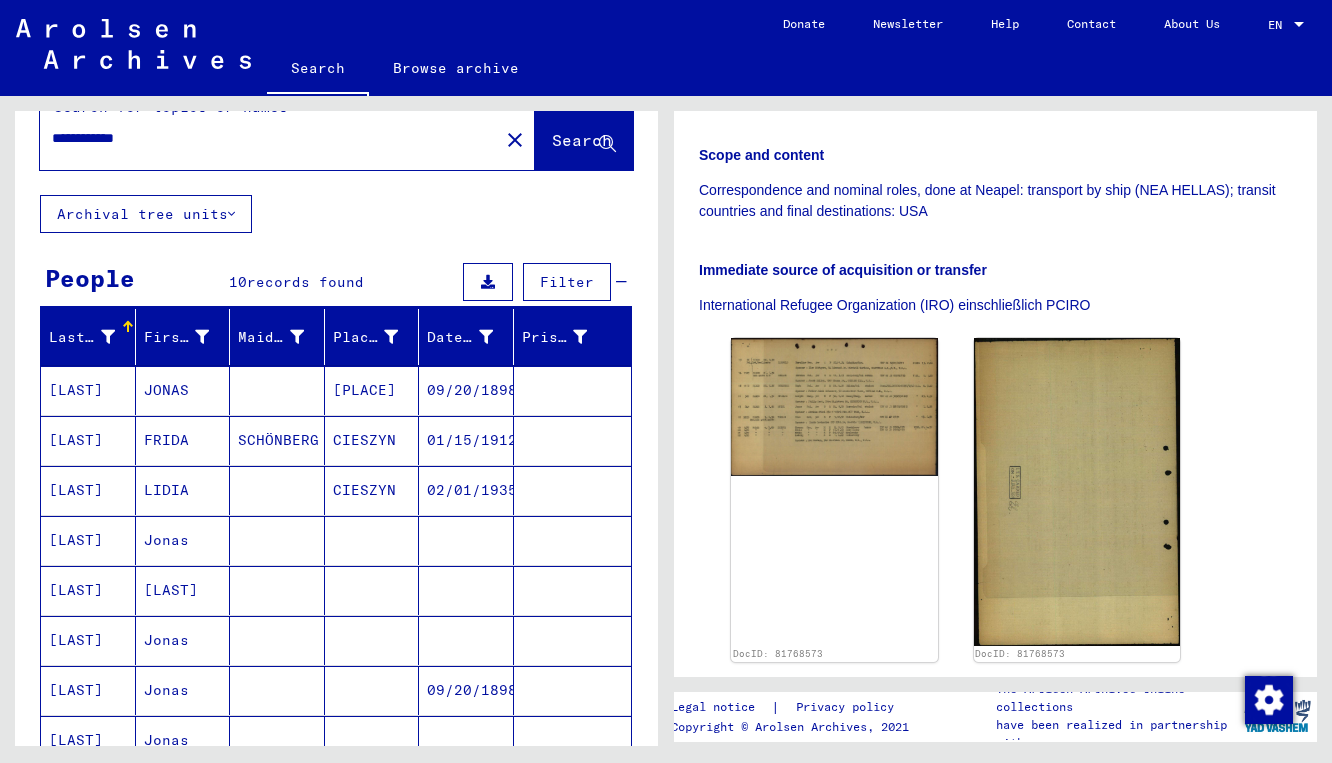 scroll, scrollTop: 7, scrollLeft: 0, axis: vertical 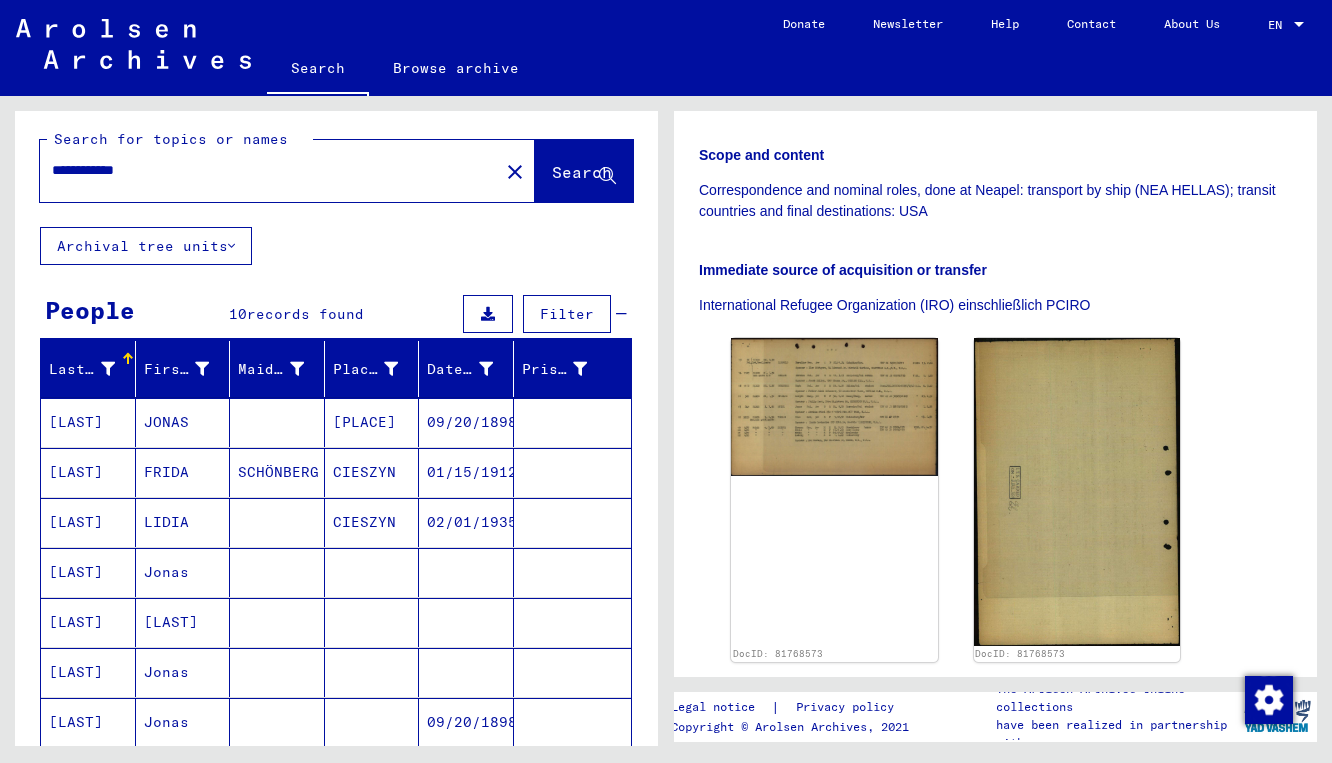 drag, startPoint x: 97, startPoint y: 173, endPoint x: 26, endPoint y: 173, distance: 71 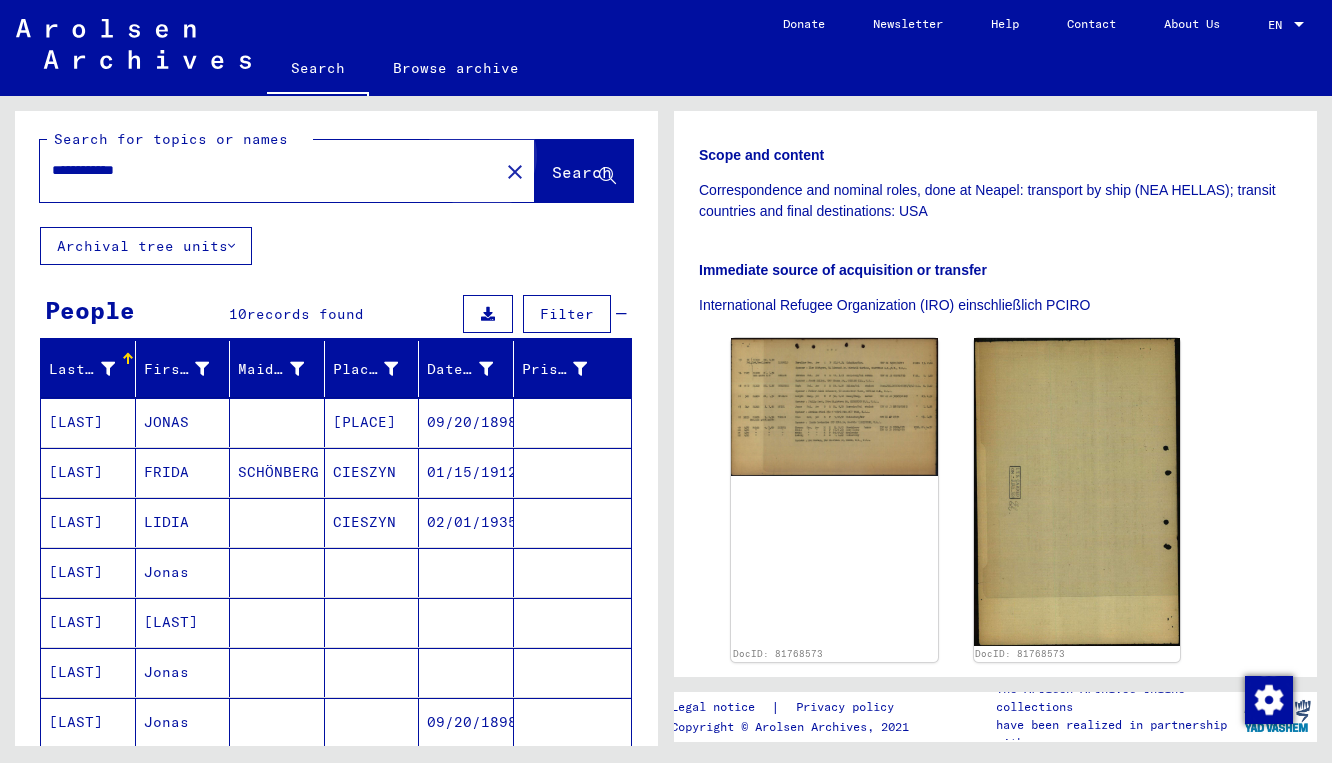 click on "Search" 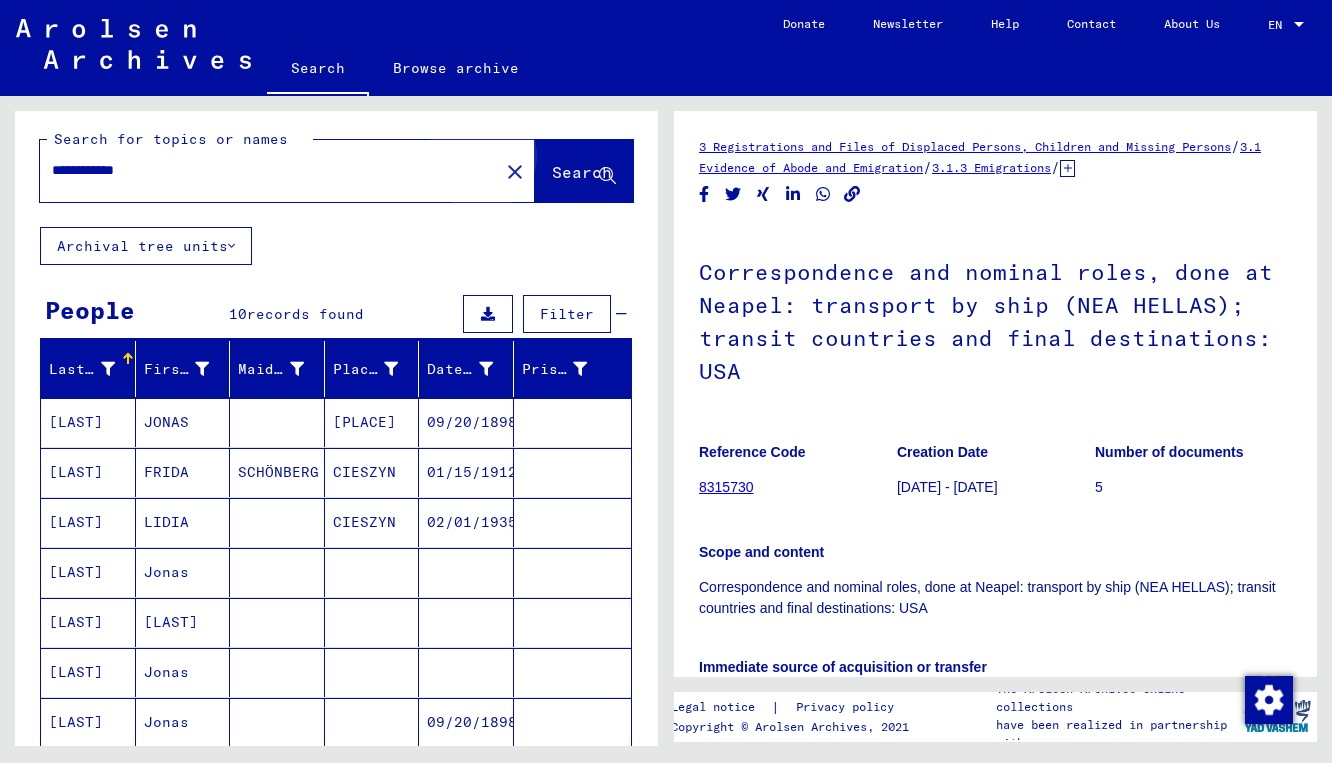 scroll, scrollTop: 0, scrollLeft: 0, axis: both 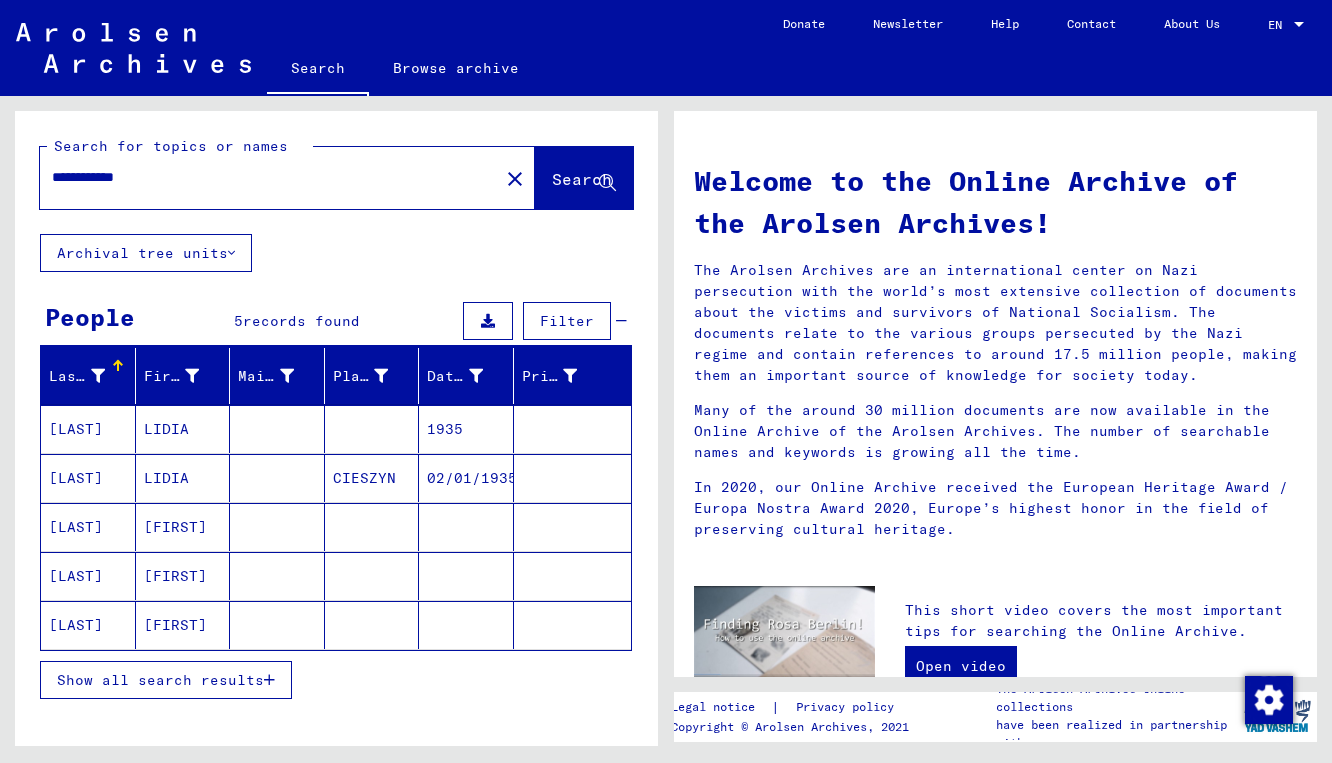 click on "[LAST]" at bounding box center [88, 478] 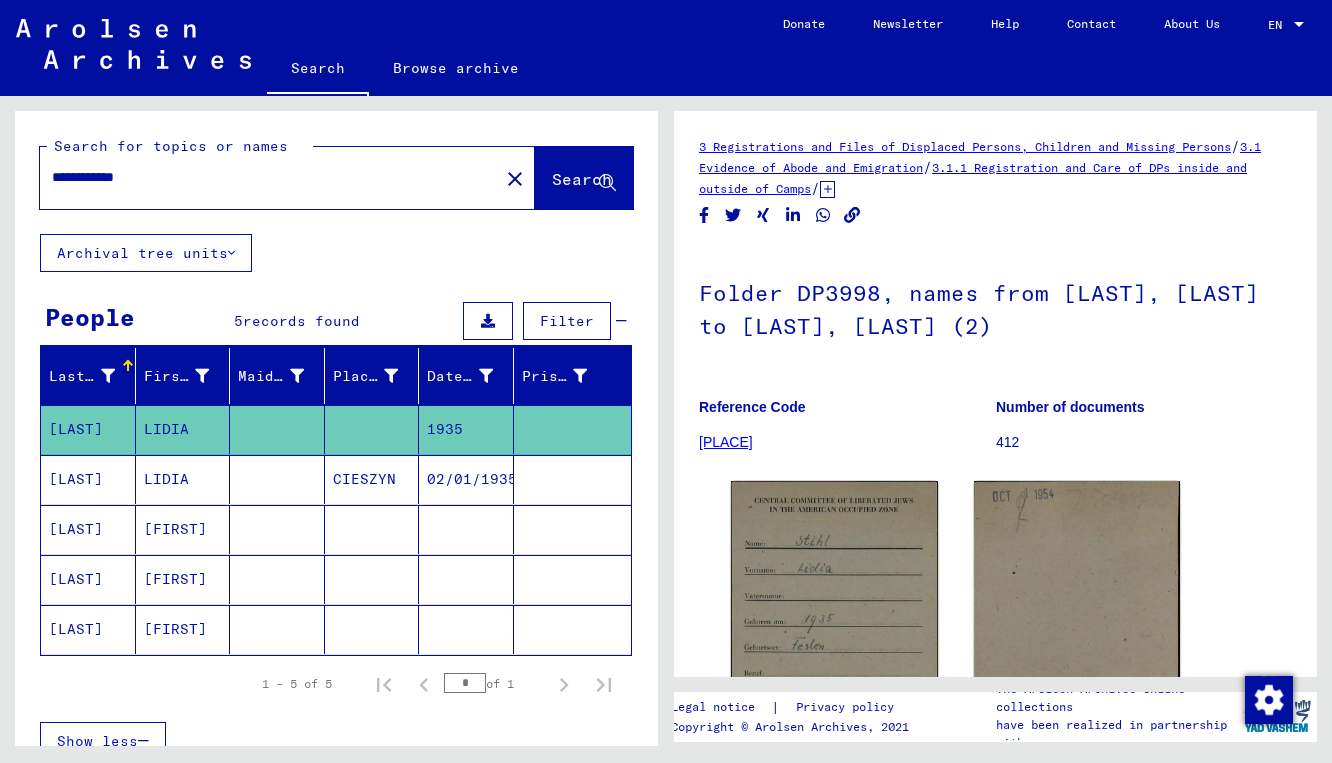 scroll, scrollTop: 0, scrollLeft: 0, axis: both 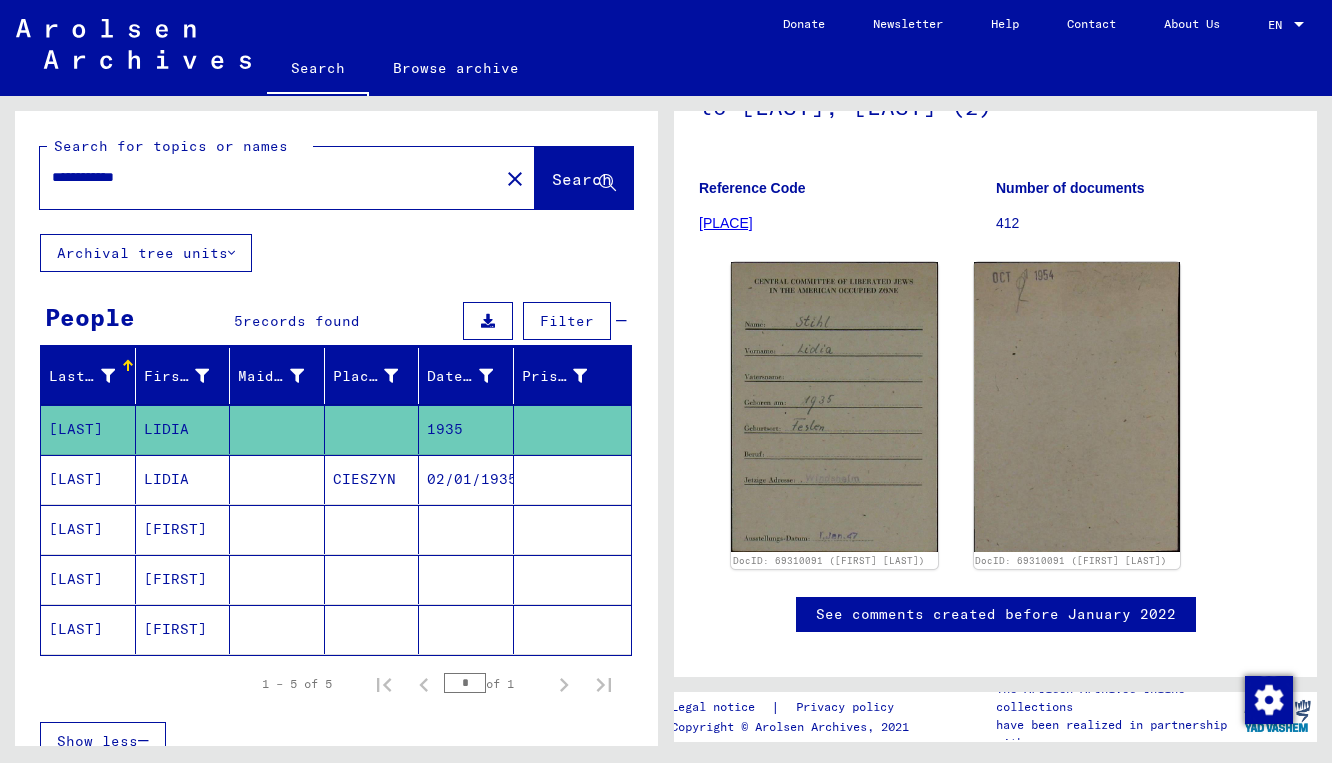 click on "[LAST]" at bounding box center [88, 529] 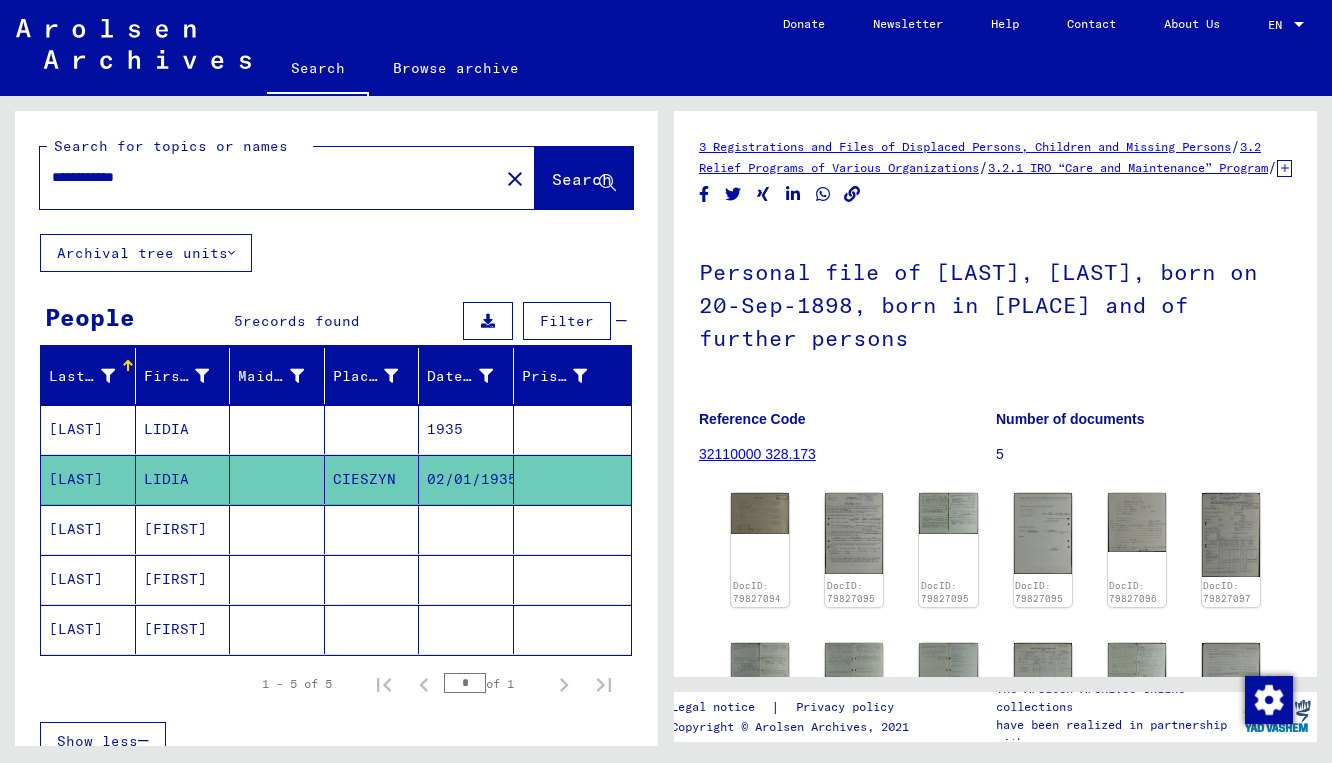 scroll, scrollTop: 0, scrollLeft: 0, axis: both 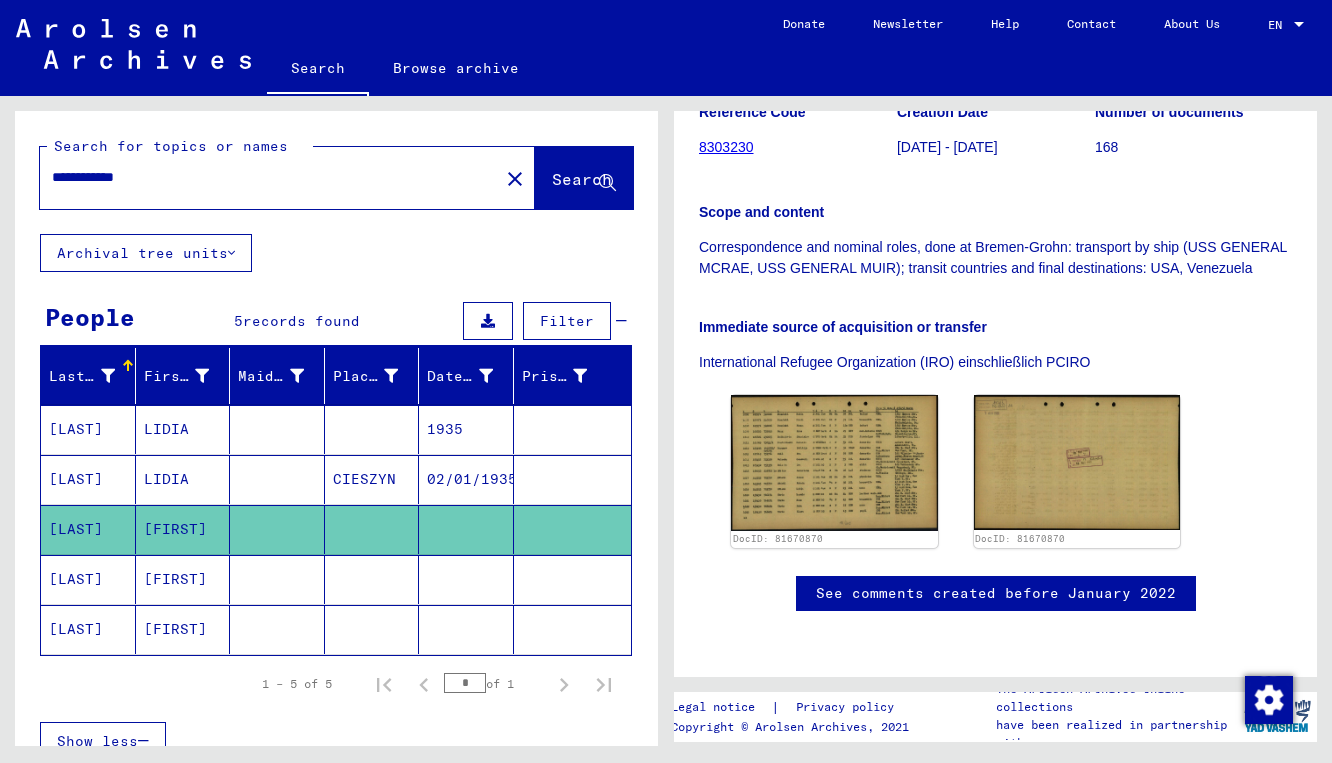 click on "[LAST]" at bounding box center (88, 629) 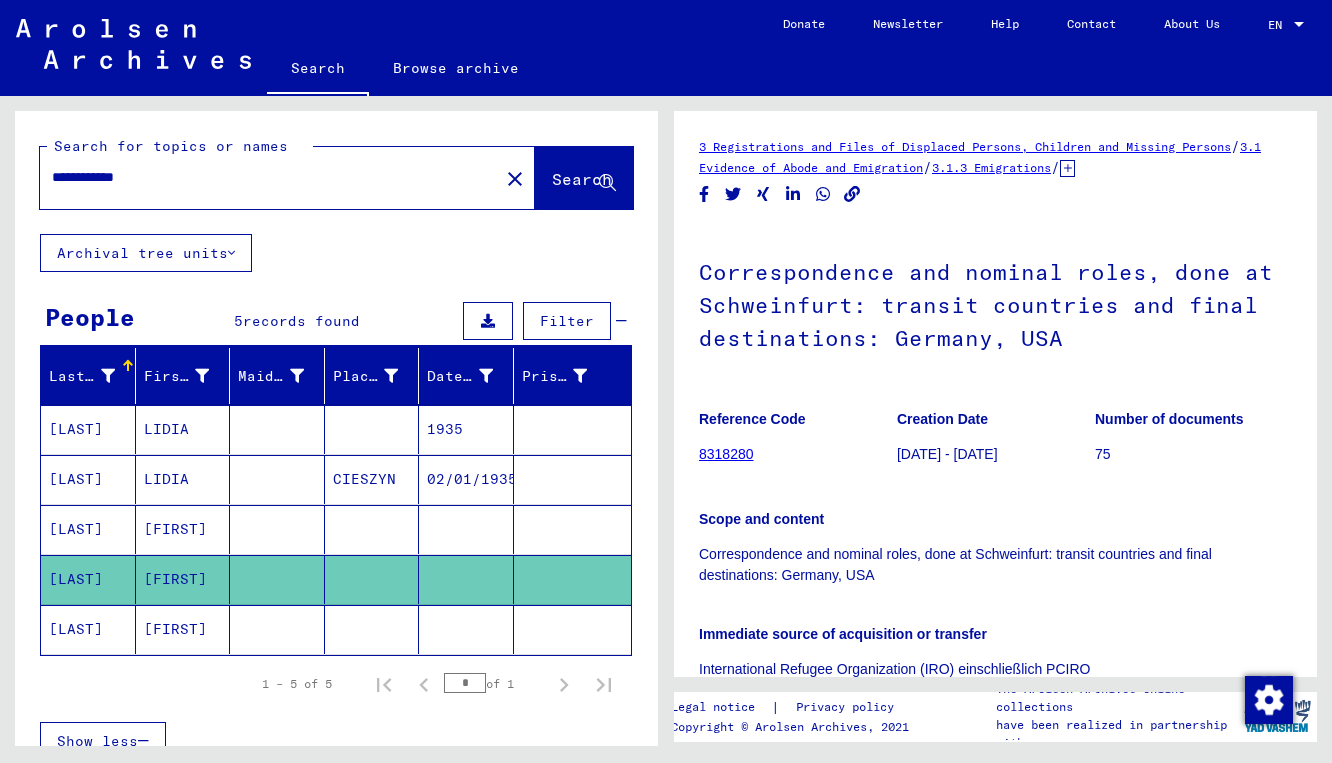 scroll, scrollTop: 0, scrollLeft: 0, axis: both 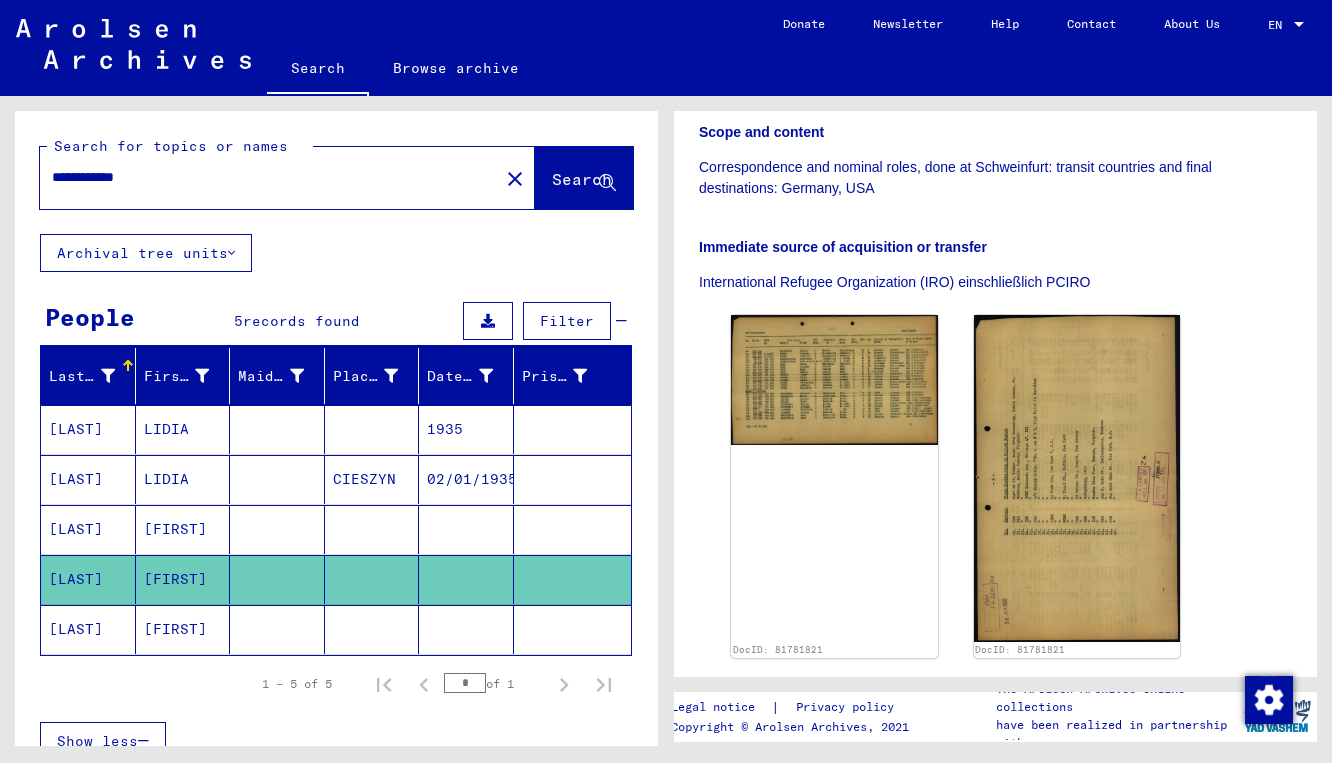 click on "[LAST]" 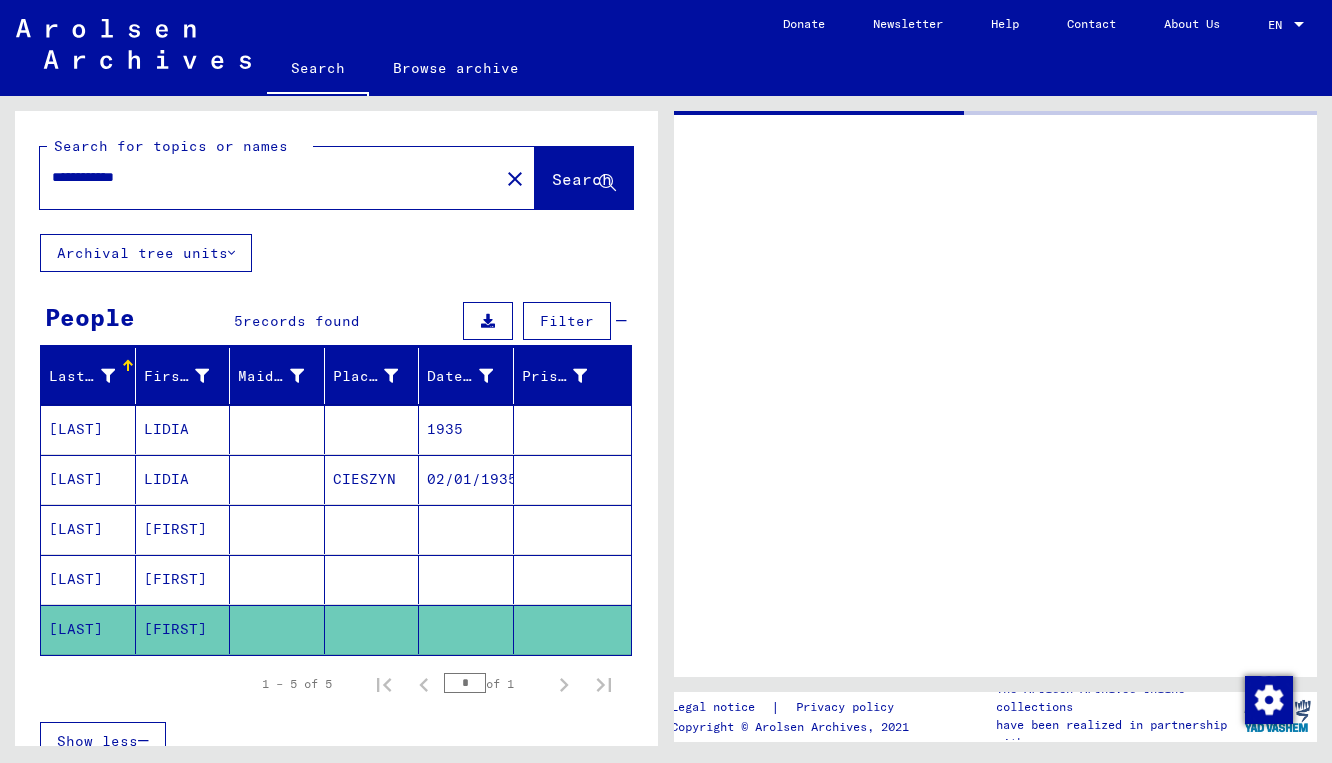scroll, scrollTop: 0, scrollLeft: 0, axis: both 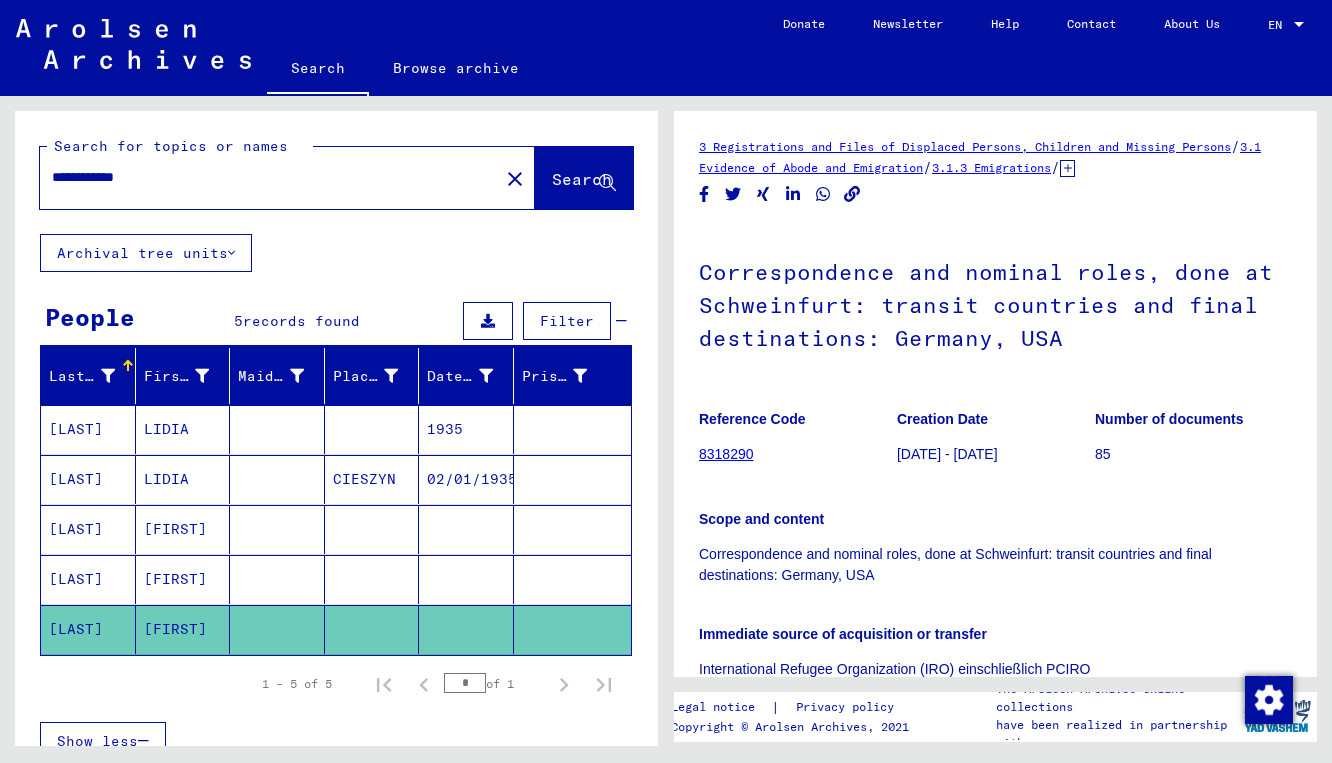 click on "**********" at bounding box center (269, 177) 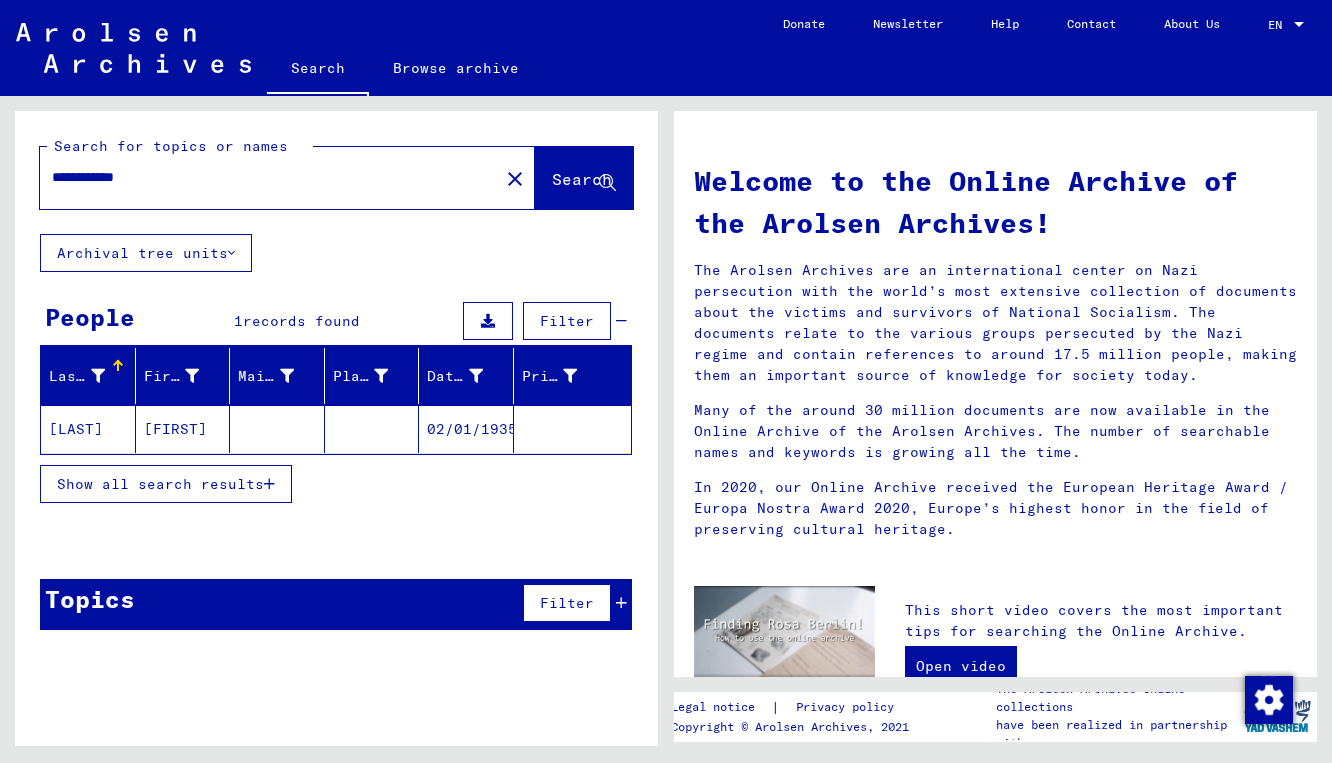 click on "[LAST]" 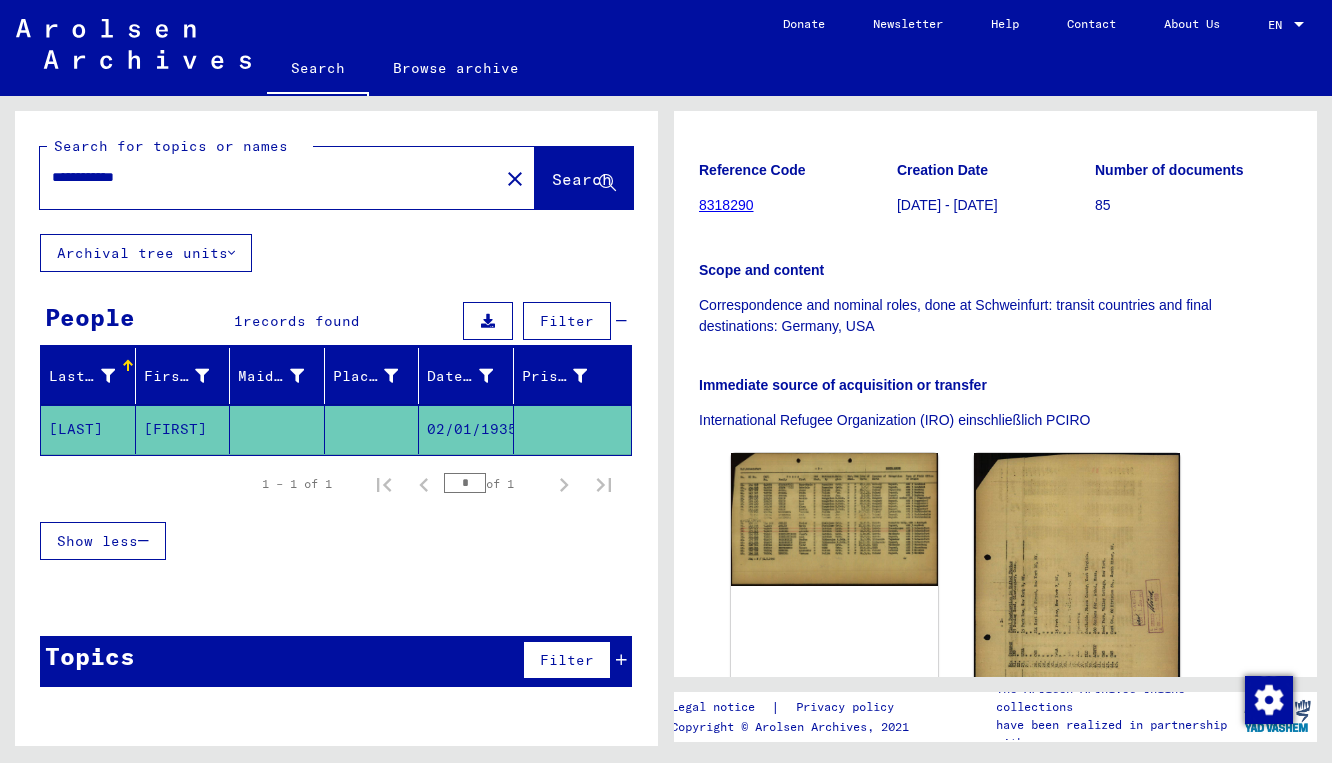 scroll, scrollTop: 288, scrollLeft: 0, axis: vertical 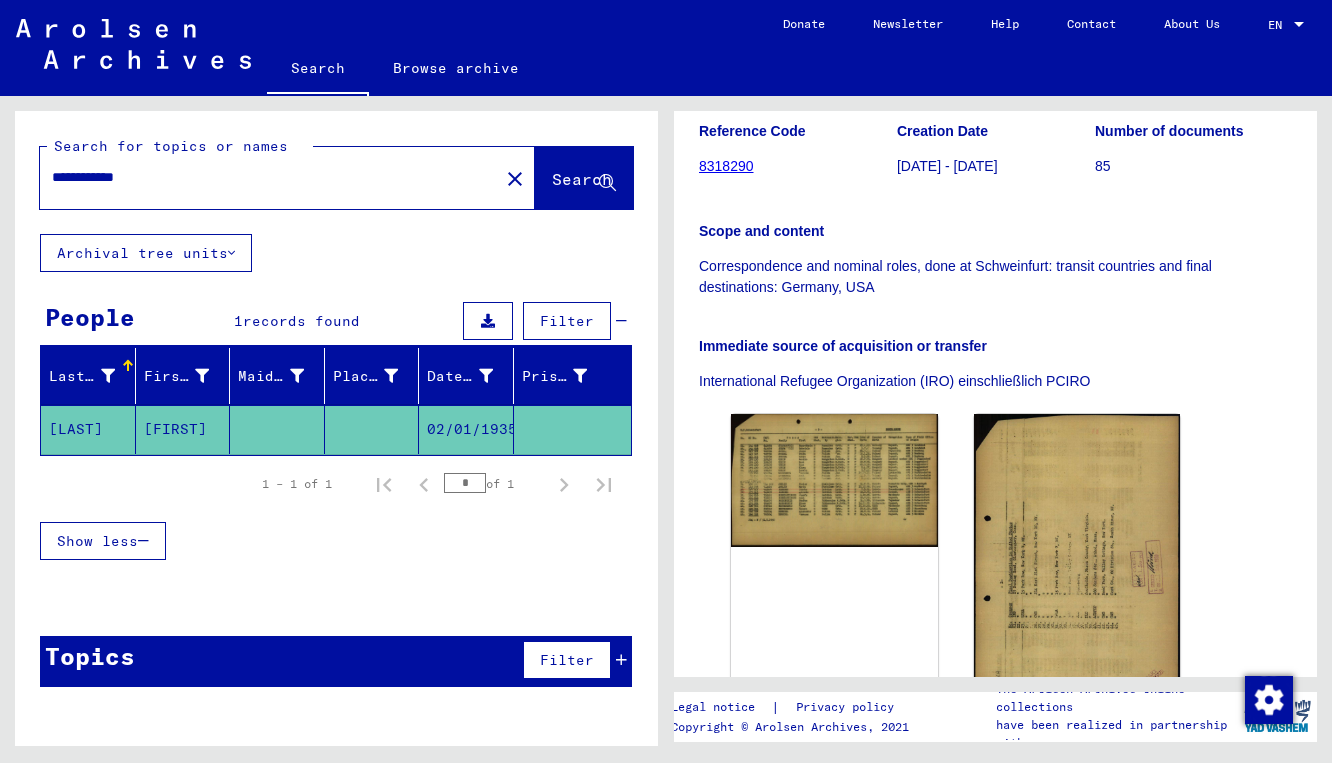 click on "**********" at bounding box center [269, 177] 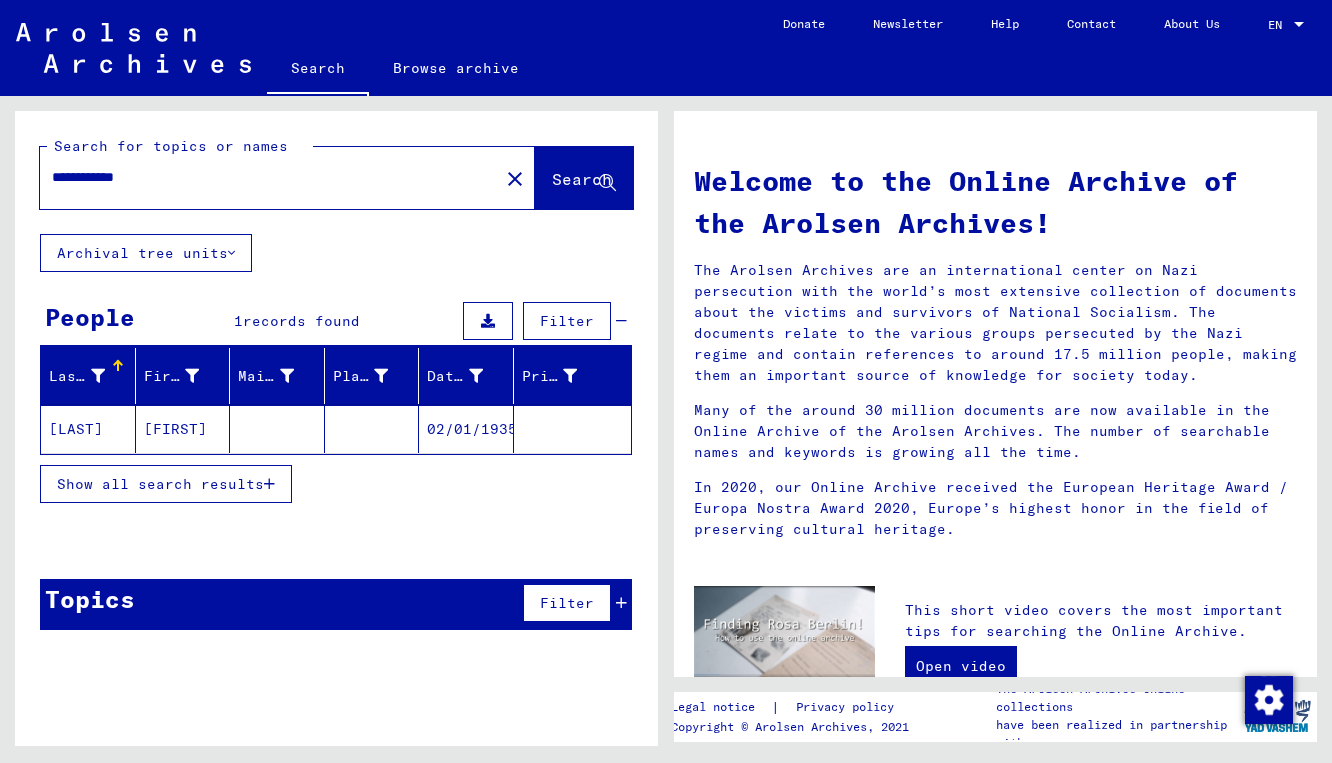 click on "[LAST]" 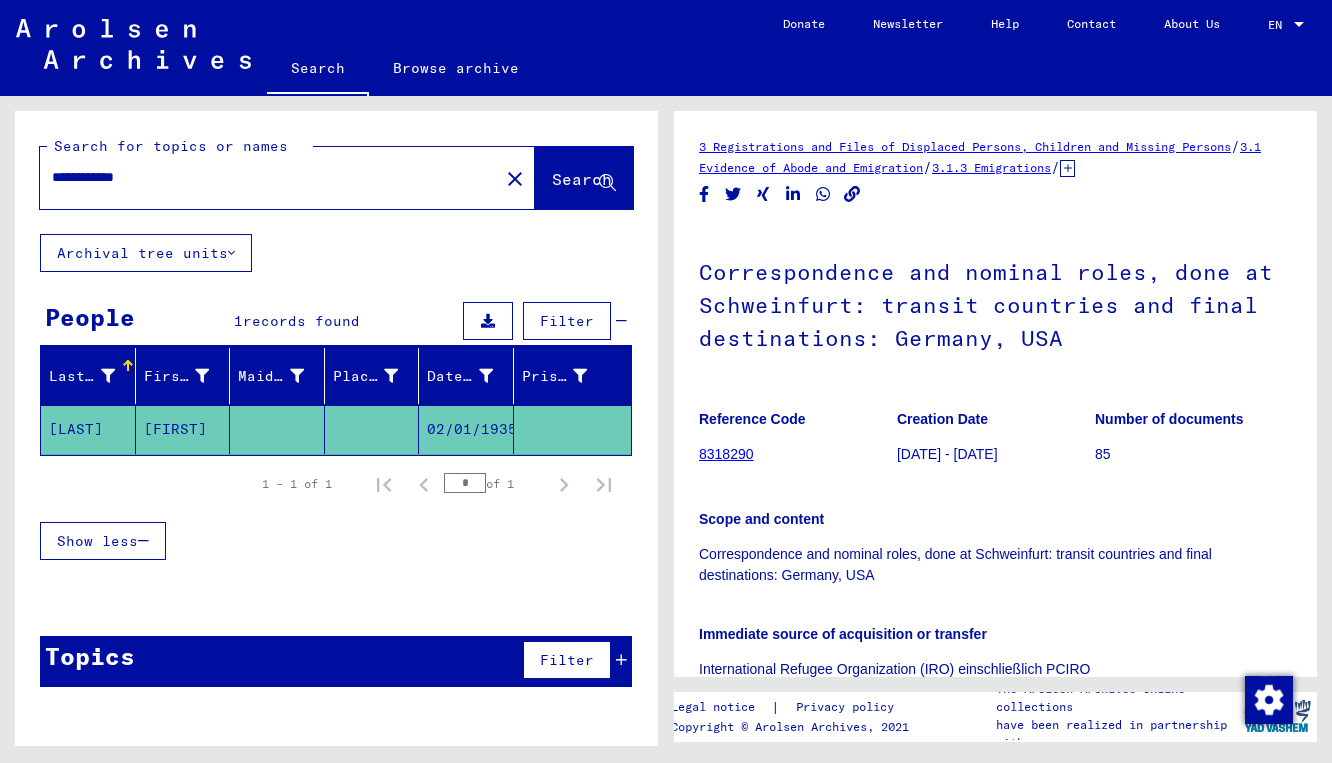 scroll, scrollTop: 0, scrollLeft: 0, axis: both 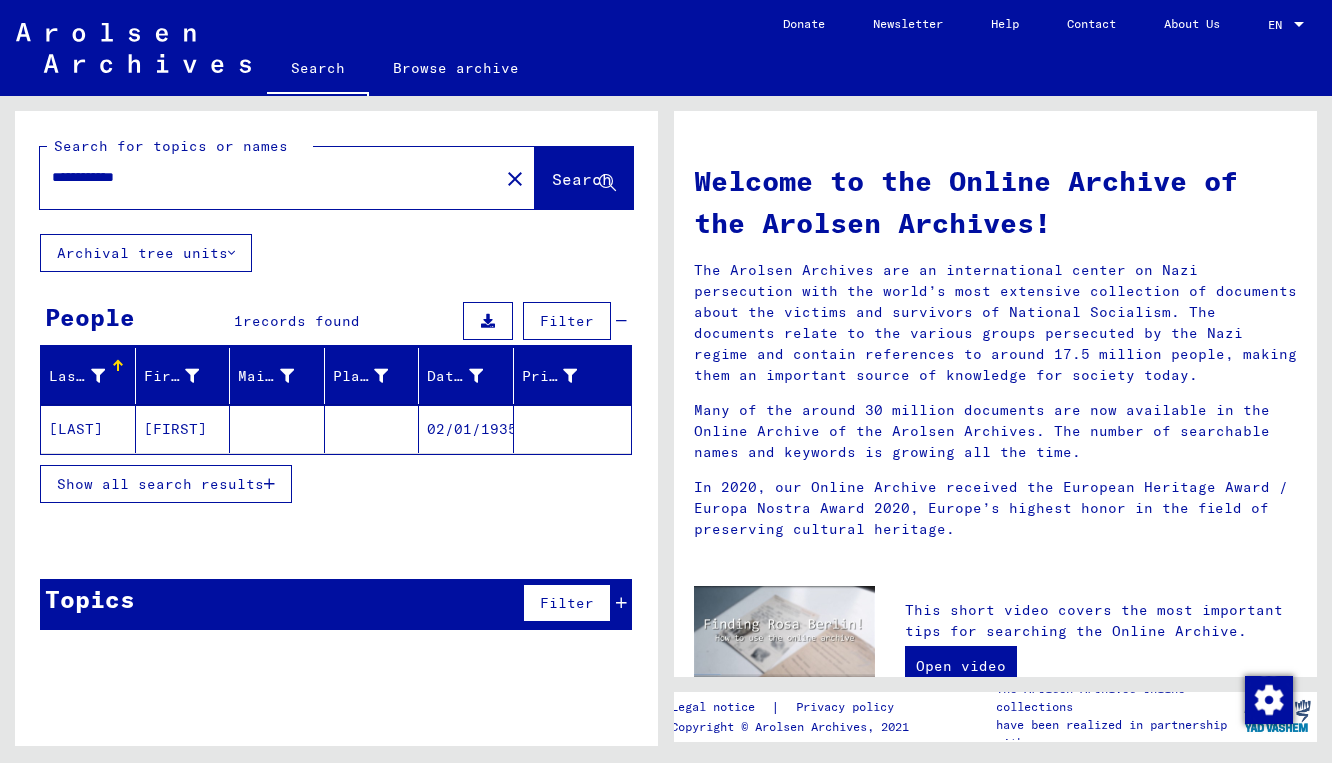 click on "[LAST]" 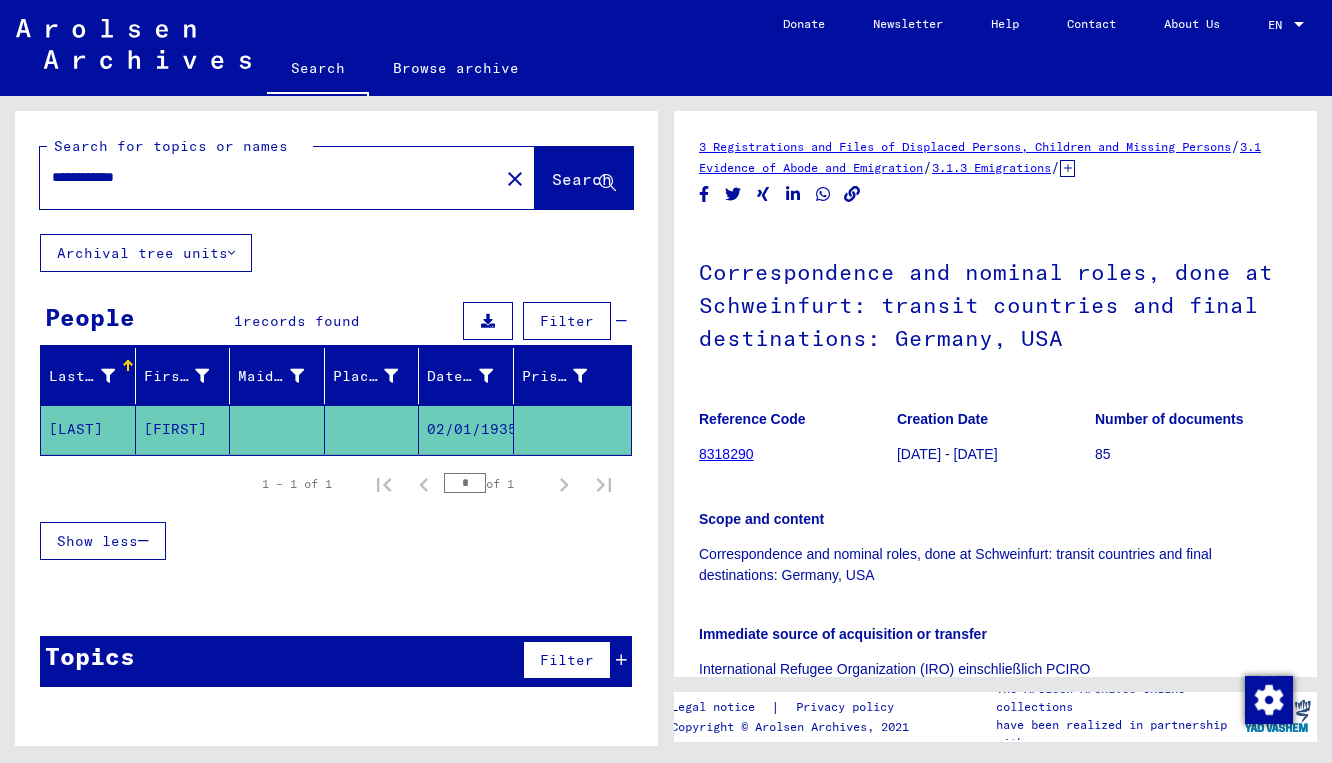 scroll, scrollTop: 0, scrollLeft: 0, axis: both 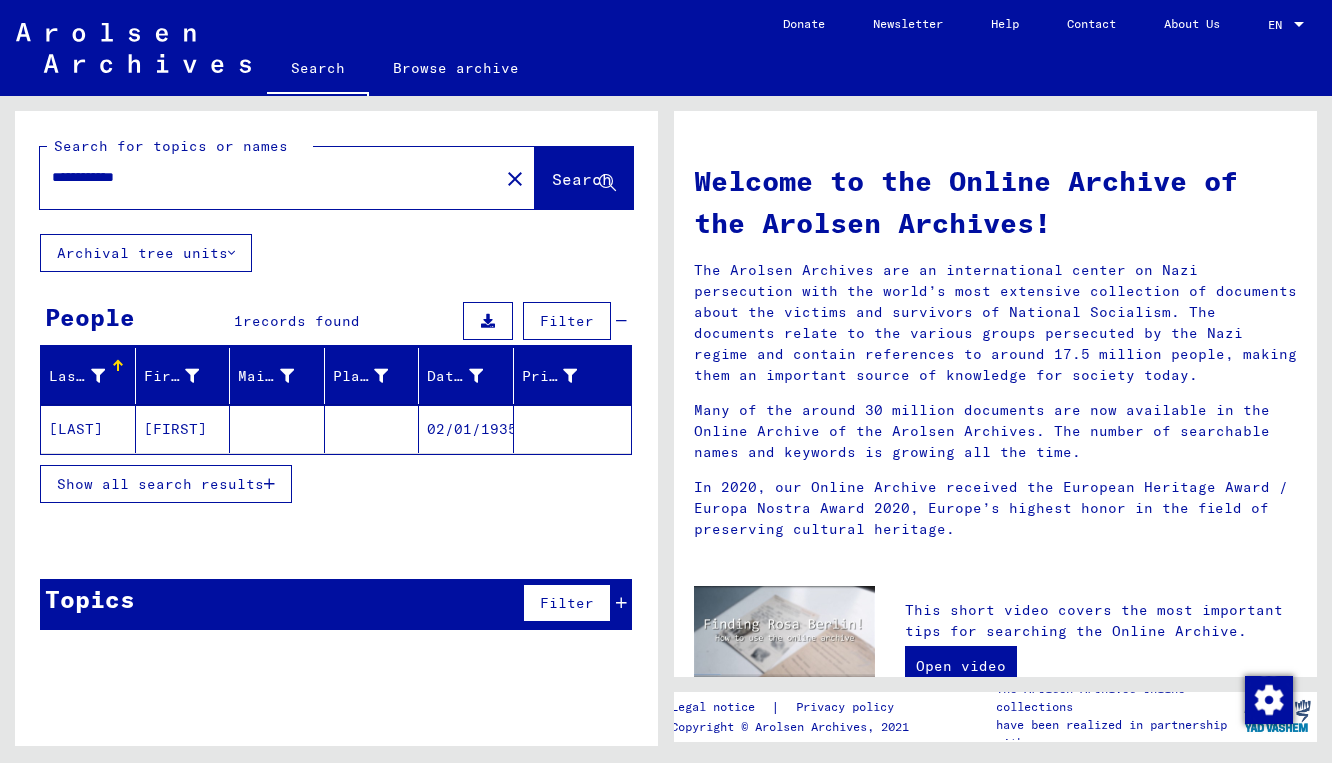 click on "[LAST]" 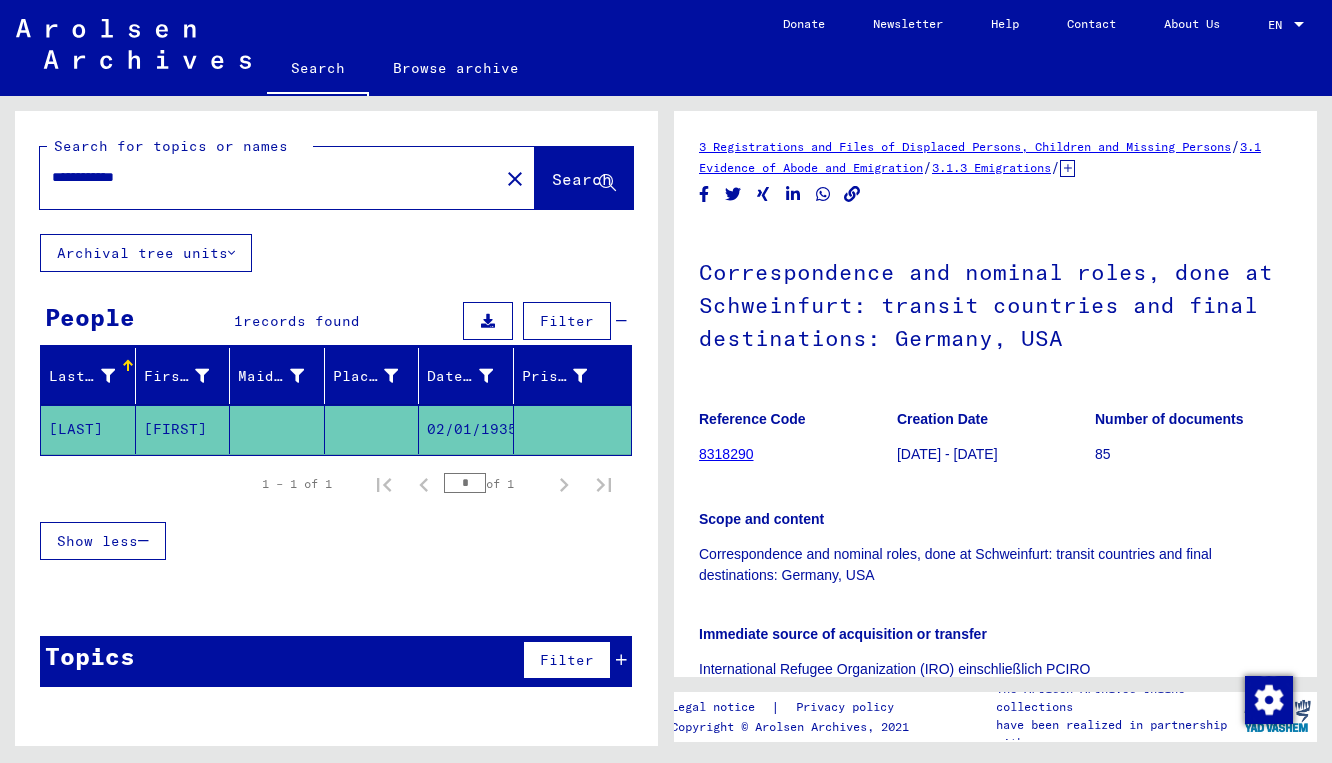 scroll, scrollTop: 0, scrollLeft: 0, axis: both 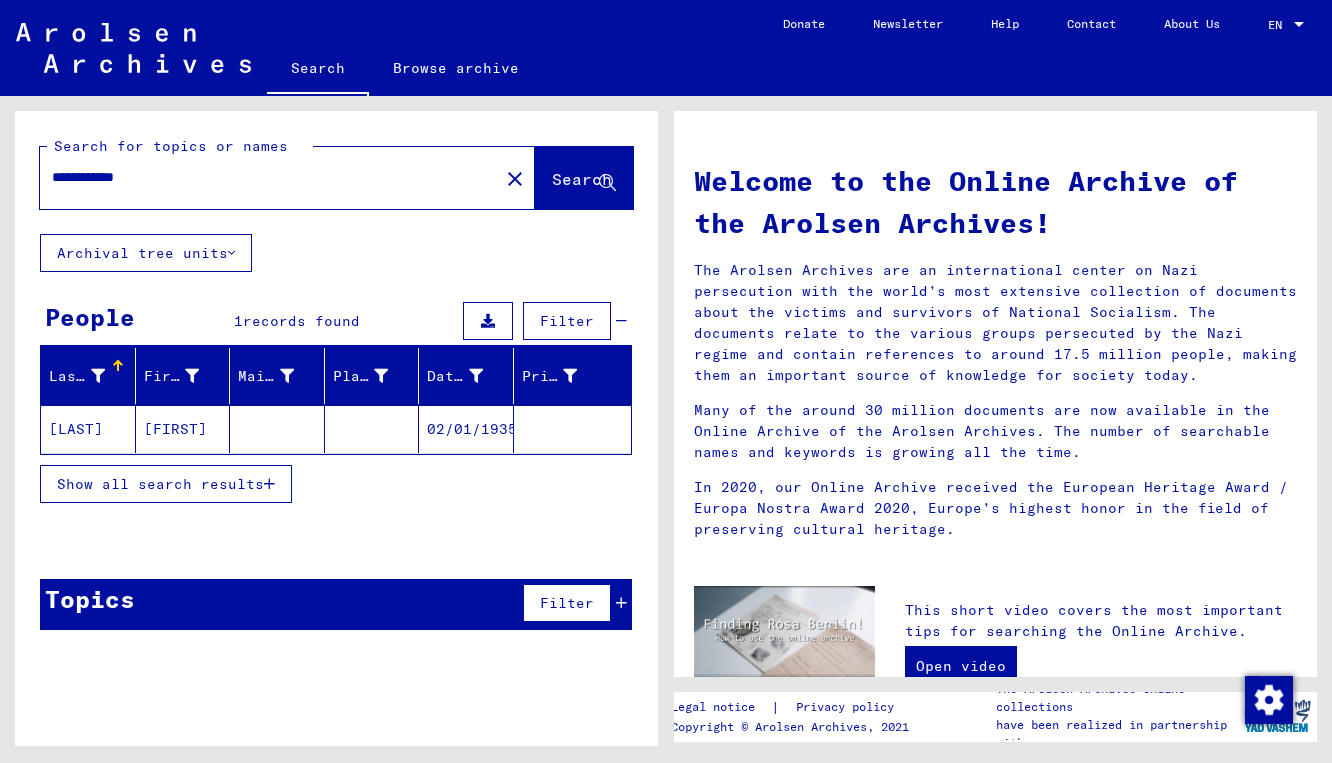 click on "[LAST]" 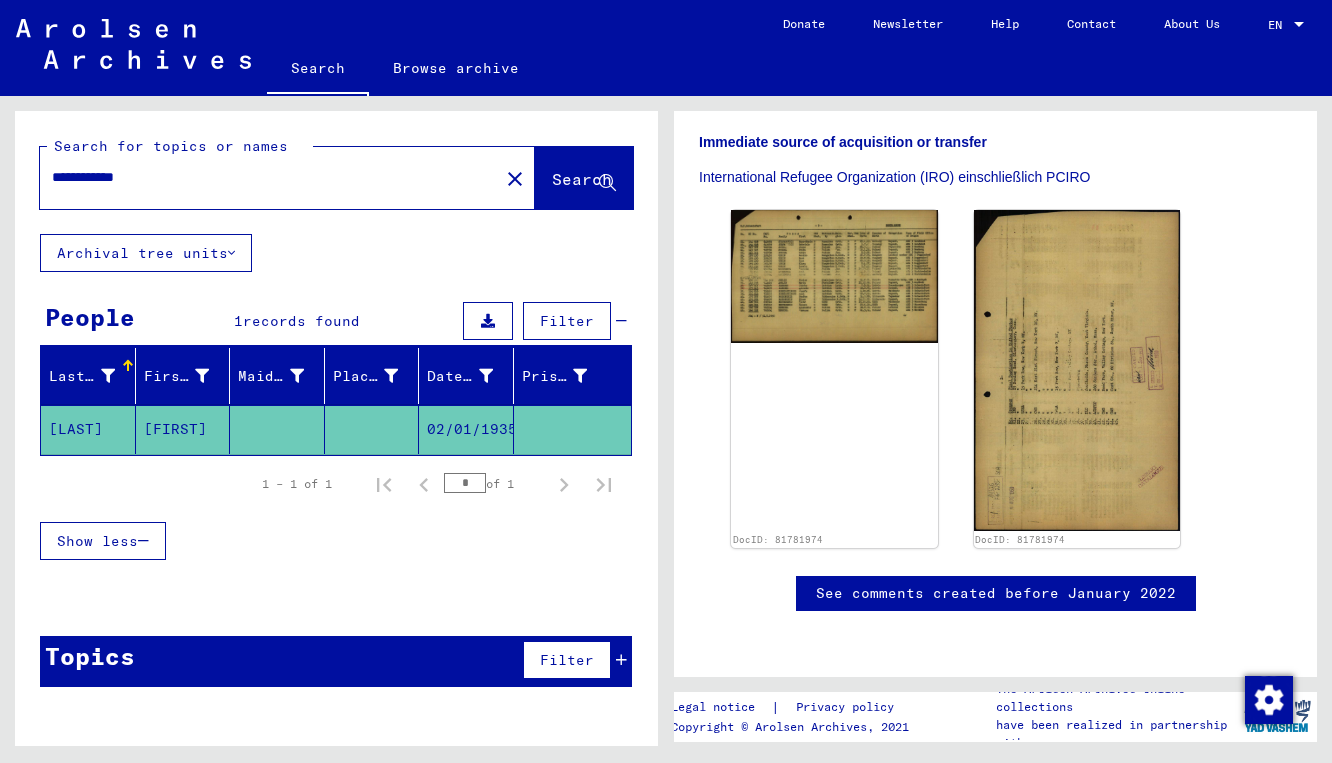 scroll, scrollTop: 525, scrollLeft: 0, axis: vertical 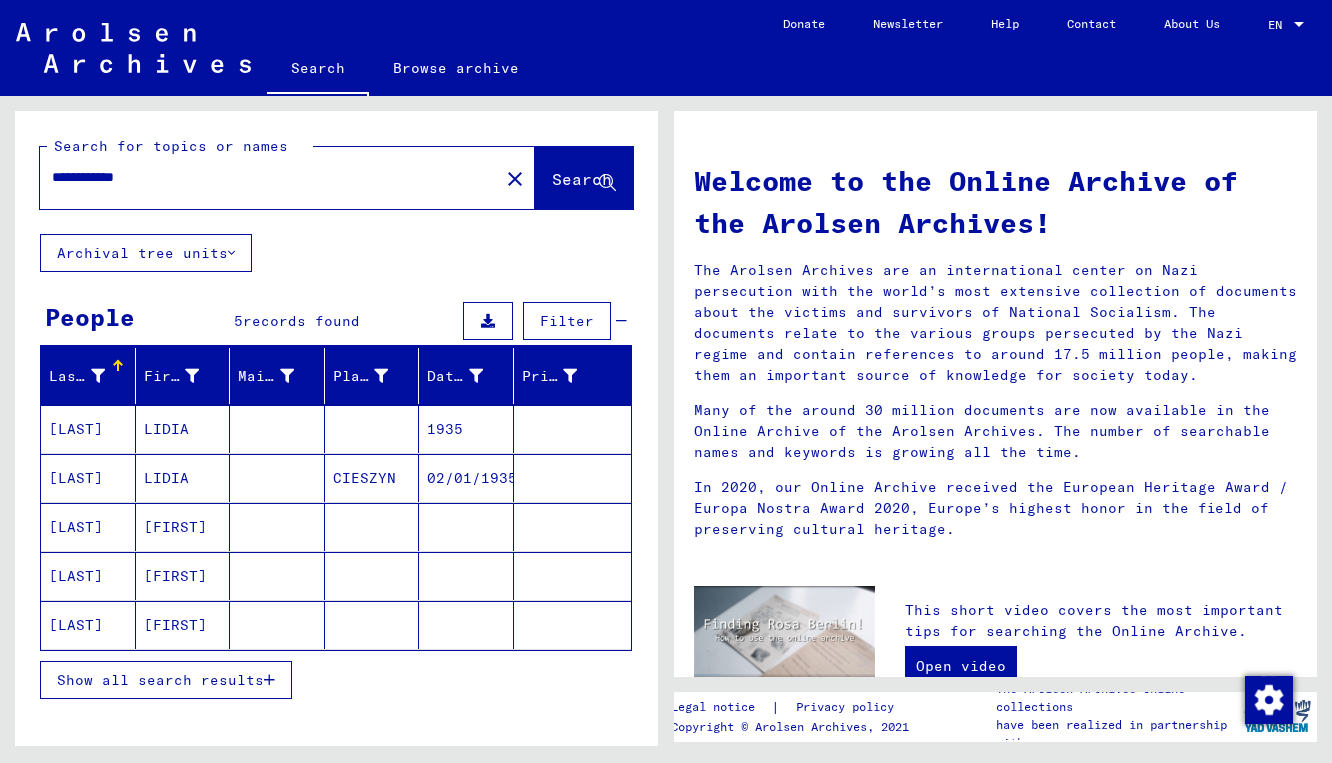 click on "[LAST]" at bounding box center (88, 478) 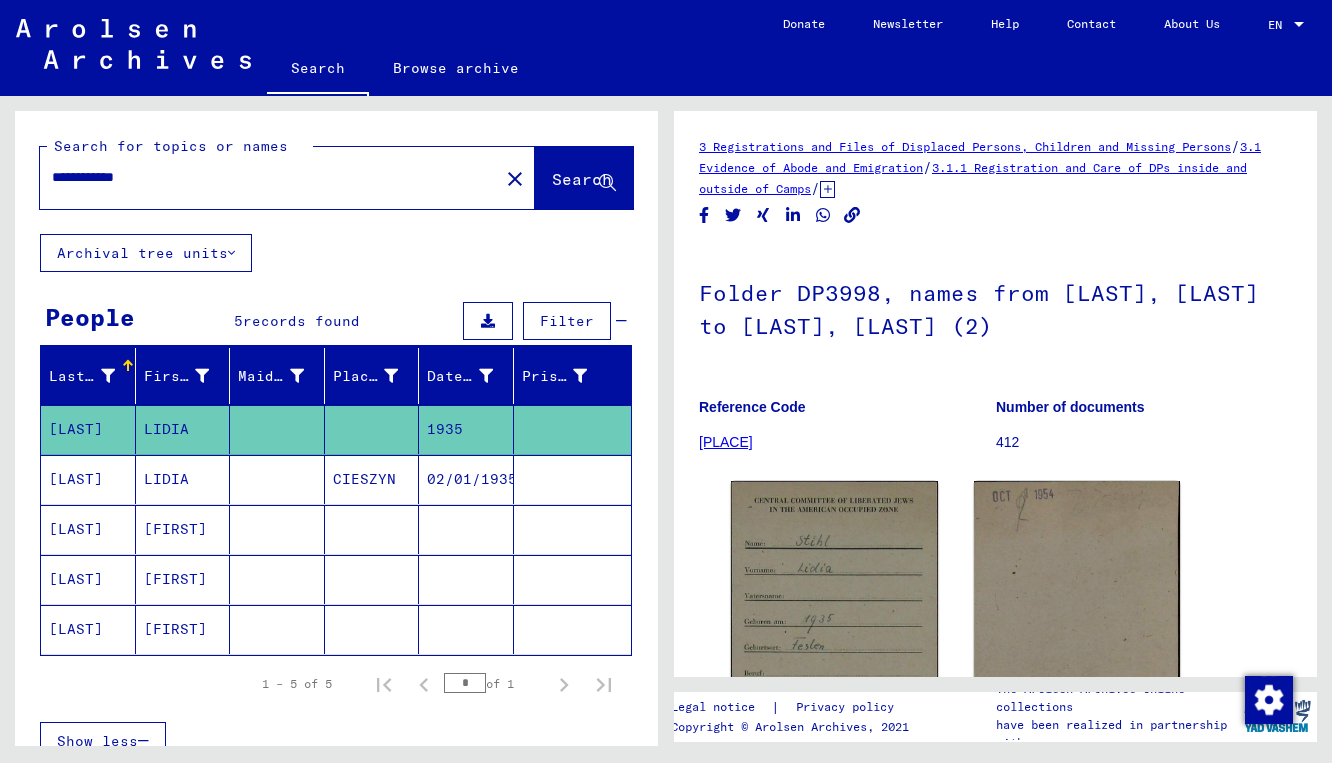 click on "[LAST]" at bounding box center (88, 529) 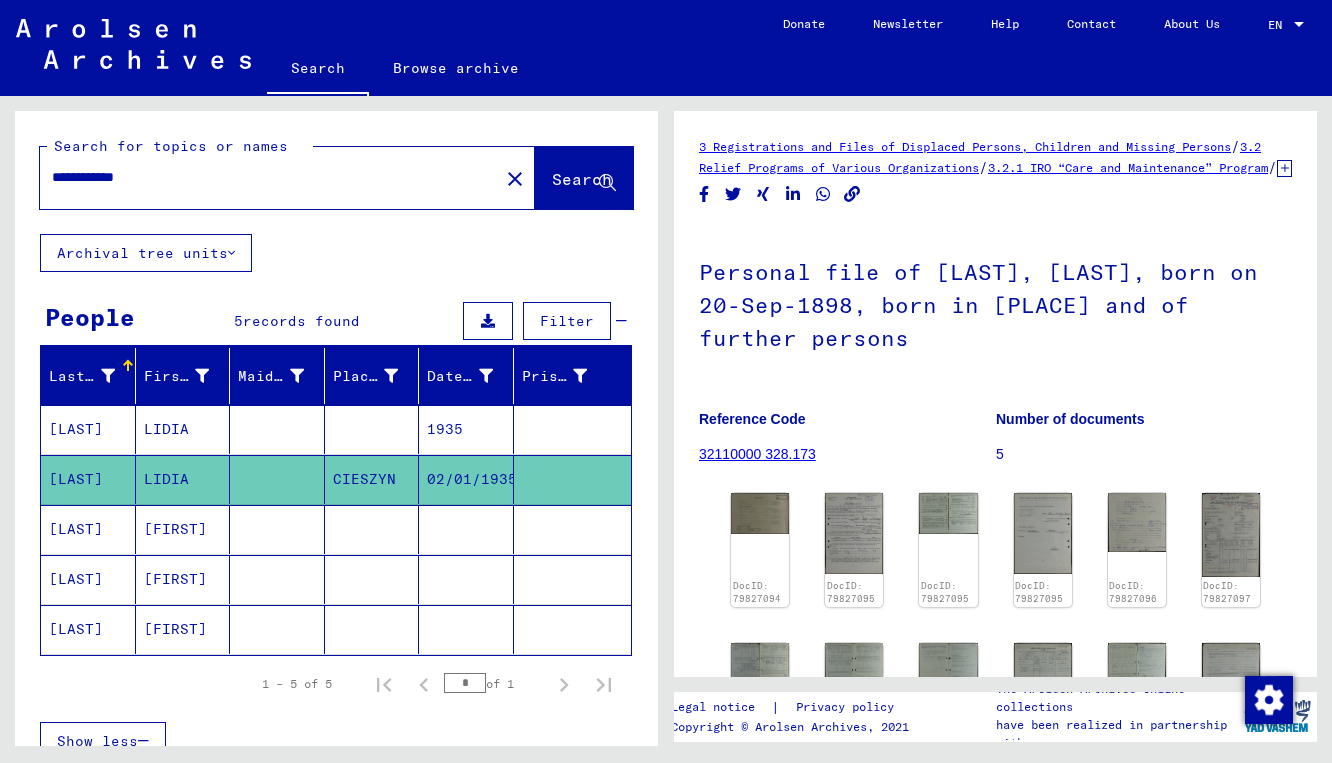click on "[LAST]" at bounding box center [88, 479] 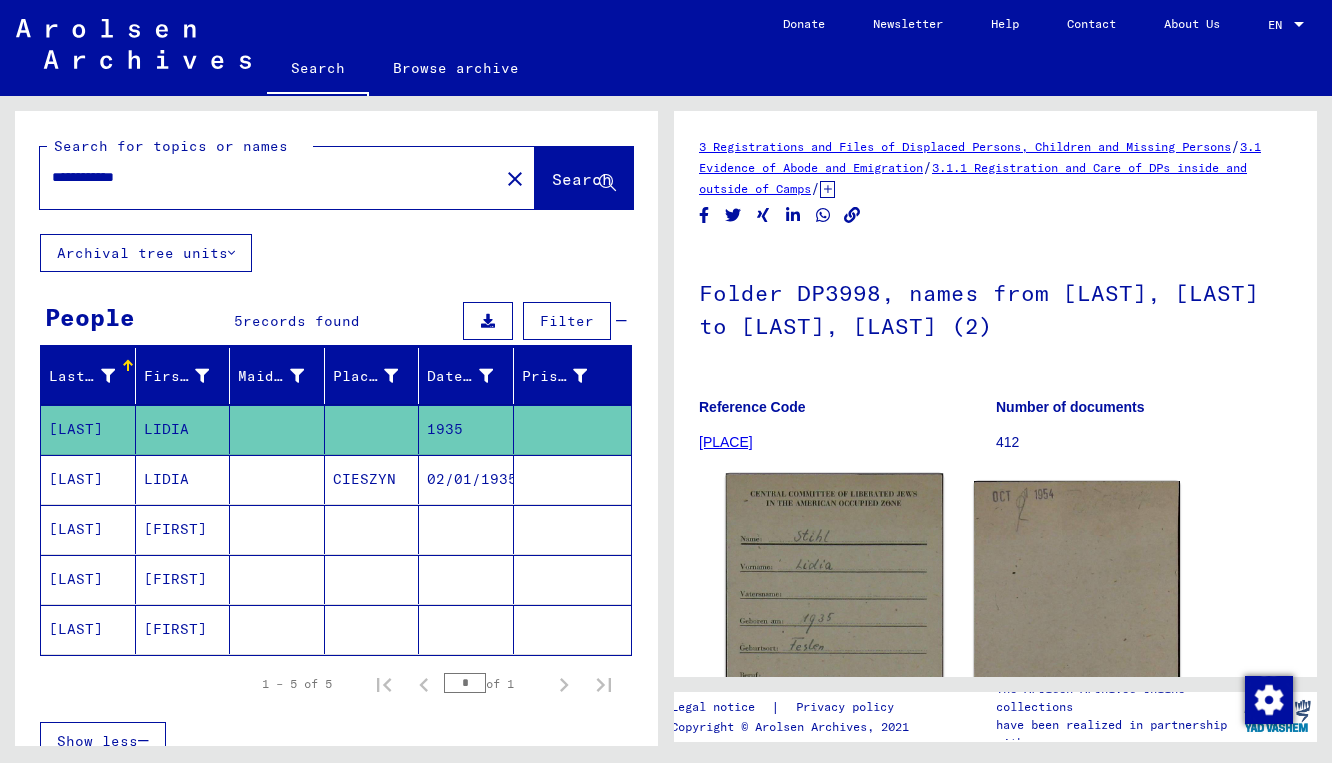 click 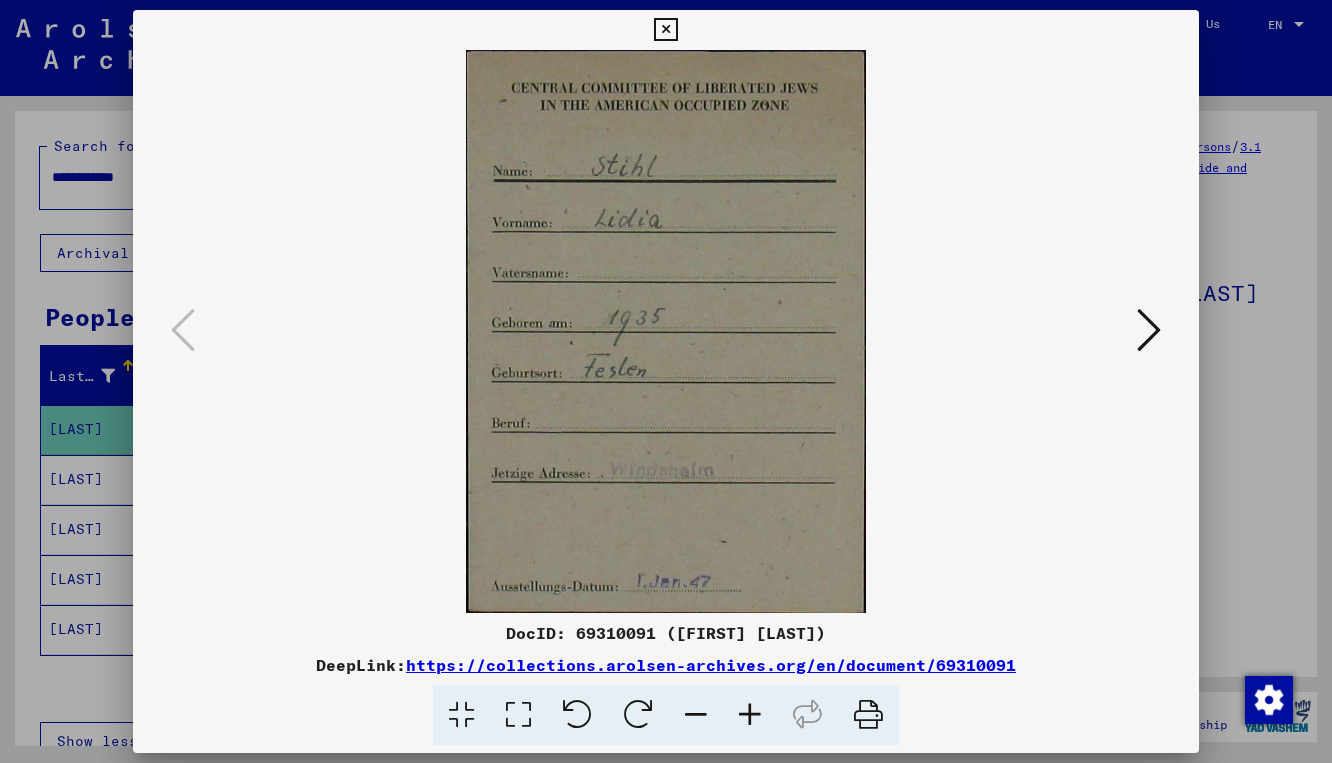 click at bounding box center [1149, 330] 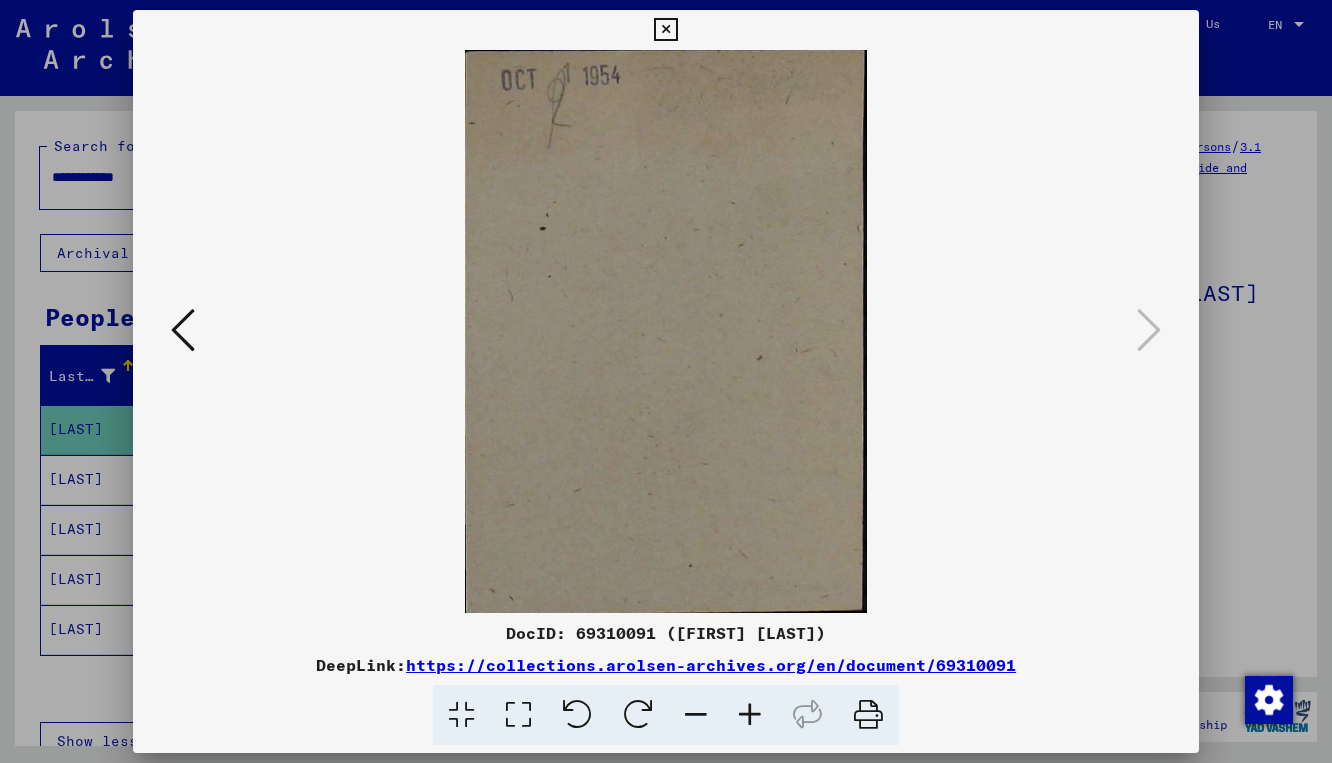 click at bounding box center (665, 30) 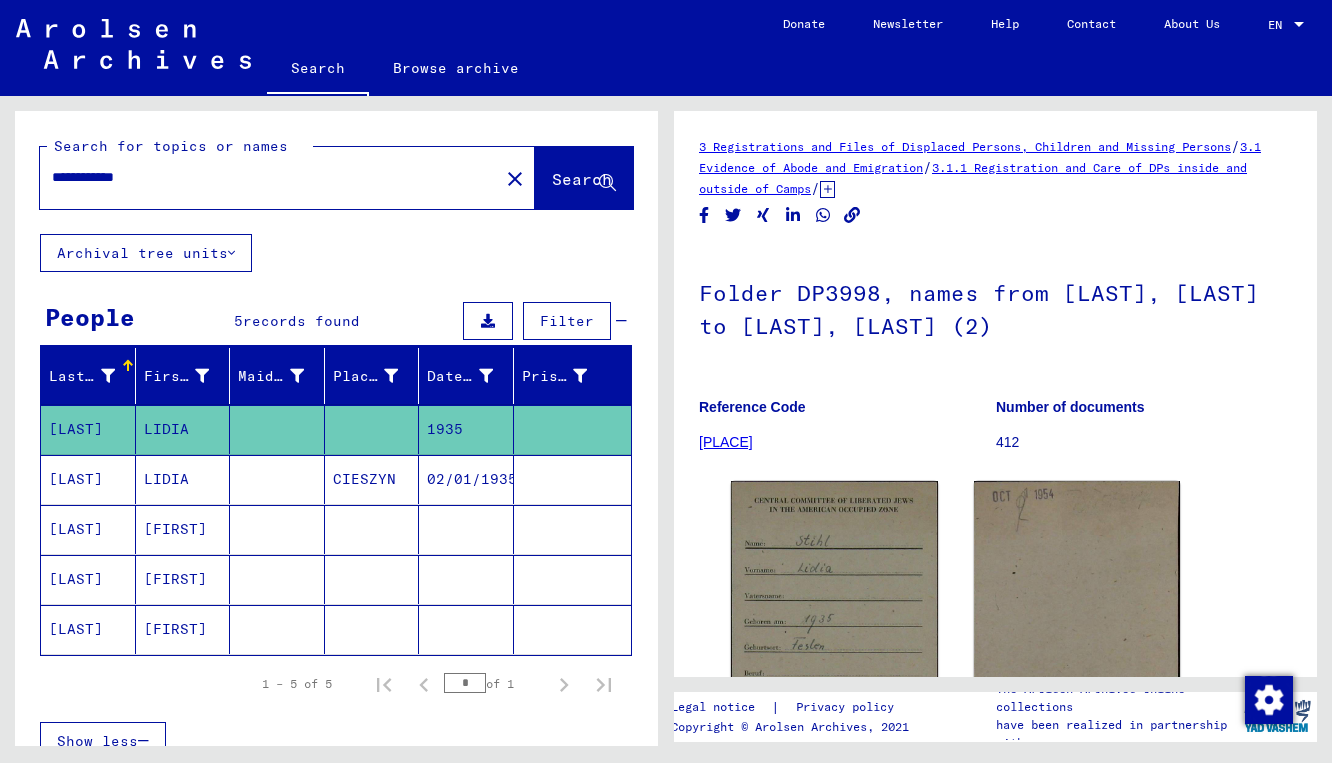 click on "LIDIA" at bounding box center (183, 529) 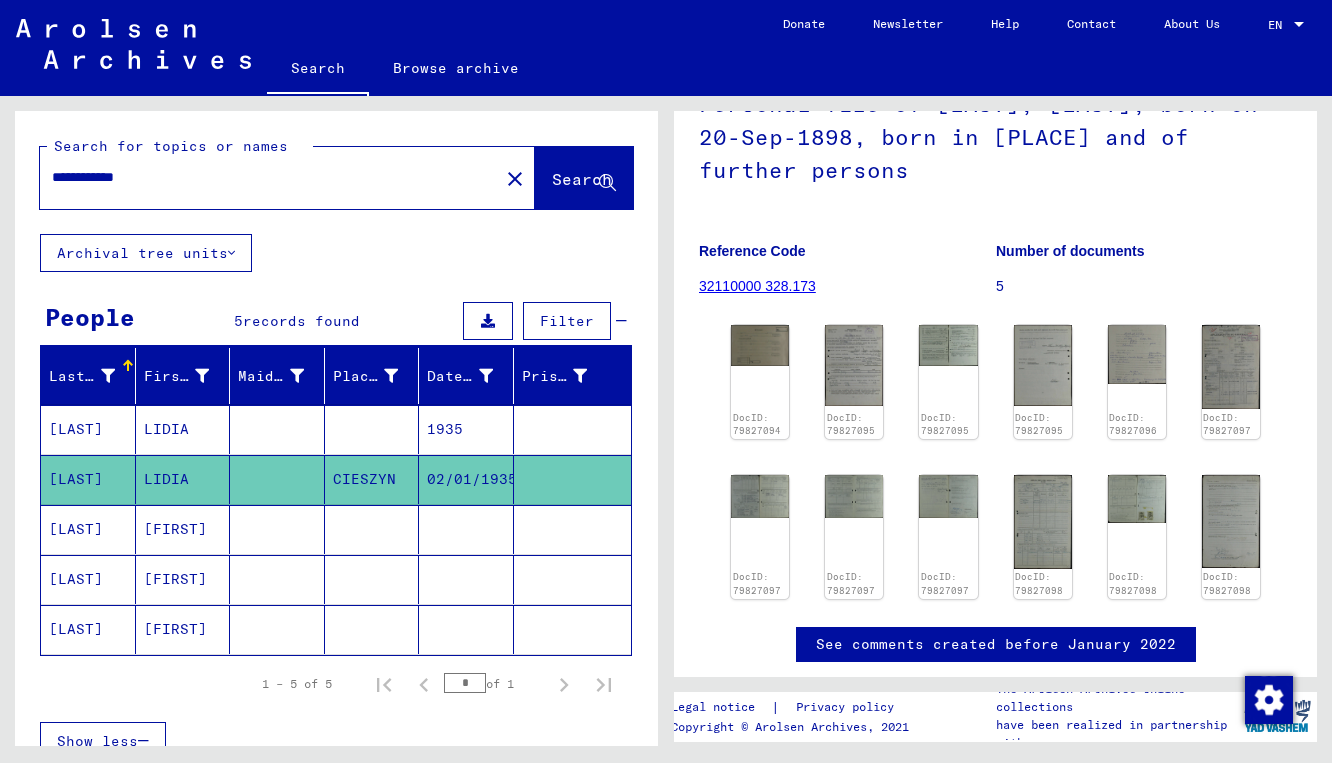 scroll, scrollTop: 170, scrollLeft: 0, axis: vertical 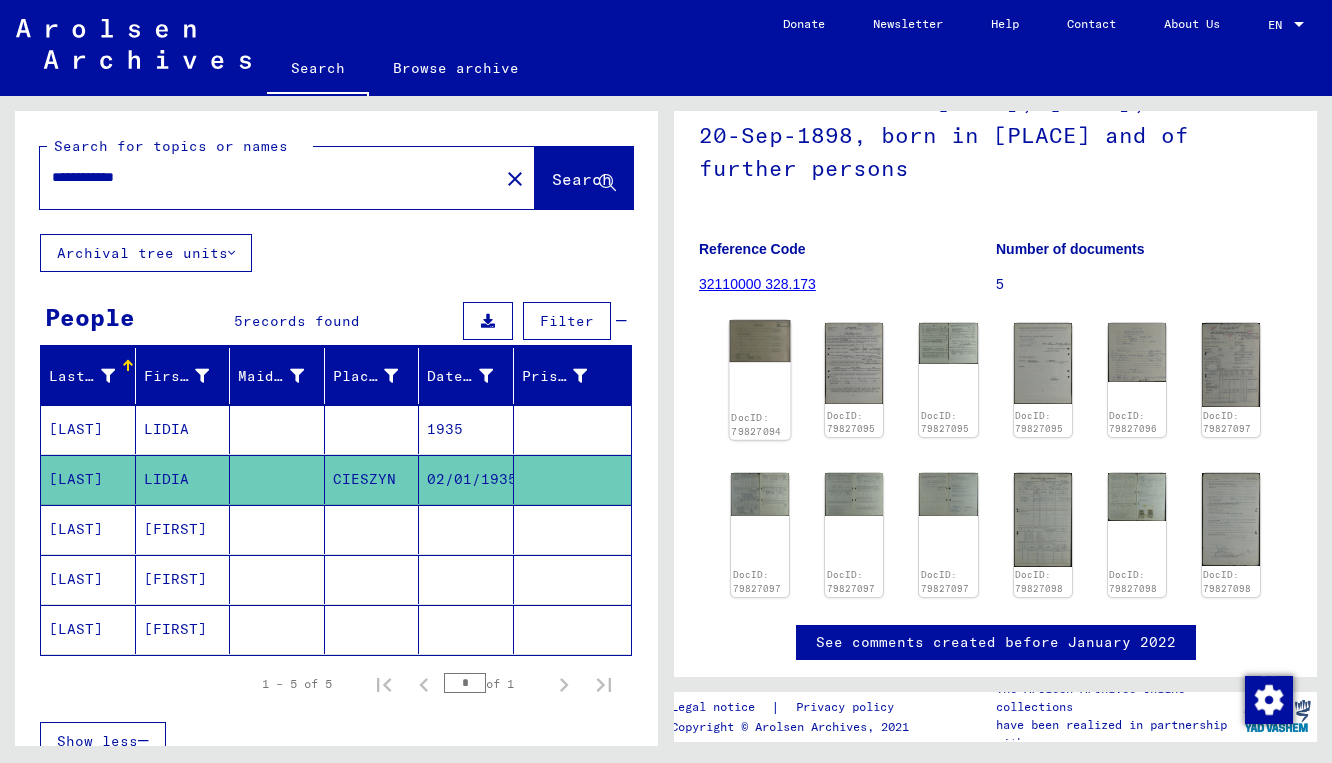 click 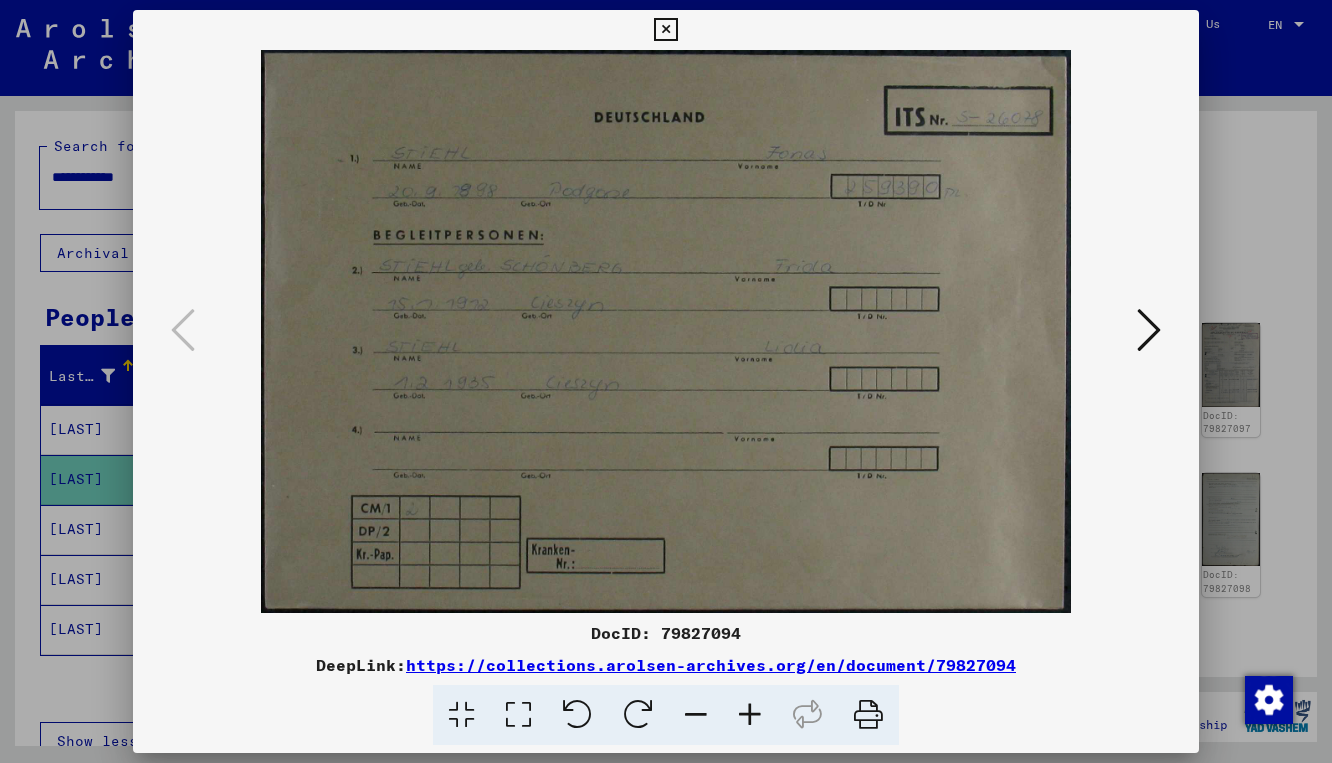 click at bounding box center [1149, 330] 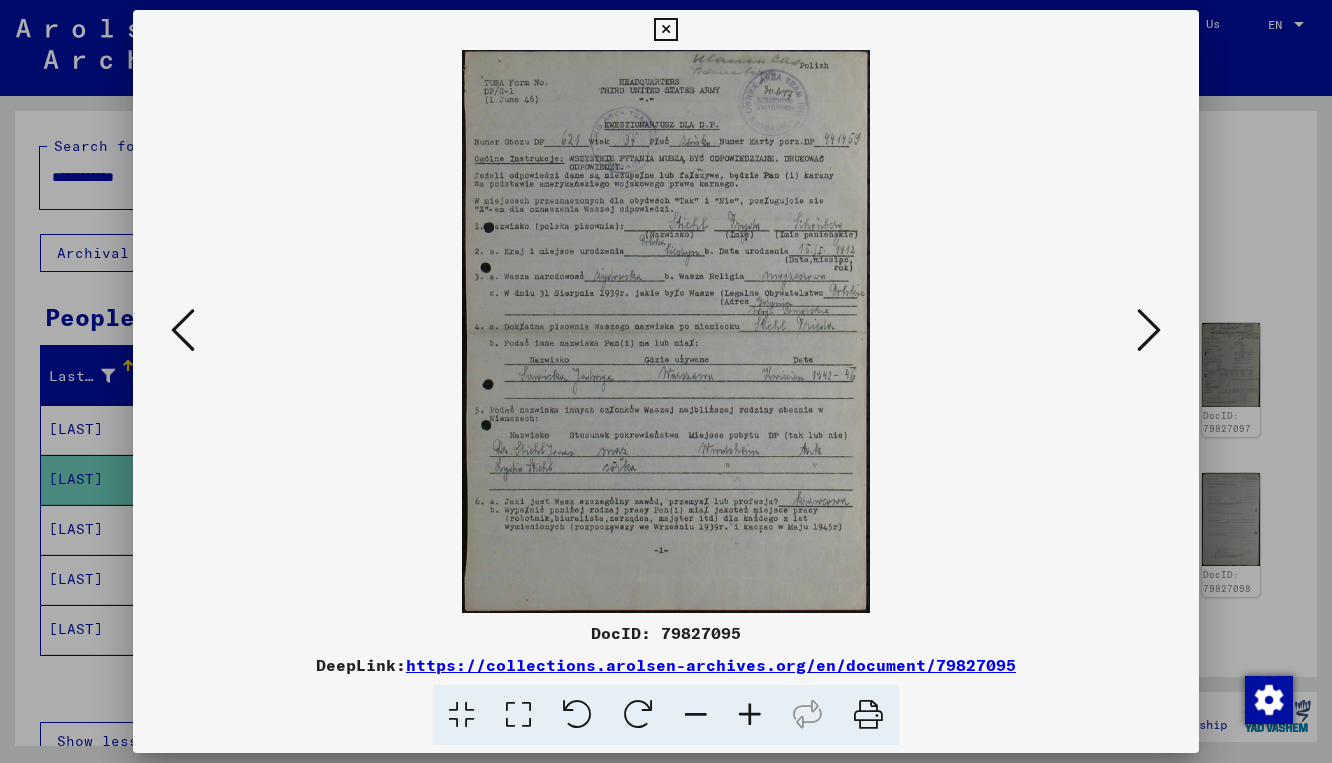 click at bounding box center [1149, 330] 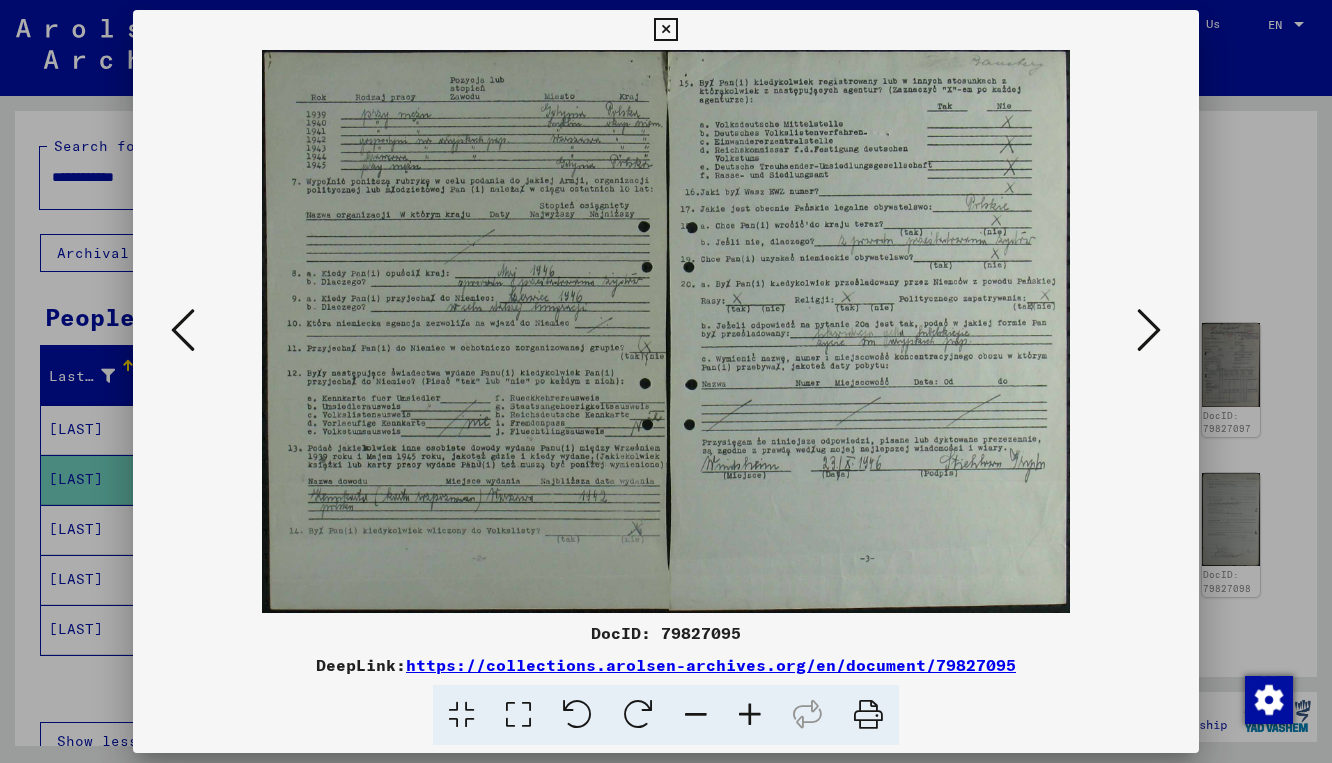 click at bounding box center [1149, 330] 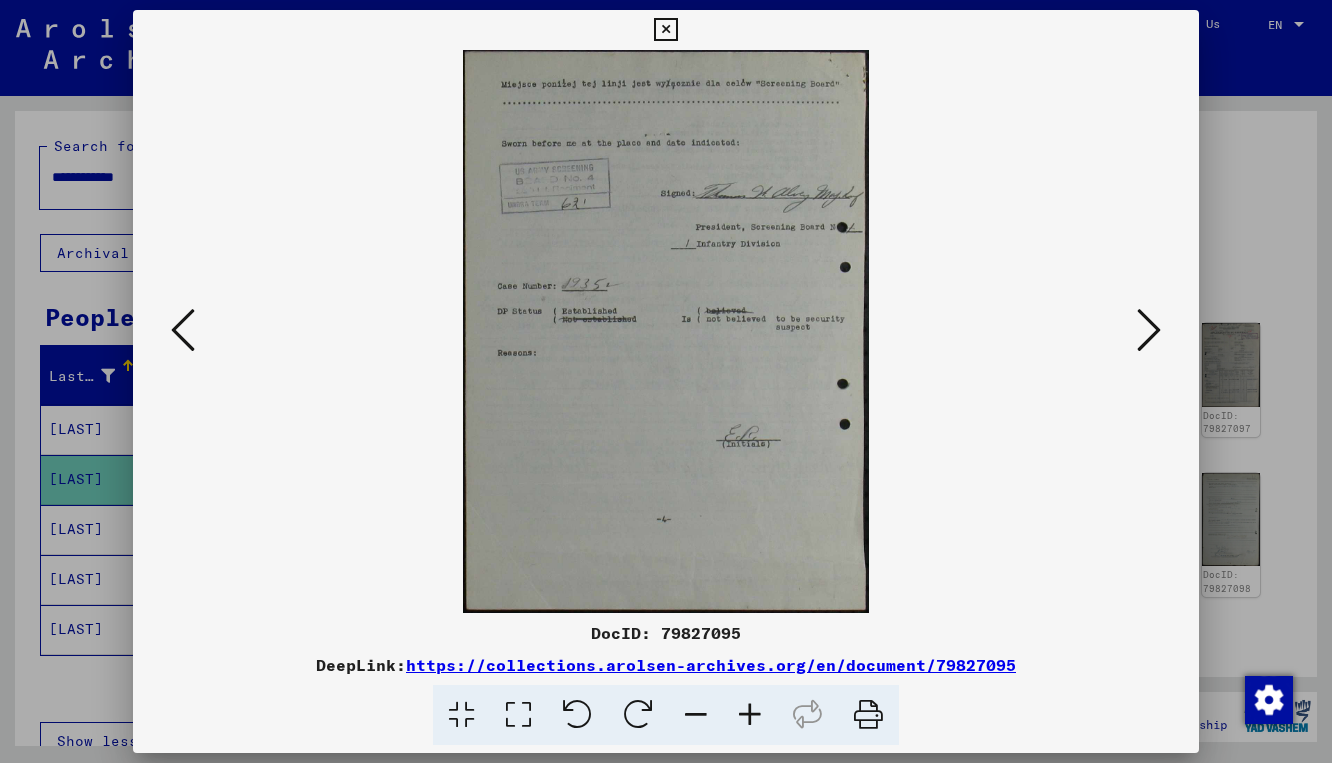 click at bounding box center [1149, 330] 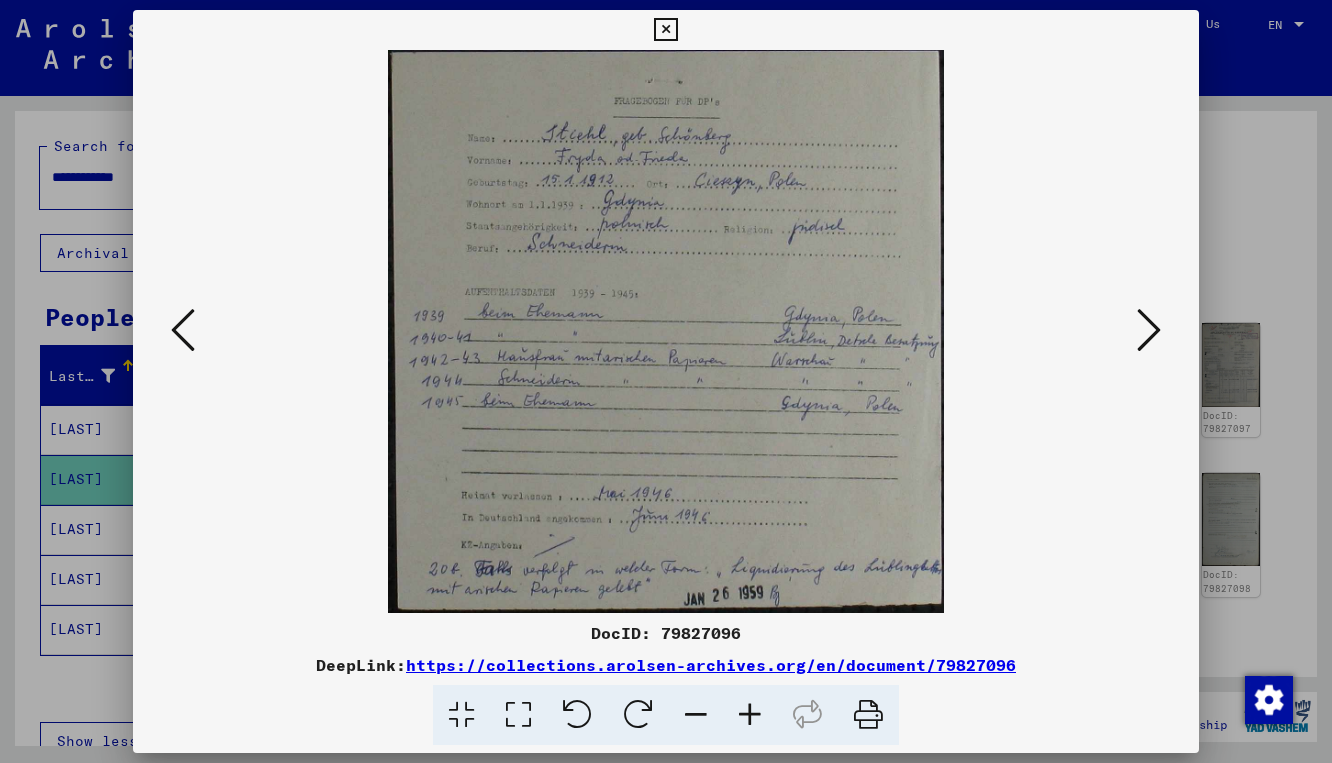 click at bounding box center [1149, 330] 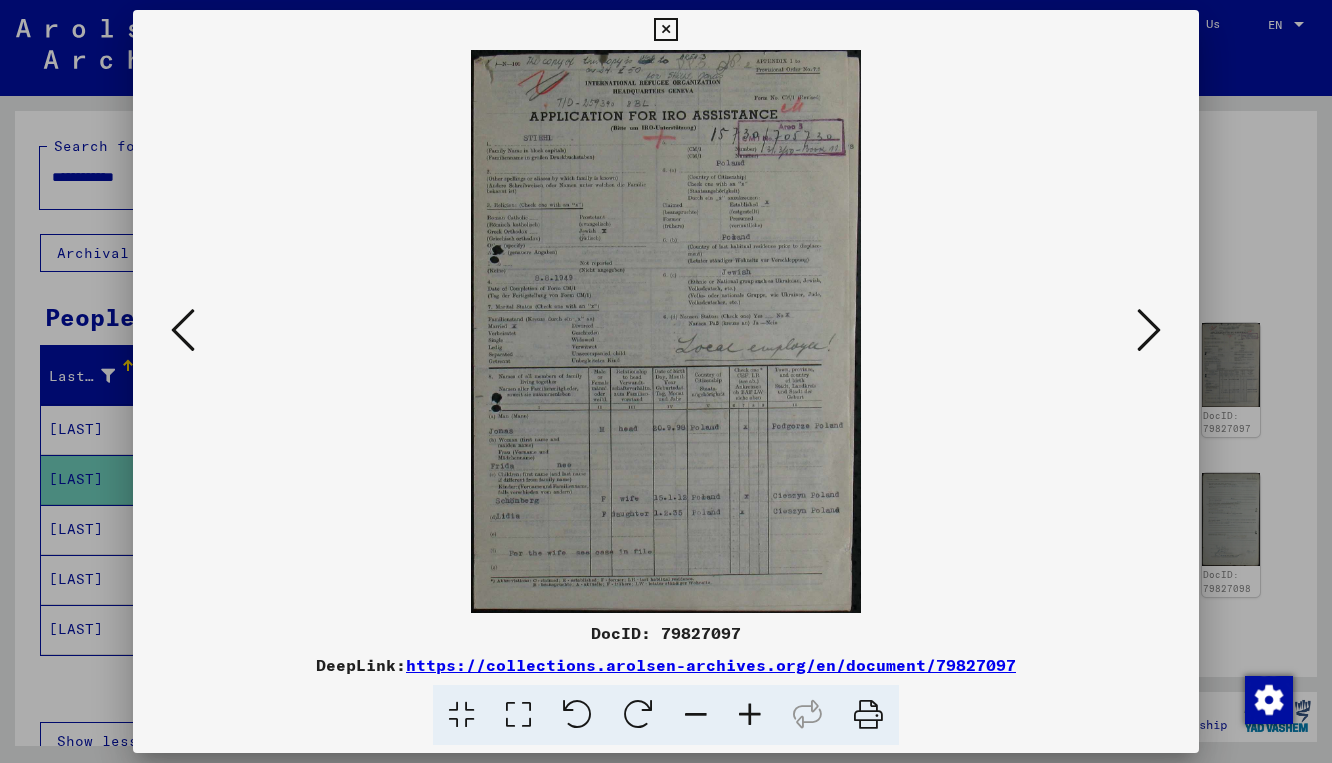 click at bounding box center (1149, 330) 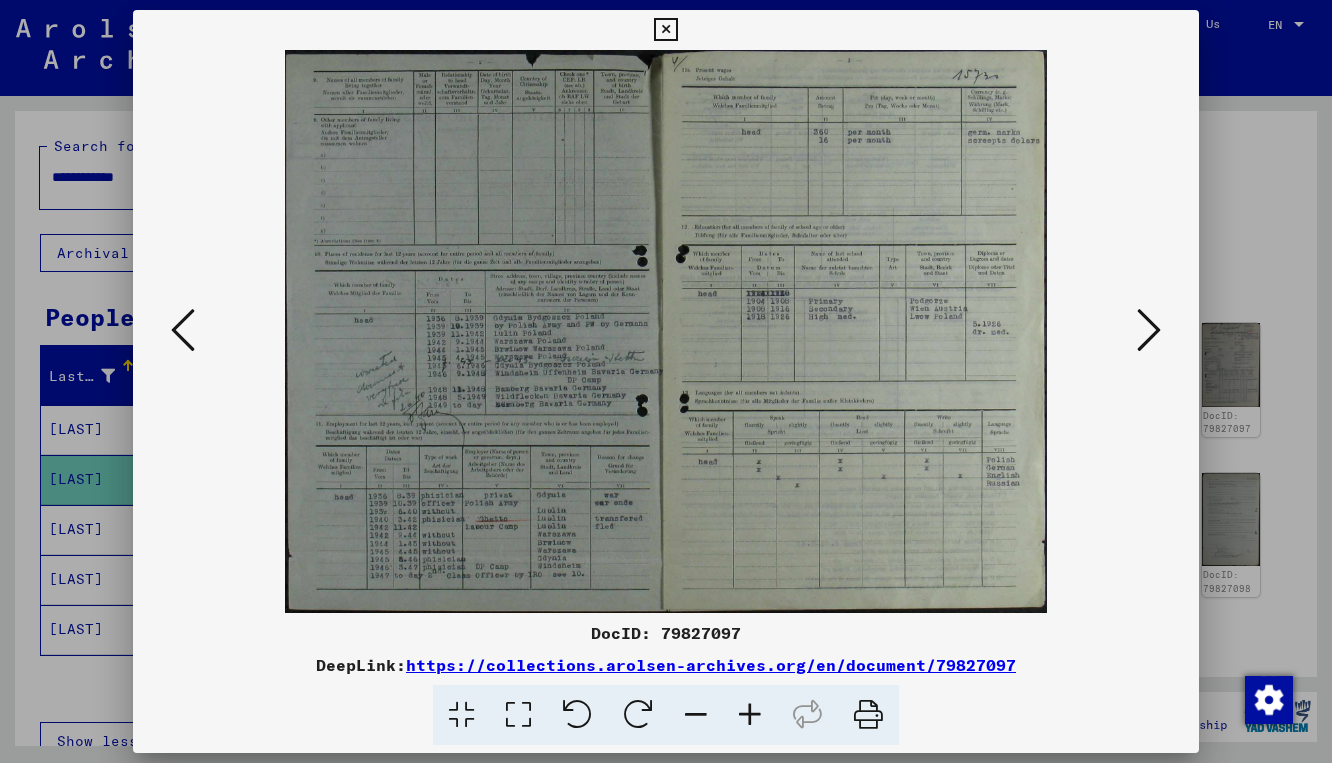 click at bounding box center (1149, 330) 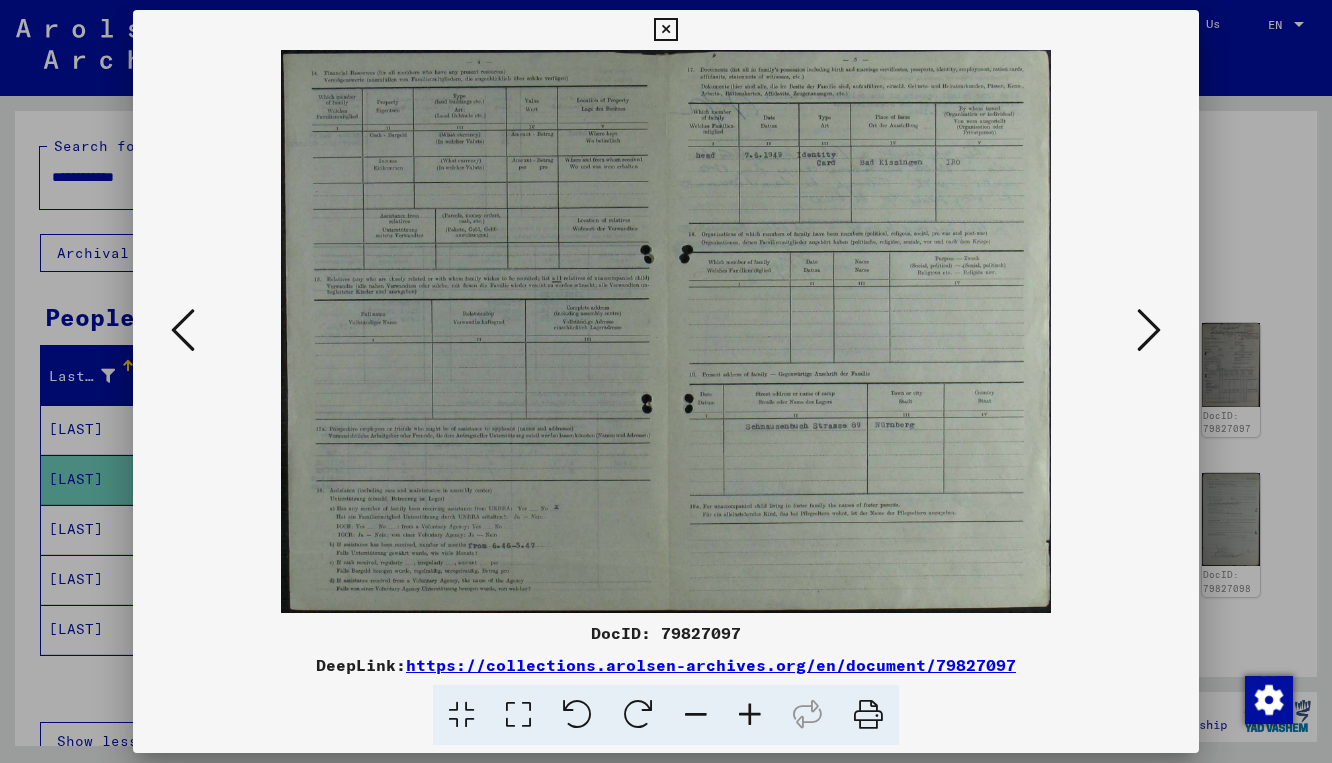 click at bounding box center (1149, 330) 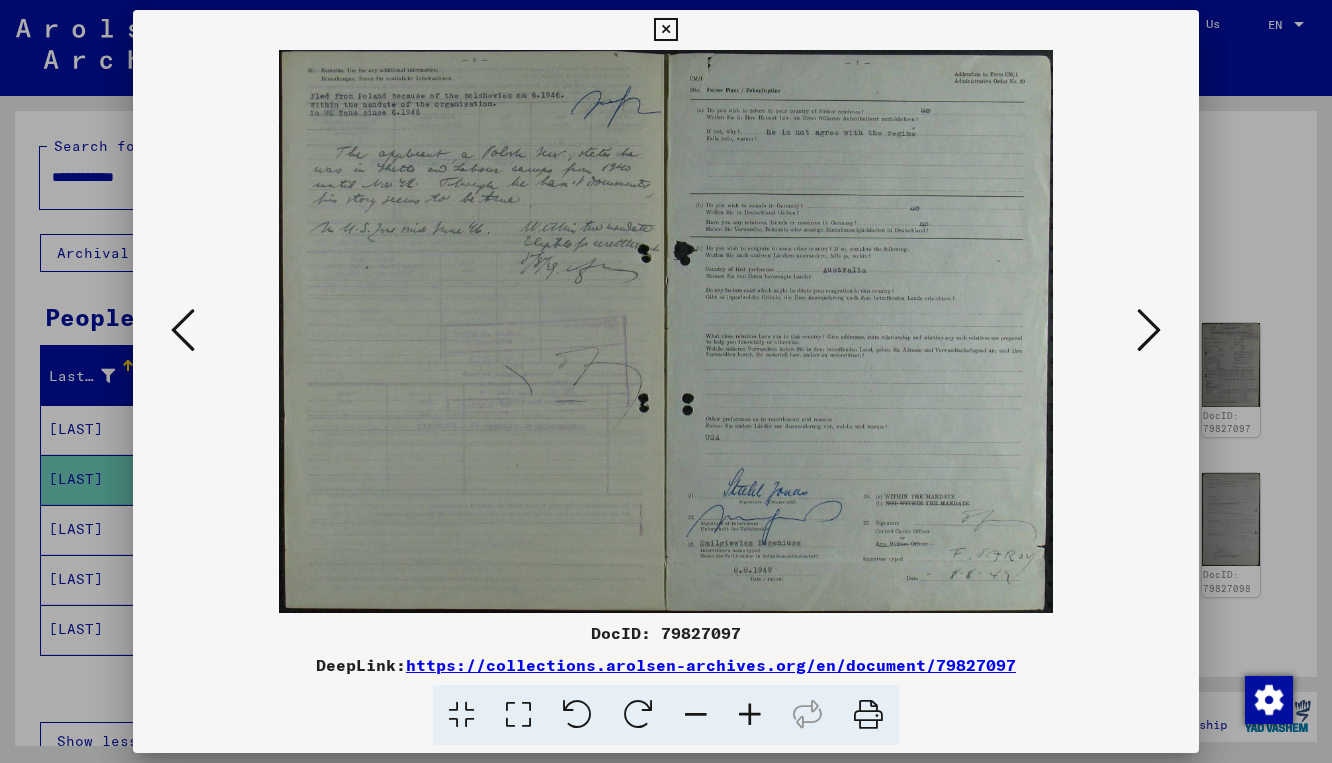 click at bounding box center (1149, 330) 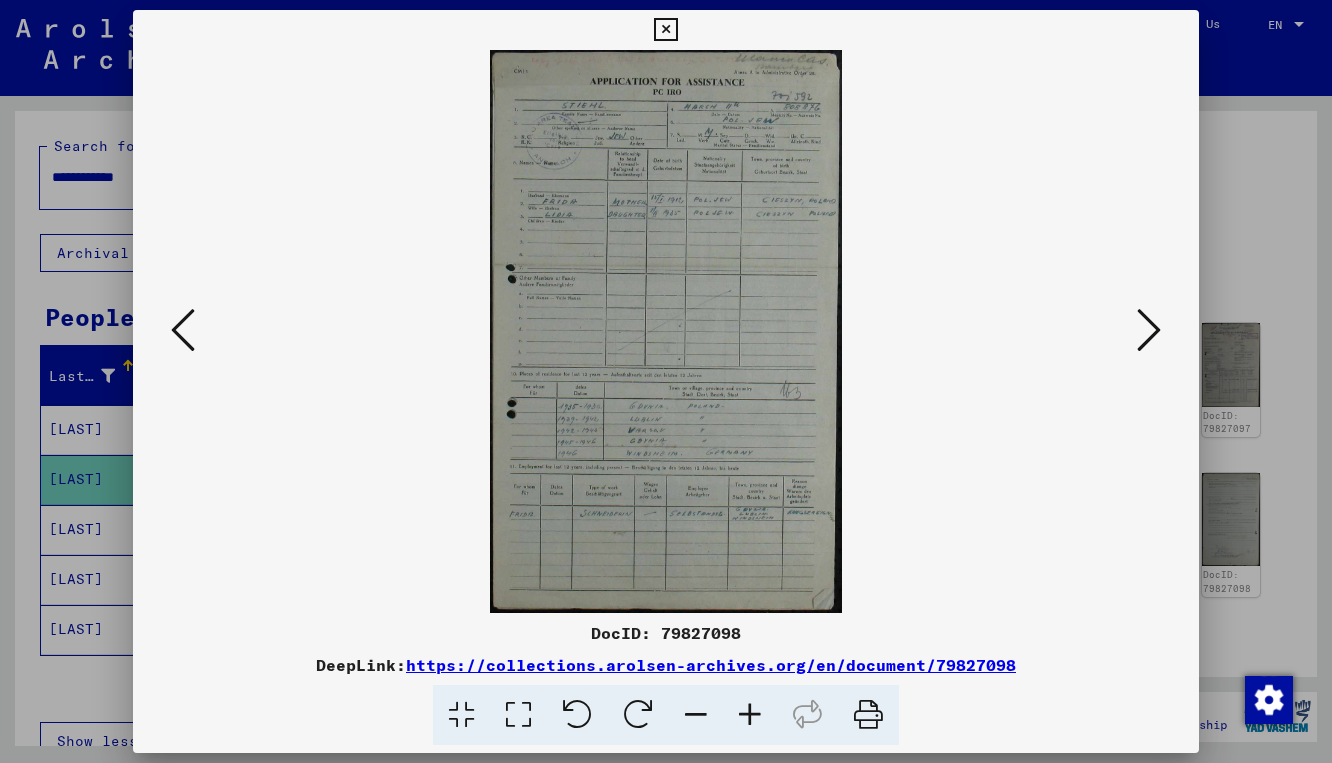 click at bounding box center (1149, 330) 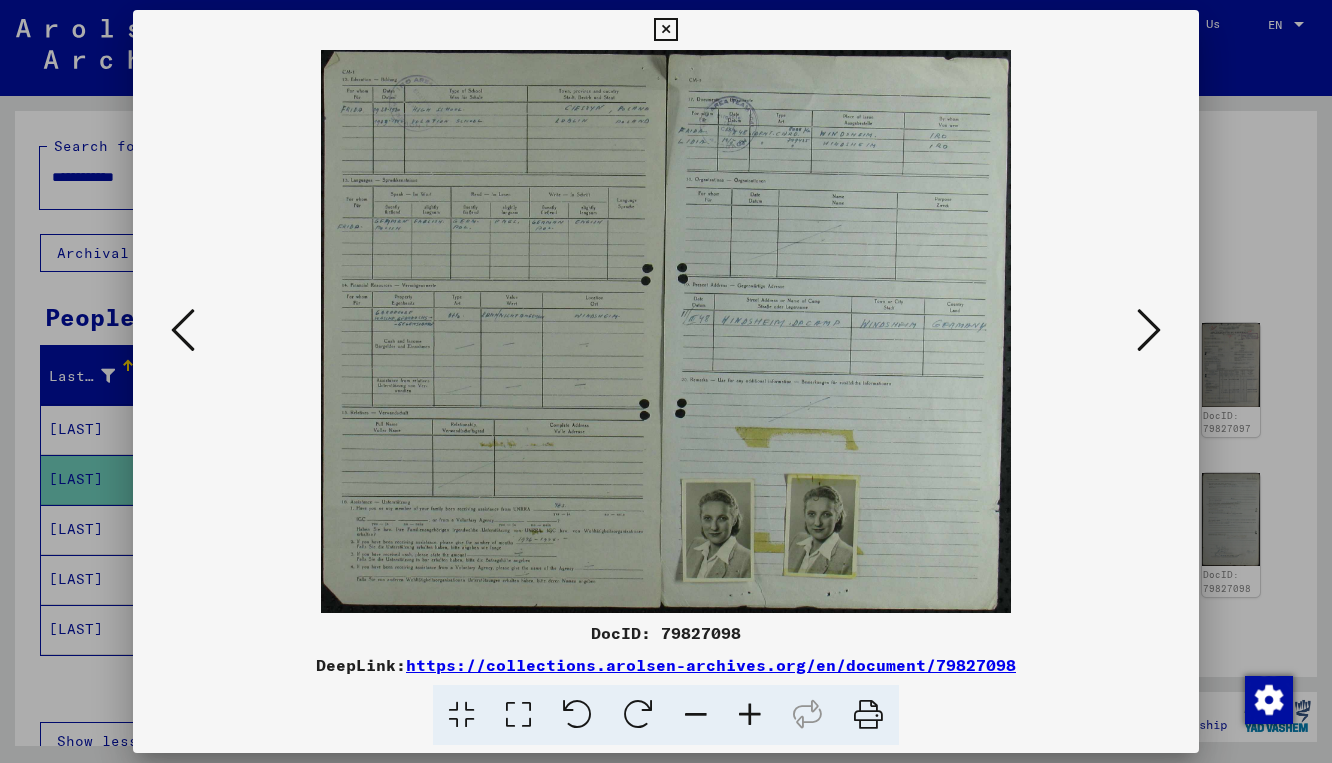 click at bounding box center [1149, 330] 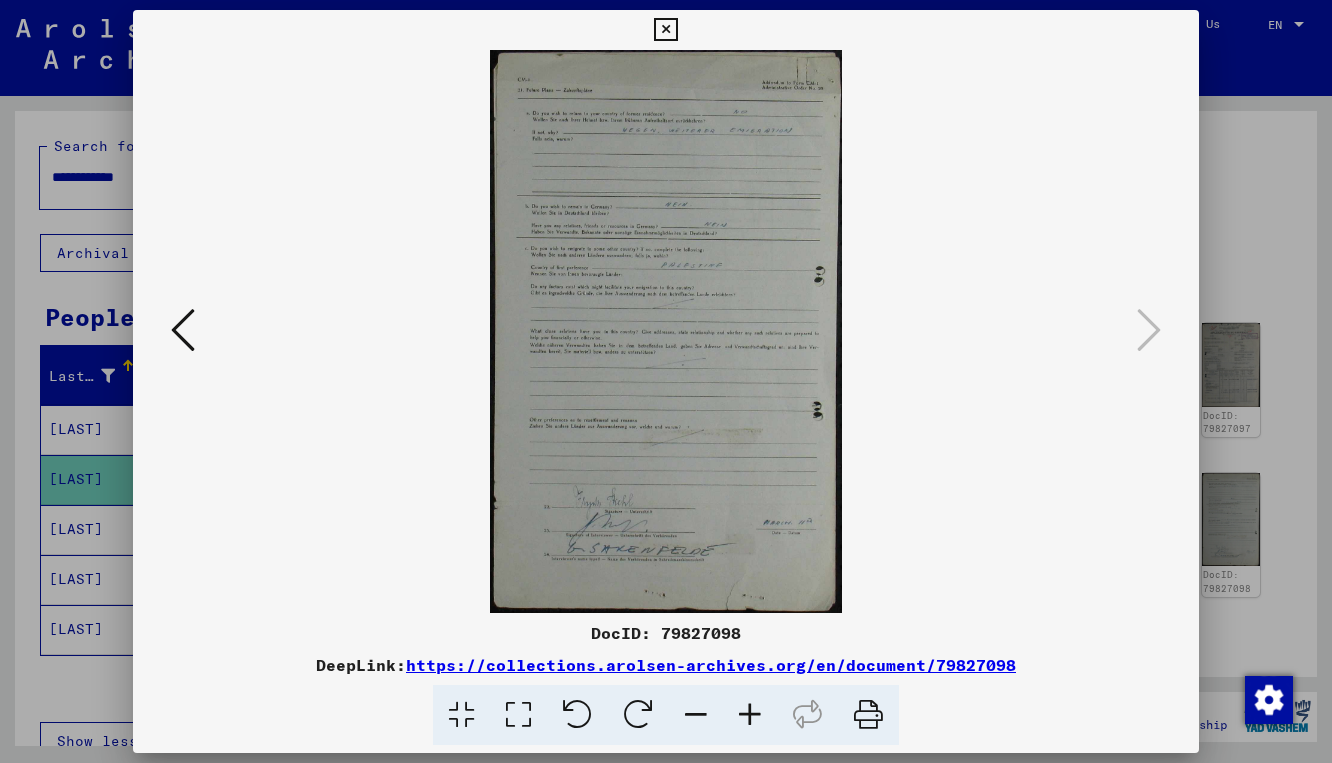 click at bounding box center [665, 30] 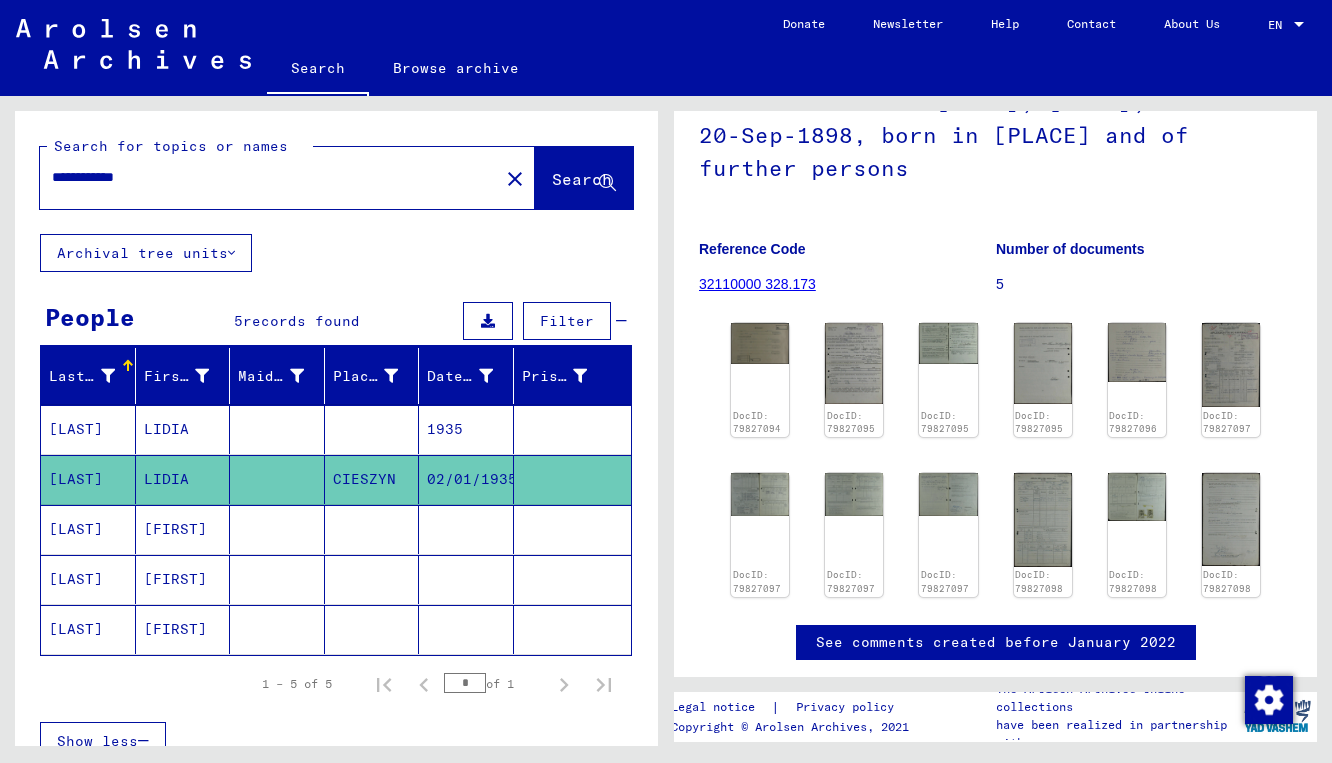 click on "[LAST]" at bounding box center [88, 579] 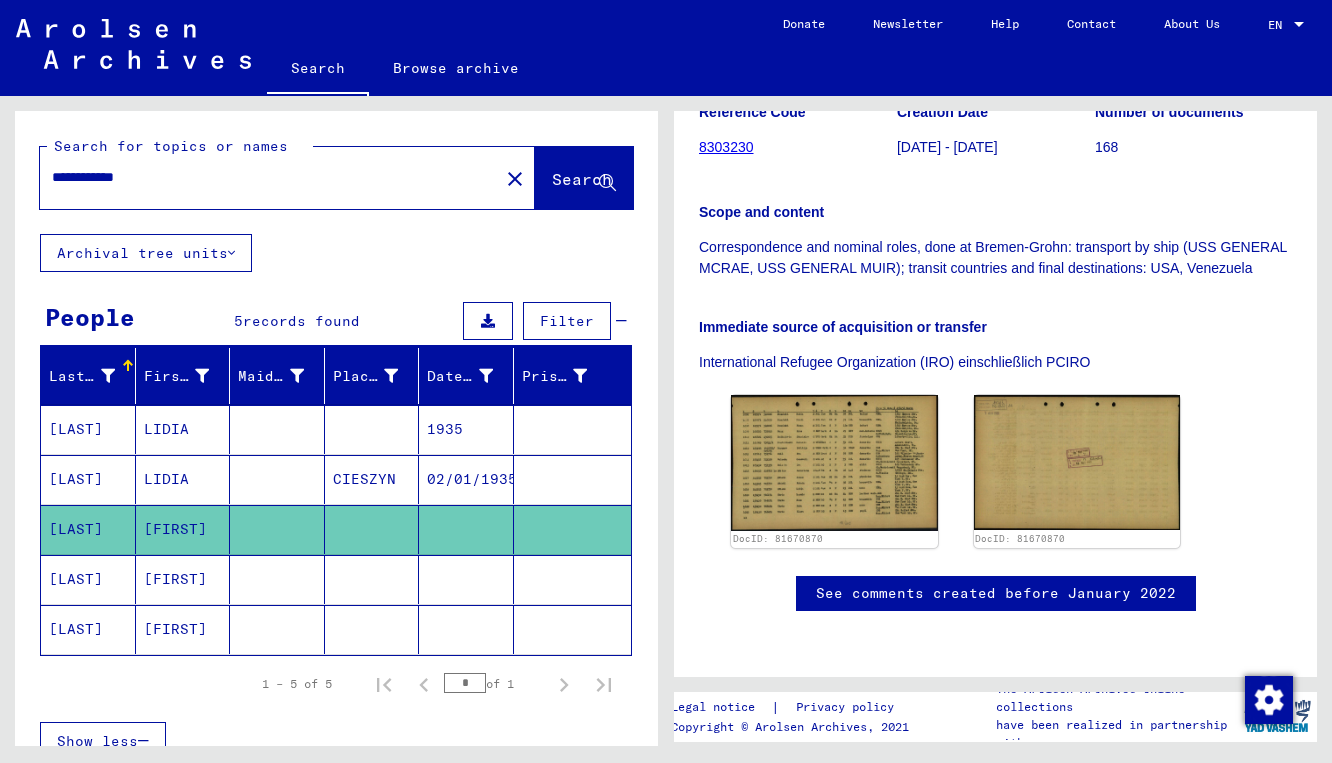 scroll, scrollTop: 405, scrollLeft: 0, axis: vertical 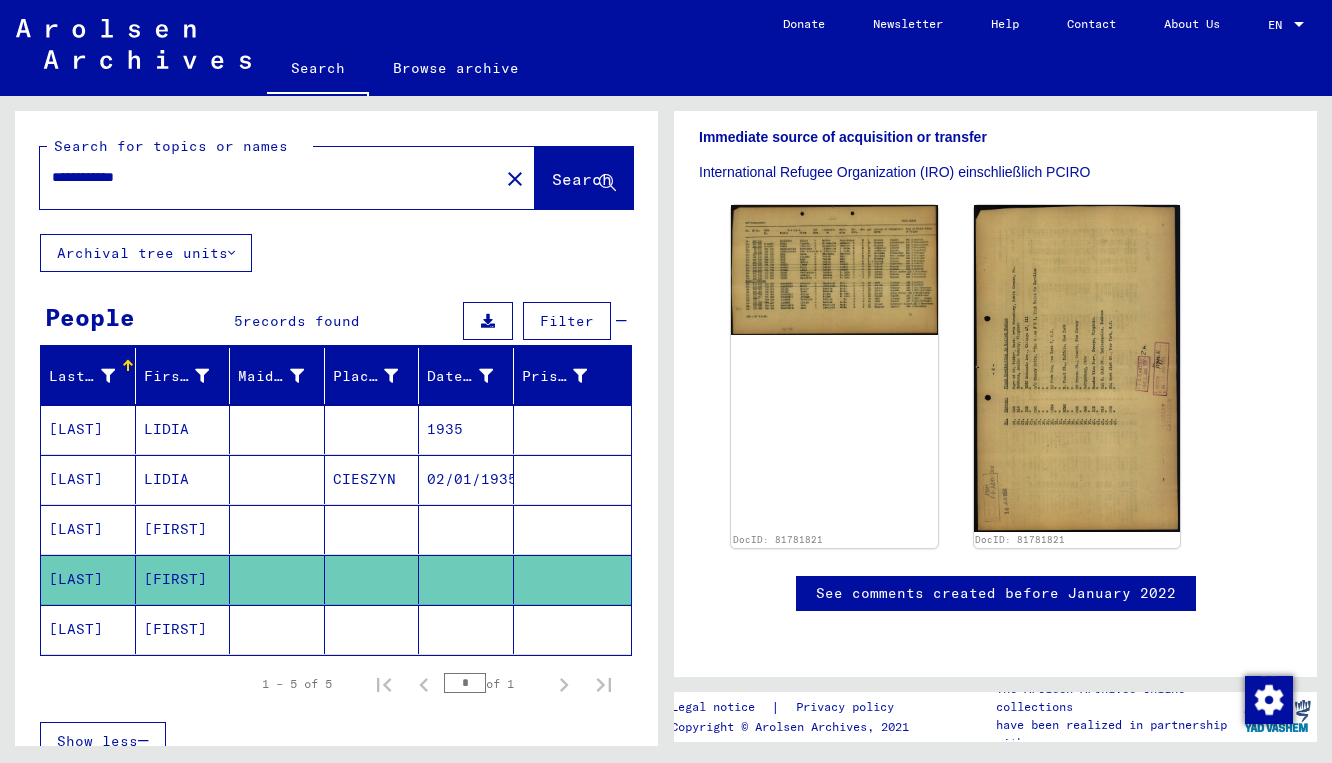 click on "[LAST]" 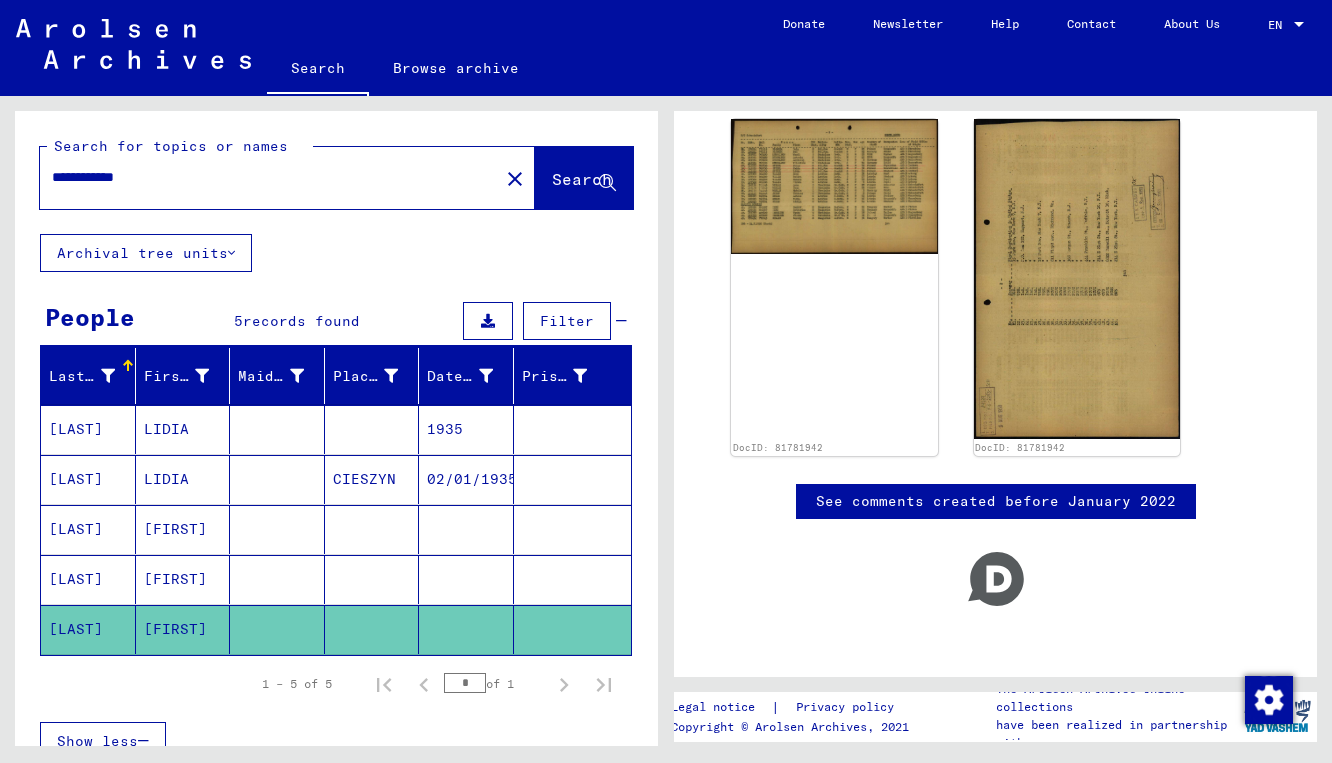 scroll, scrollTop: 604, scrollLeft: 0, axis: vertical 